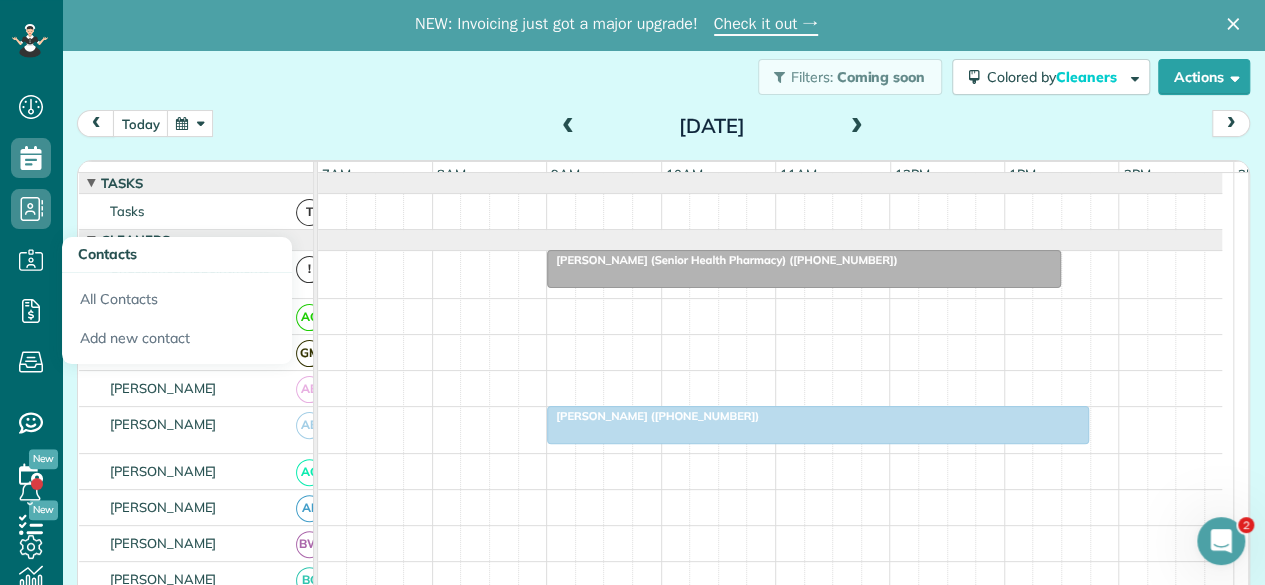 scroll, scrollTop: 50, scrollLeft: 0, axis: vertical 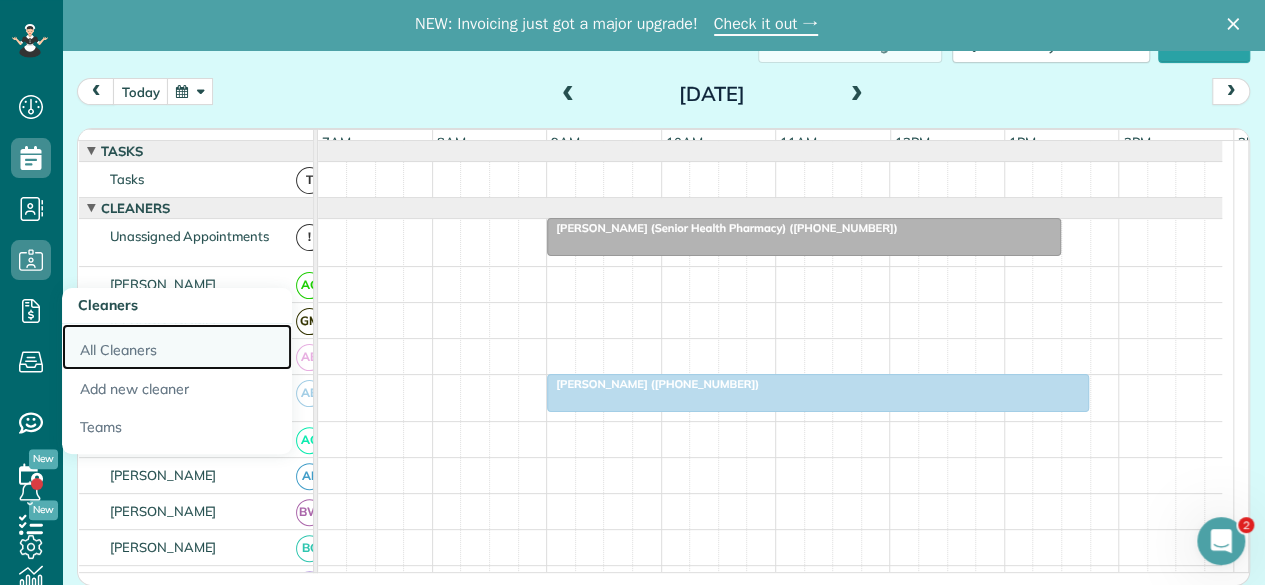 click on "All Cleaners" at bounding box center (177, 347) 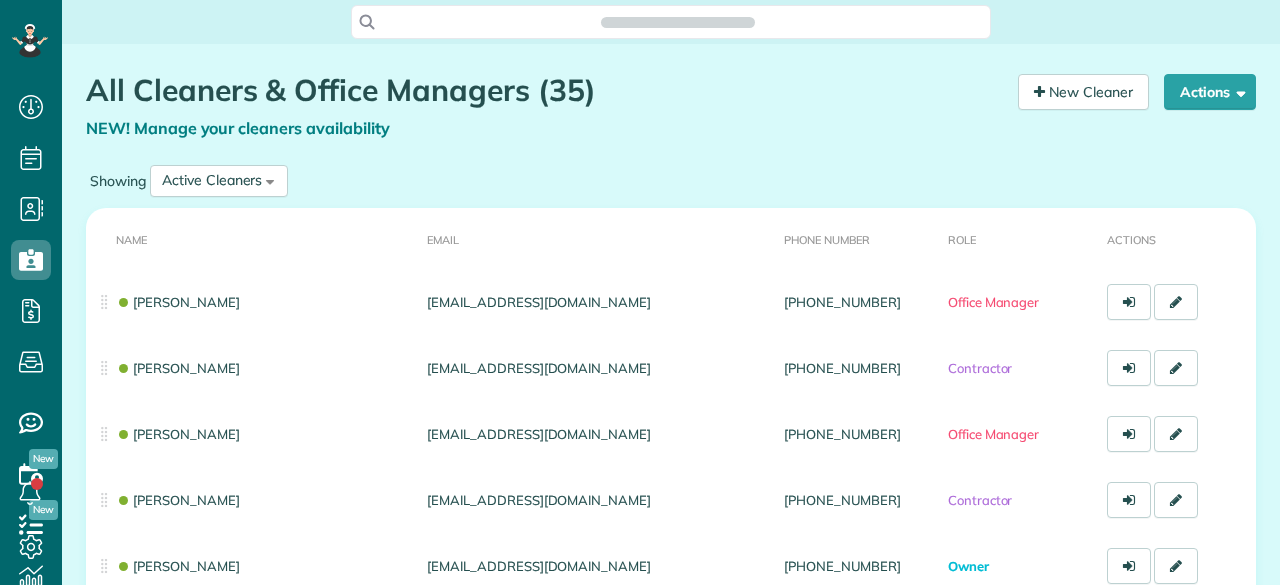 scroll, scrollTop: 0, scrollLeft: 0, axis: both 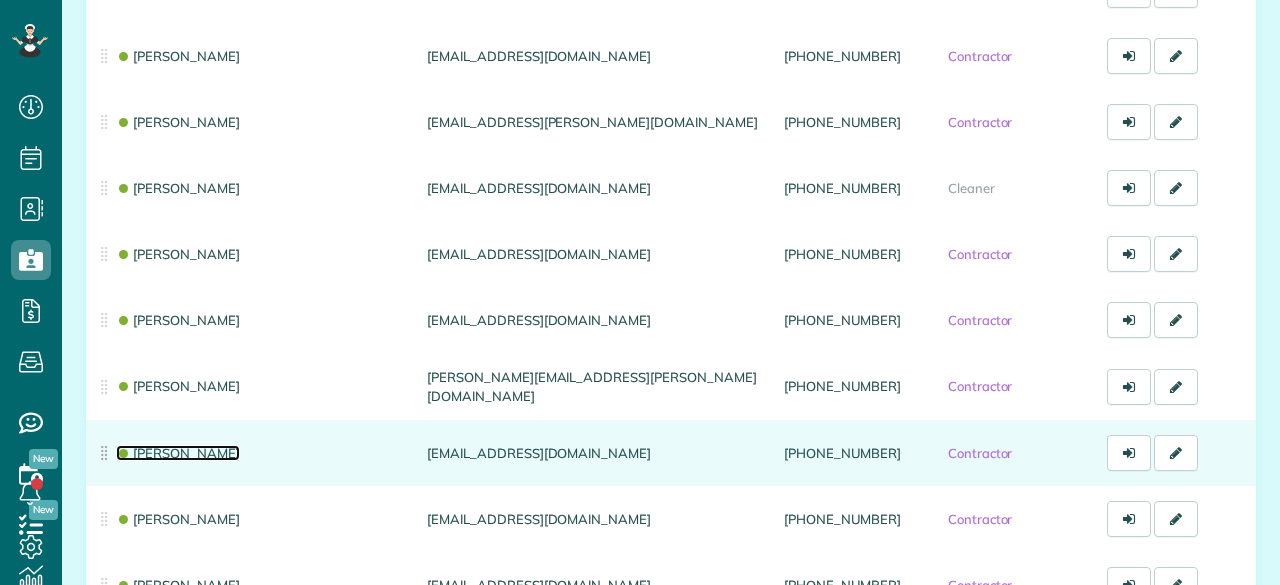 click on "[PERSON_NAME]" at bounding box center (178, 453) 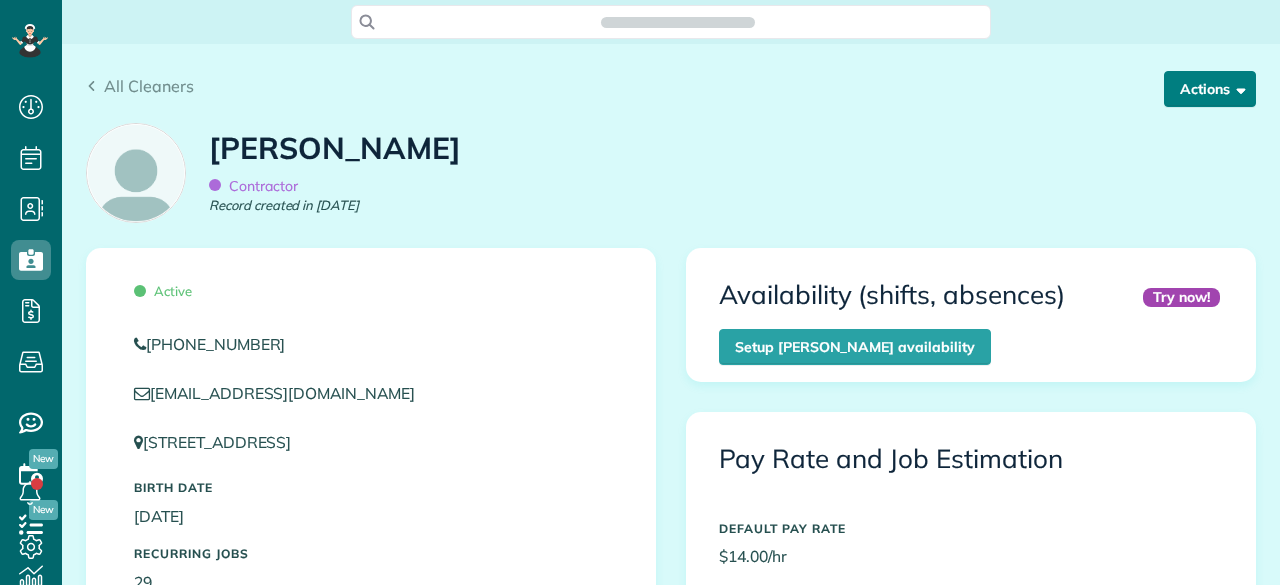 click on "Actions" at bounding box center (1210, 89) 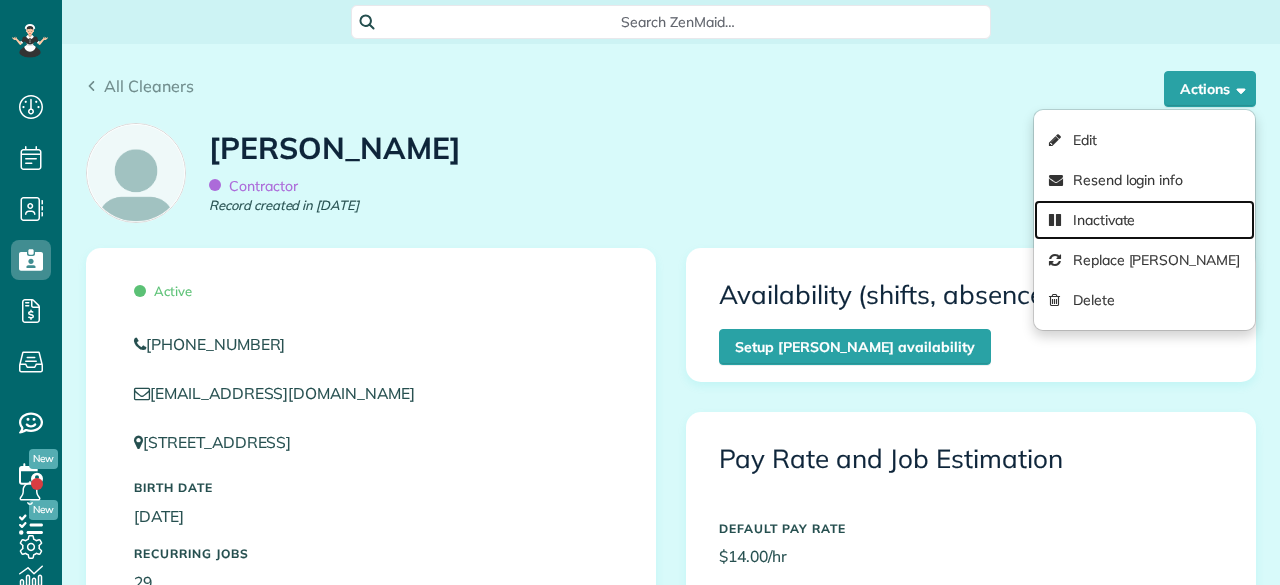 click on "Inactivate" at bounding box center (1144, 220) 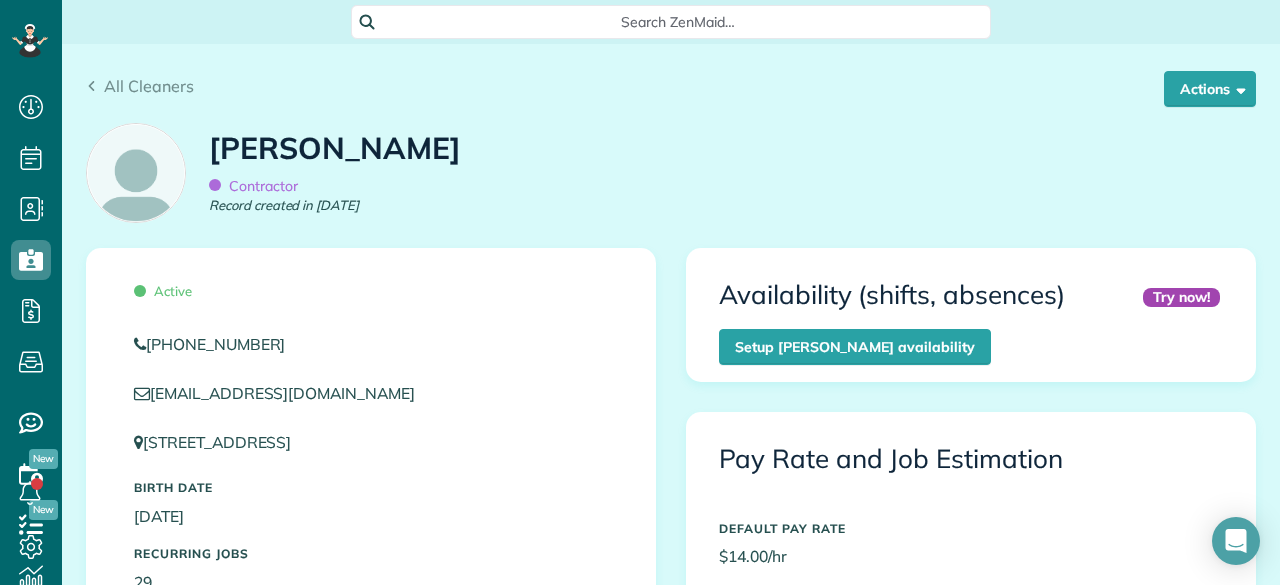 scroll, scrollTop: 585, scrollLeft: 62, axis: both 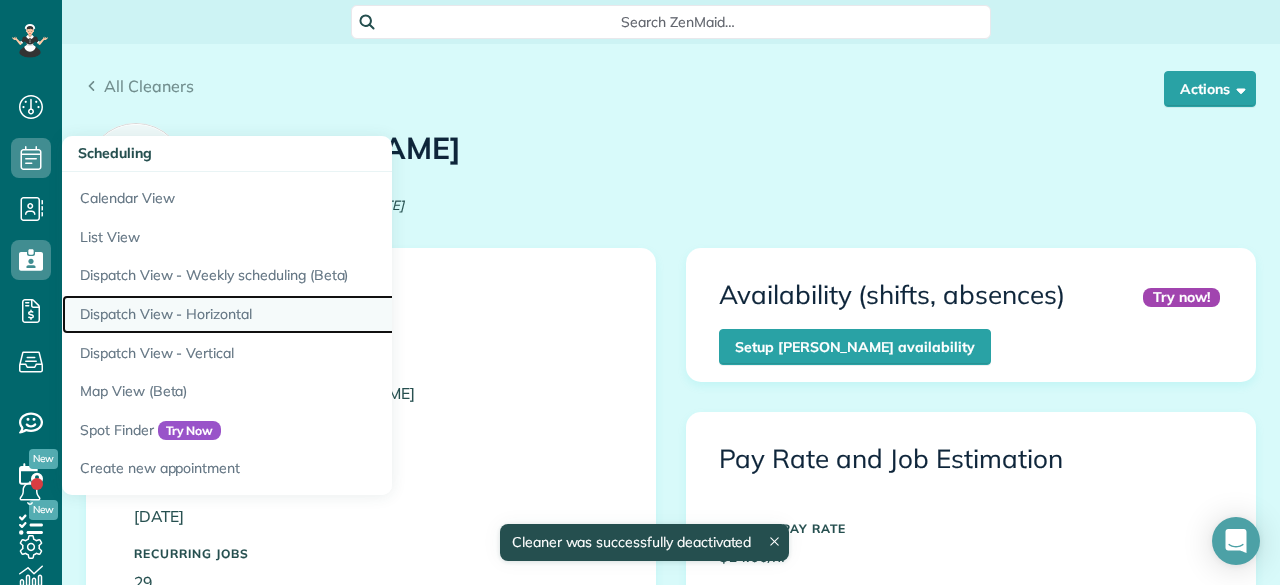click on "Dispatch View - Horizontal" at bounding box center [312, 314] 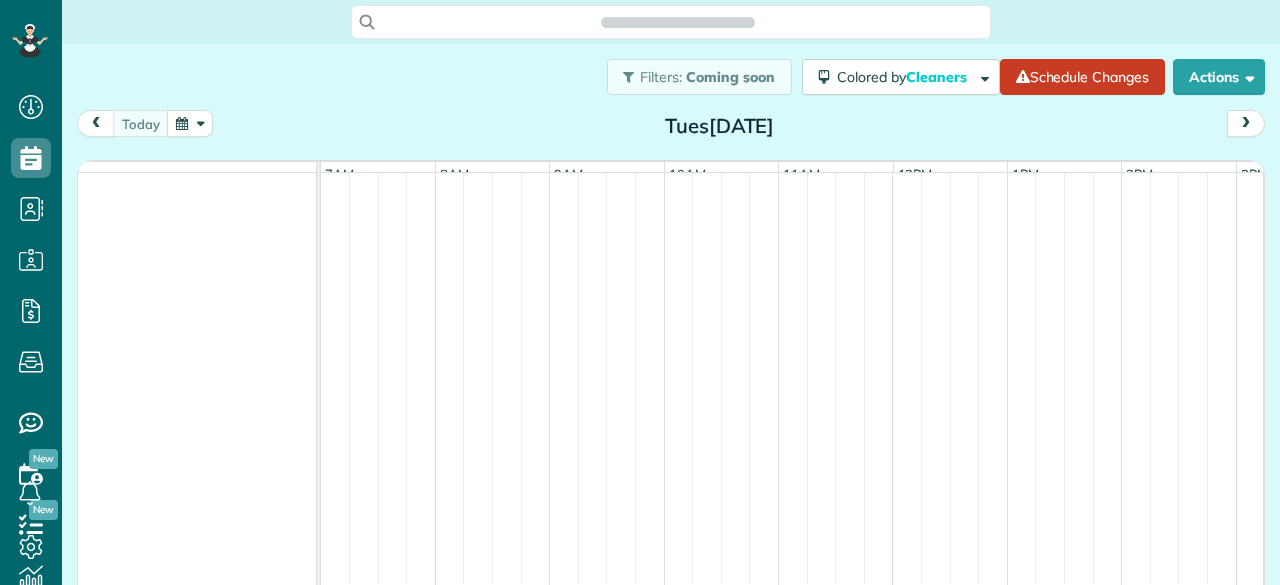 scroll, scrollTop: 0, scrollLeft: 0, axis: both 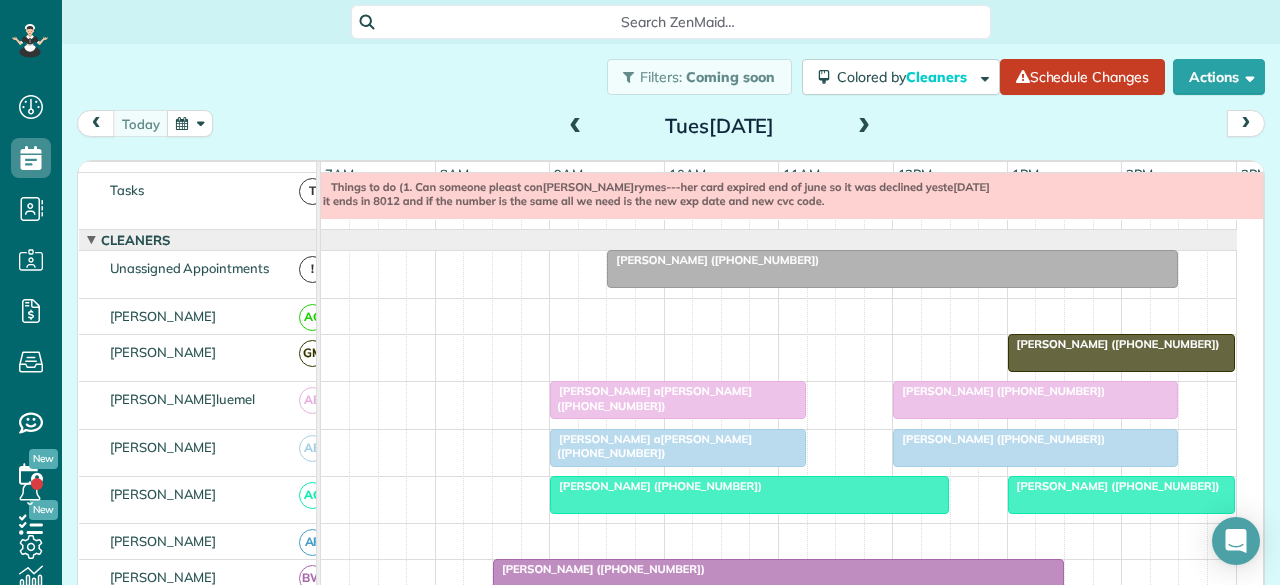 click on "Christina Medlyn (+18178070801)" at bounding box center (713, 260) 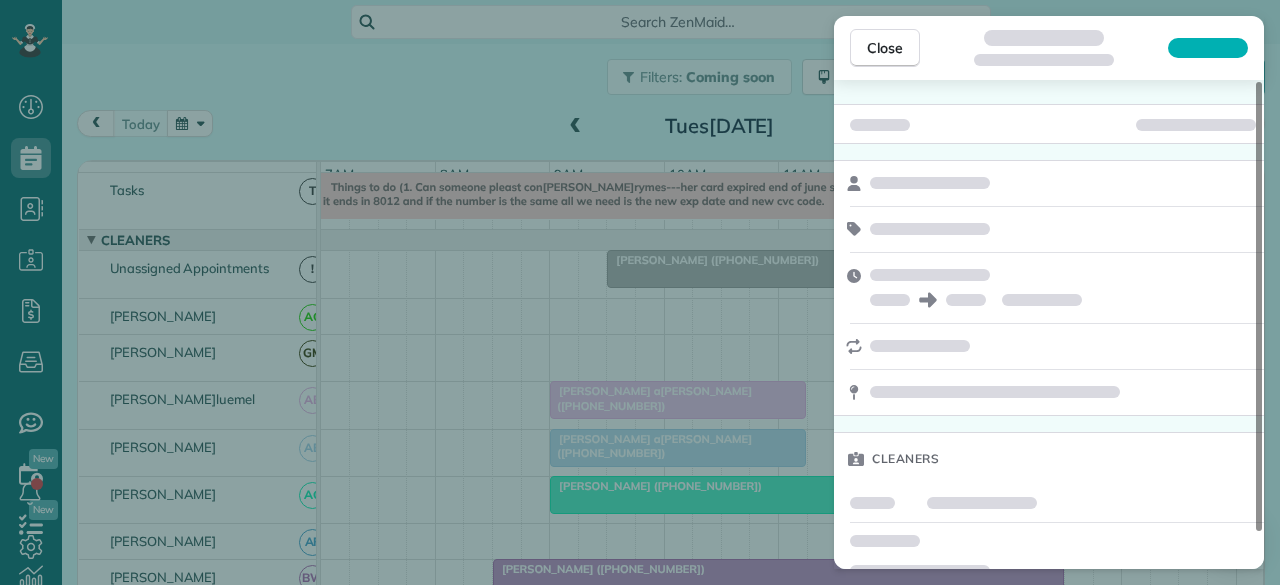 scroll, scrollTop: 20, scrollLeft: 0, axis: vertical 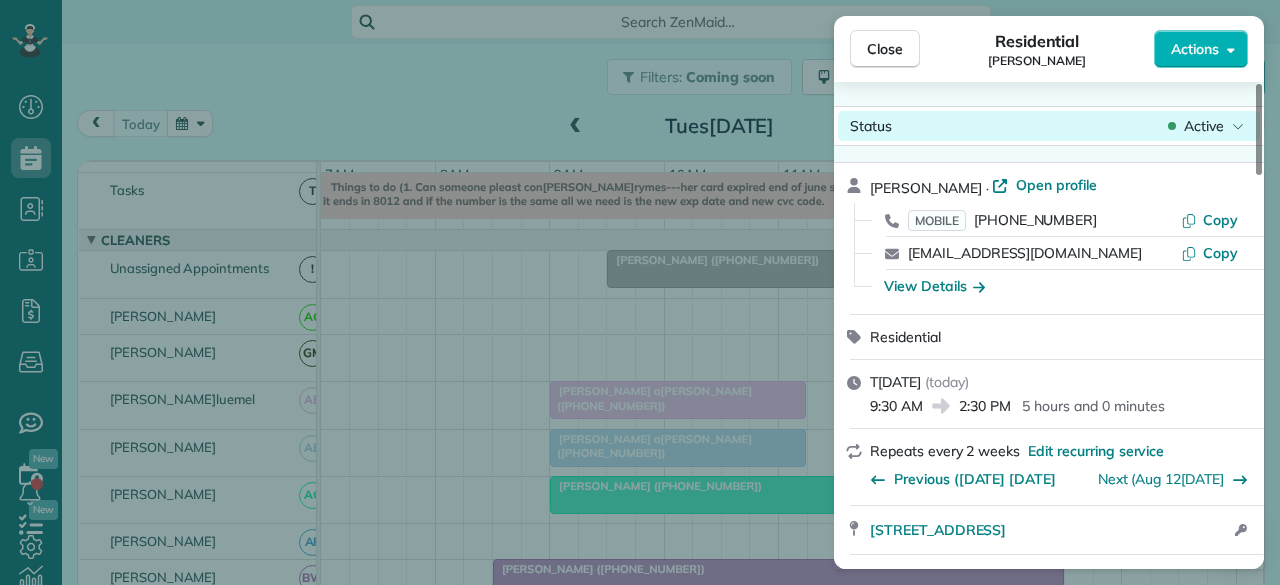 click on "Active" at bounding box center [1206, 126] 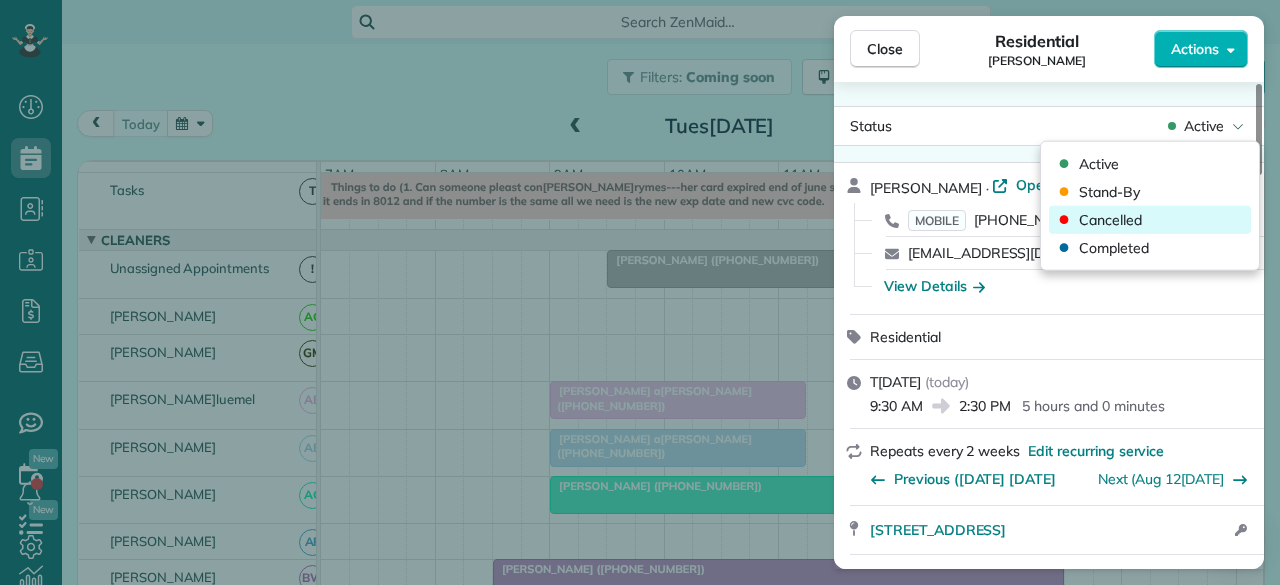 click on "Cancelled" at bounding box center [1110, 220] 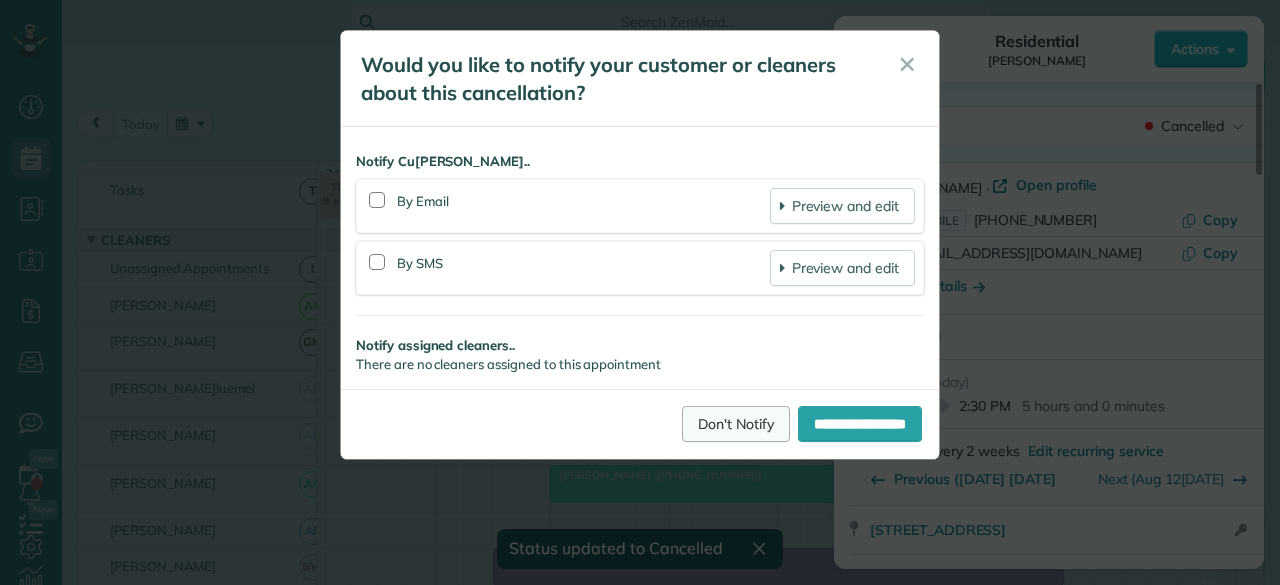 click on "Don't Notify" at bounding box center [736, 424] 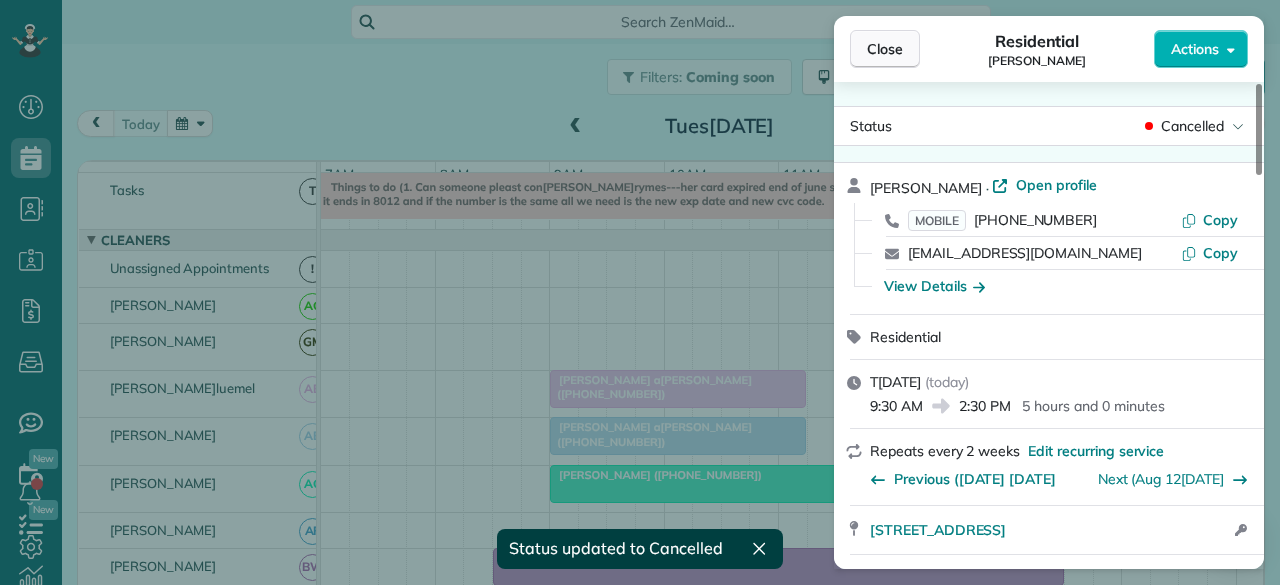 click on "Close" at bounding box center [885, 49] 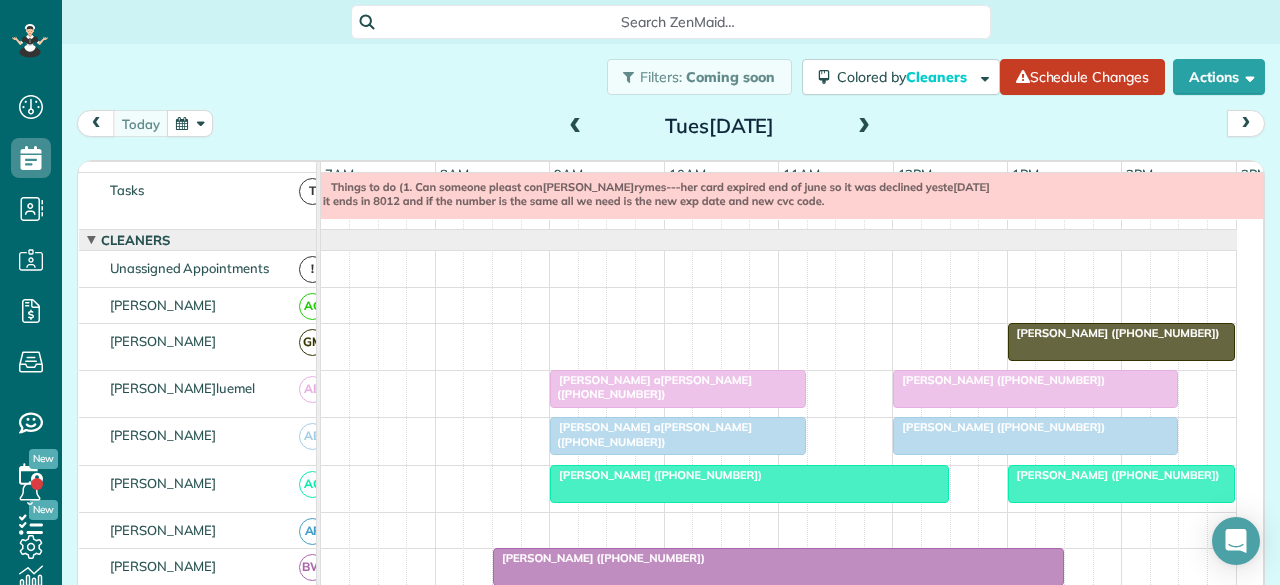 click at bounding box center [864, 127] 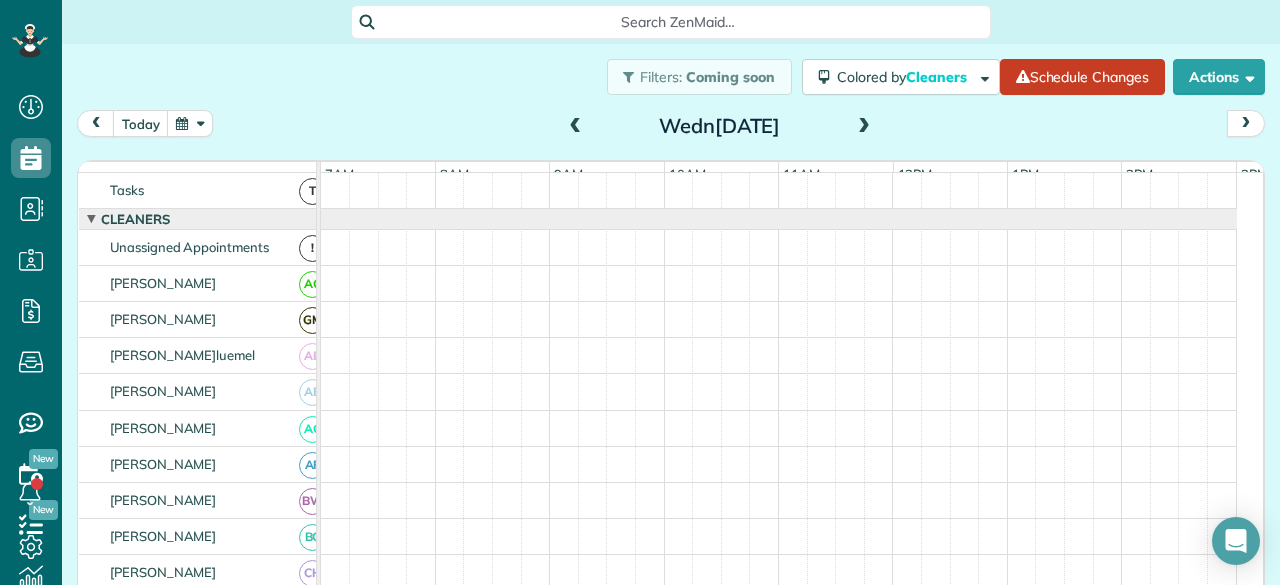 scroll, scrollTop: 0, scrollLeft: 0, axis: both 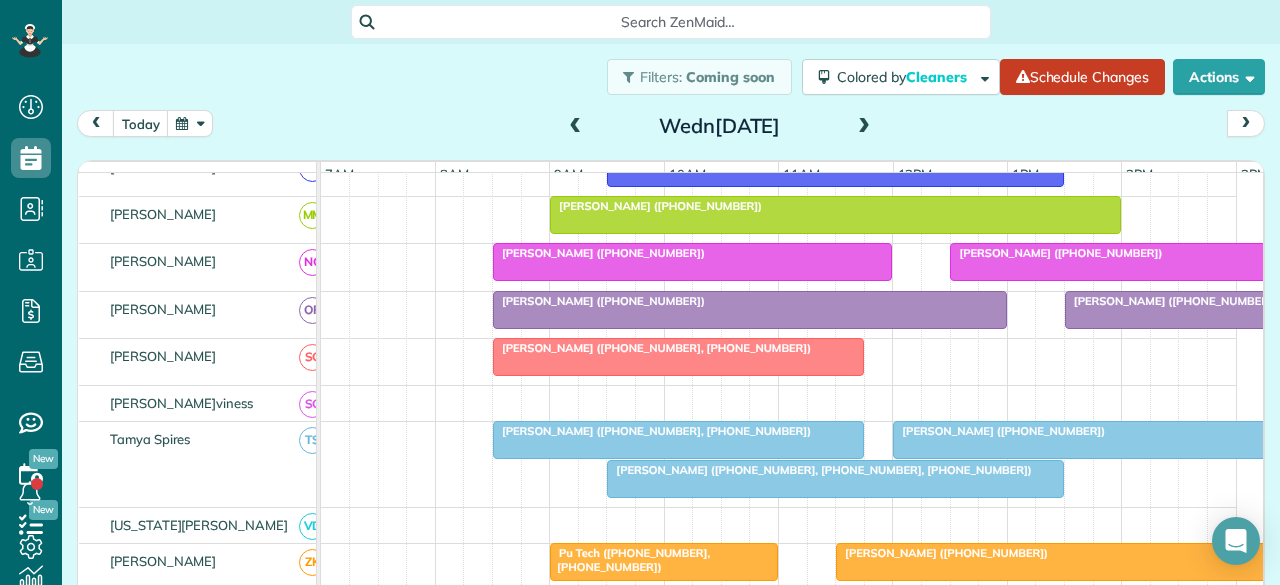 click at bounding box center (678, 440) 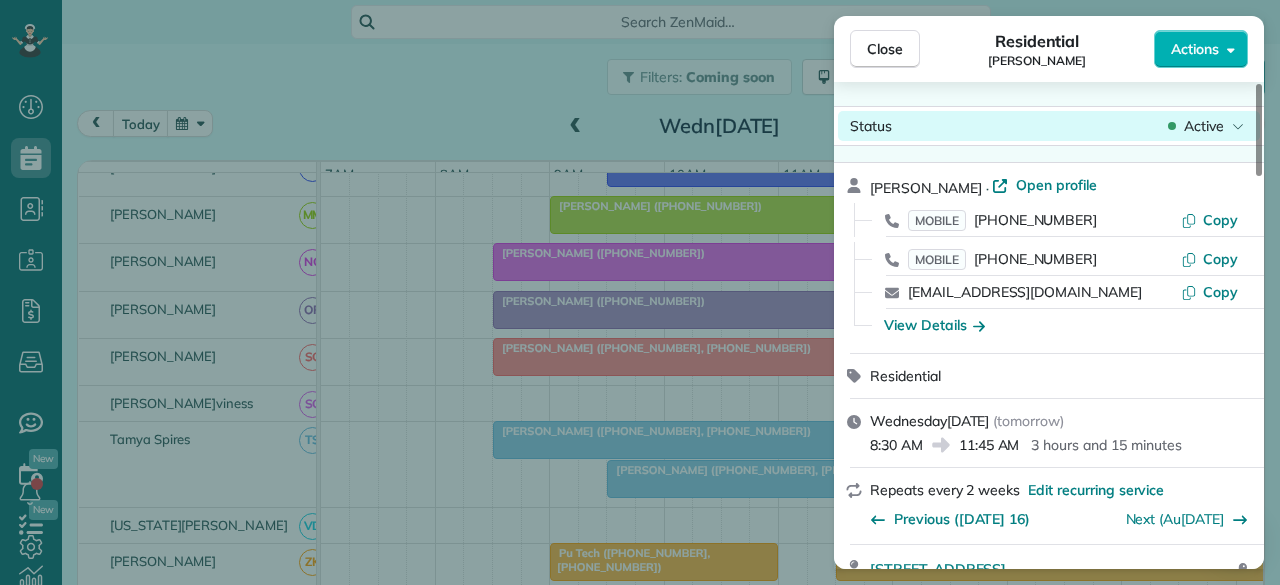 click on "Active" at bounding box center (1204, 126) 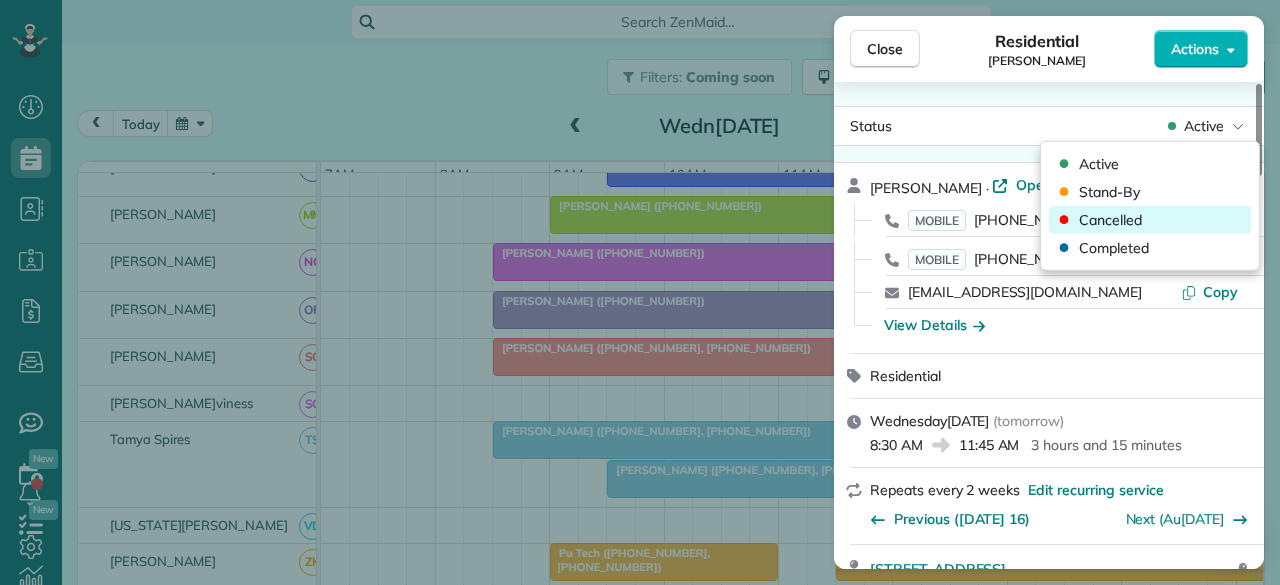 click on "Cancelled" at bounding box center [1150, 220] 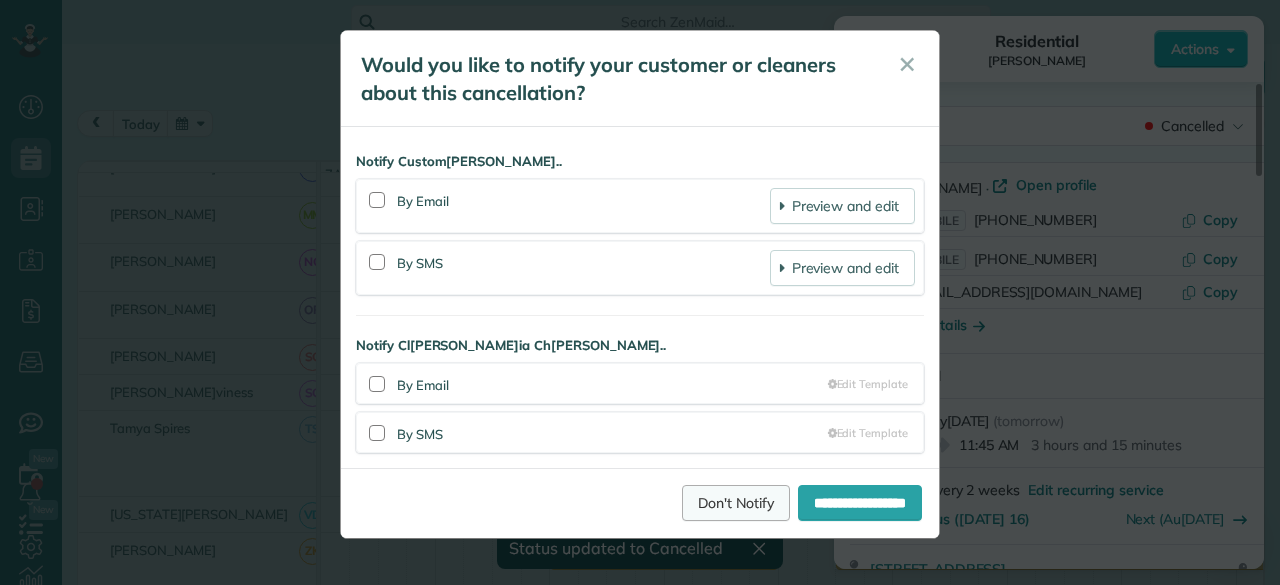 click on "Don't Notify" at bounding box center [736, 503] 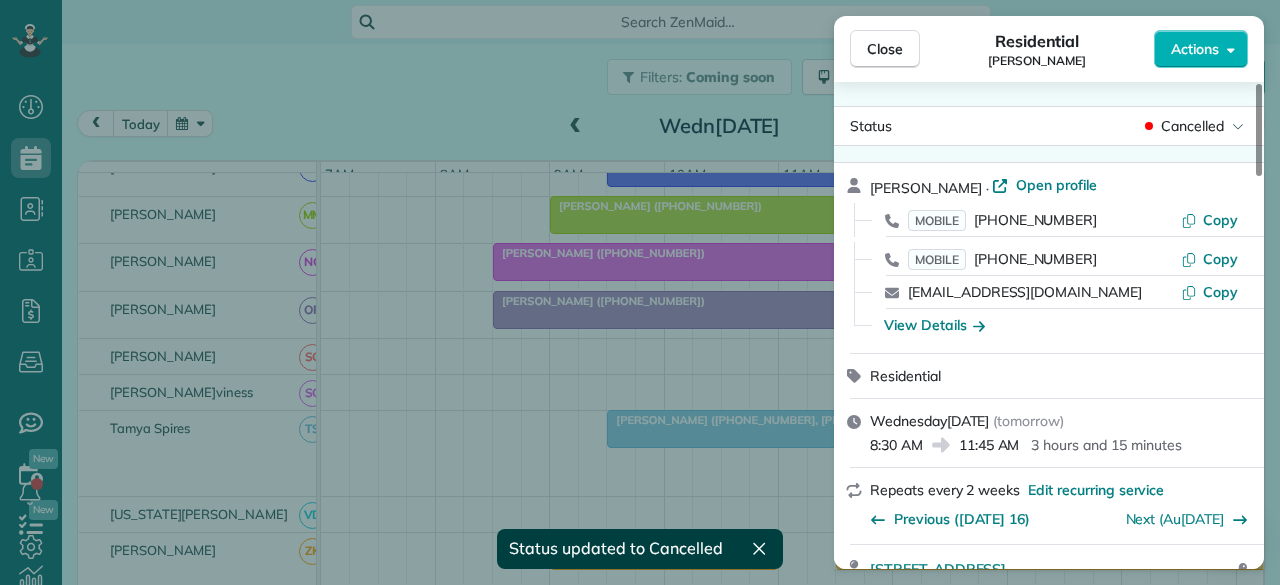 click on "Close" at bounding box center (885, 49) 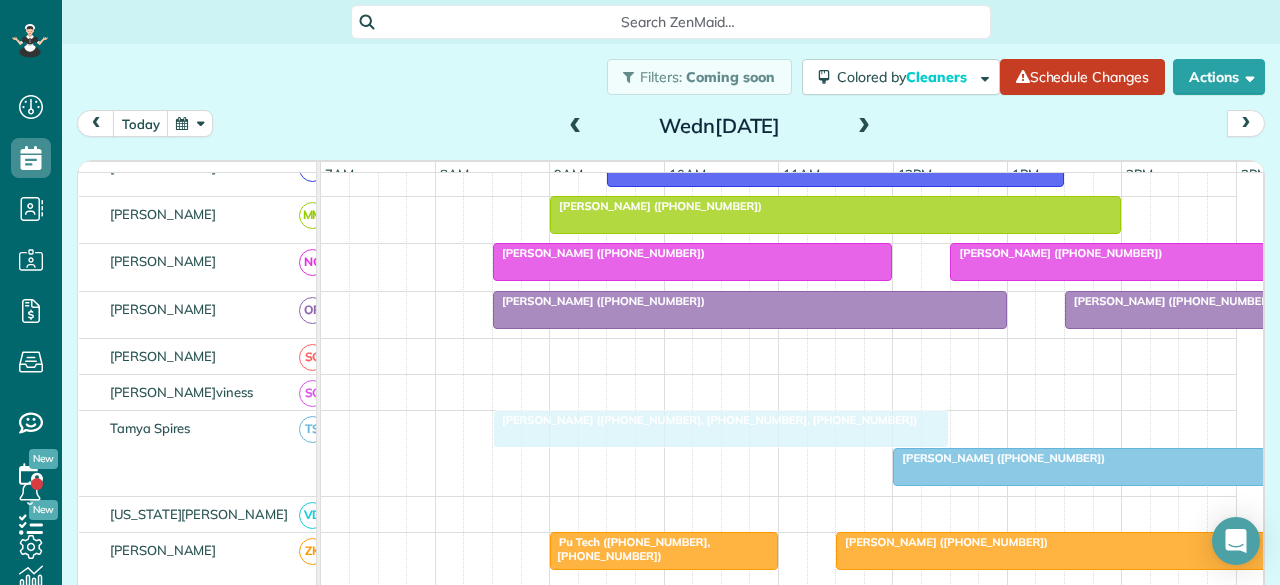 drag, startPoint x: 703, startPoint y: 422, endPoint x: 593, endPoint y: 435, distance: 110.76552 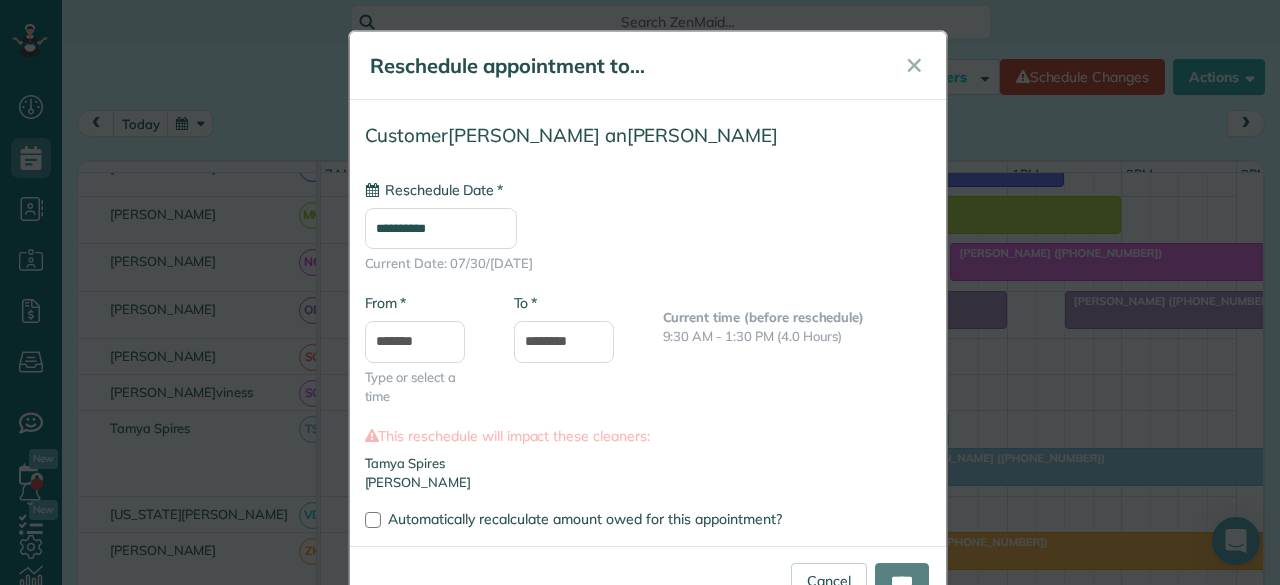 type on "**********" 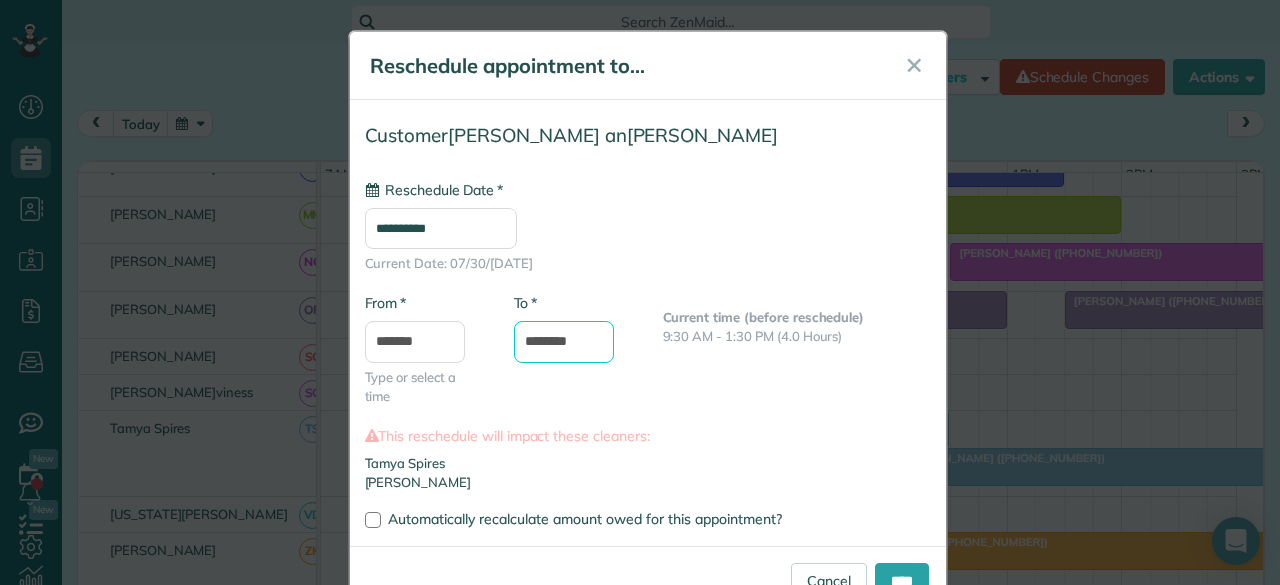 click on "********" at bounding box center [564, 342] 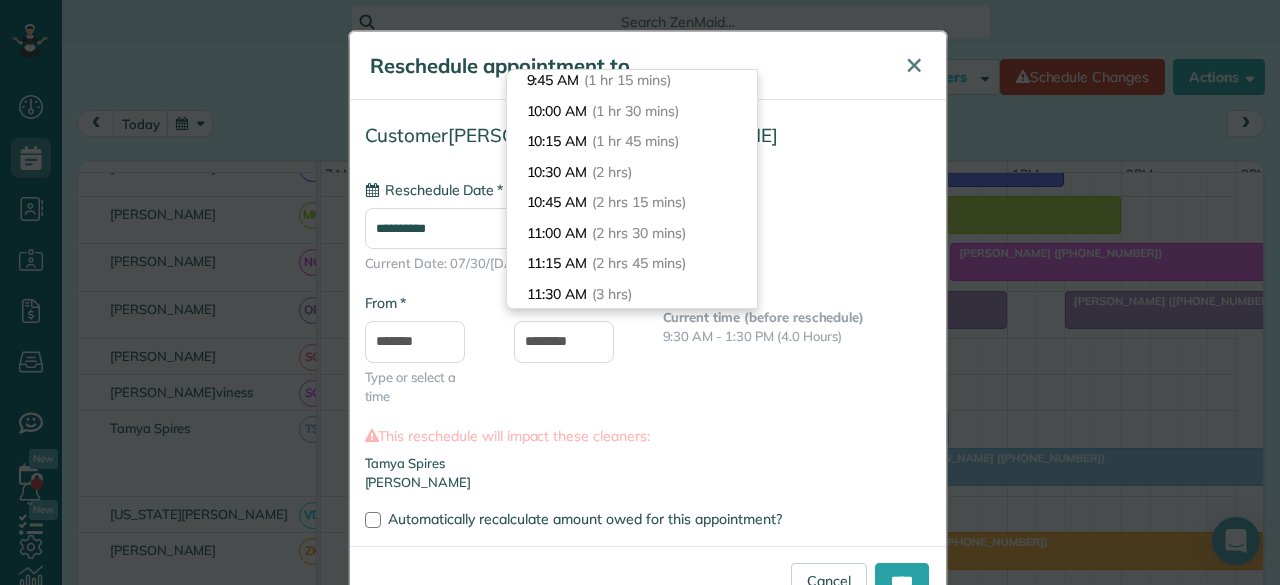 click on "✕" at bounding box center [914, 65] 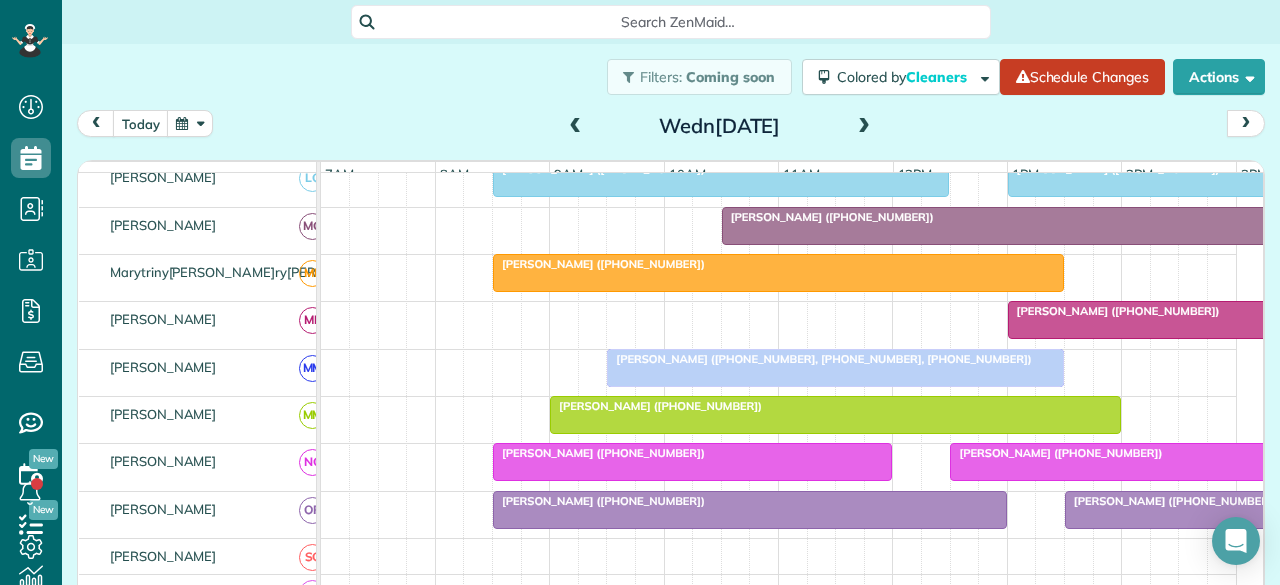 drag, startPoint x: 669, startPoint y: 429, endPoint x: 676, endPoint y: 357, distance: 72.33948 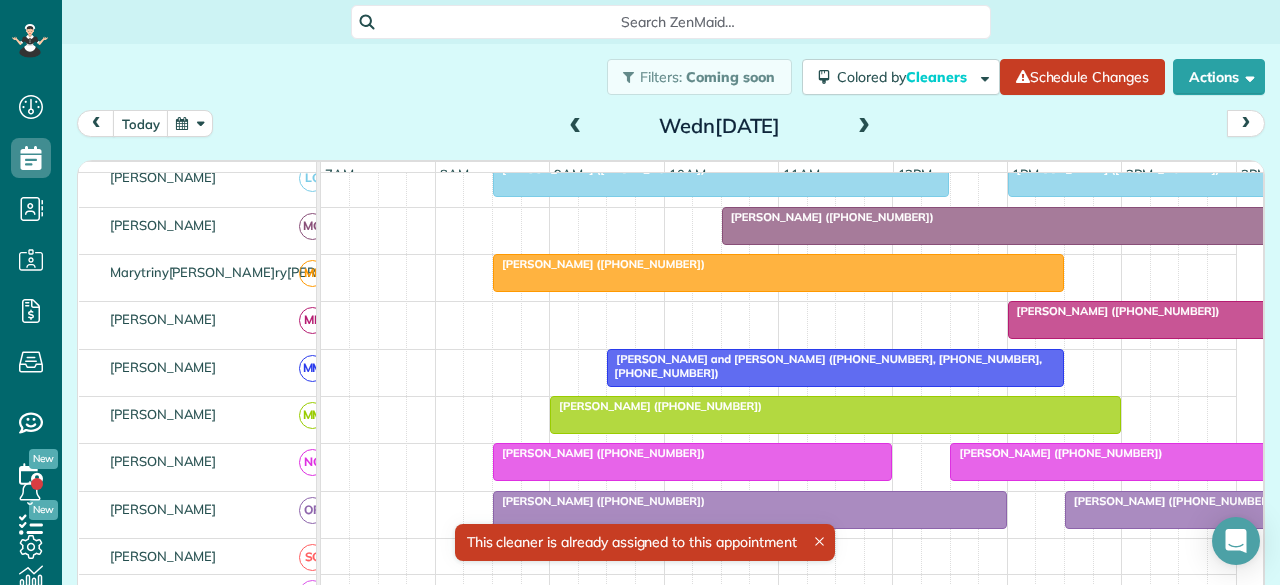 click on "Brian and Karen Becker (+18174536323, +18173075499, +19727412993)" at bounding box center [824, 366] 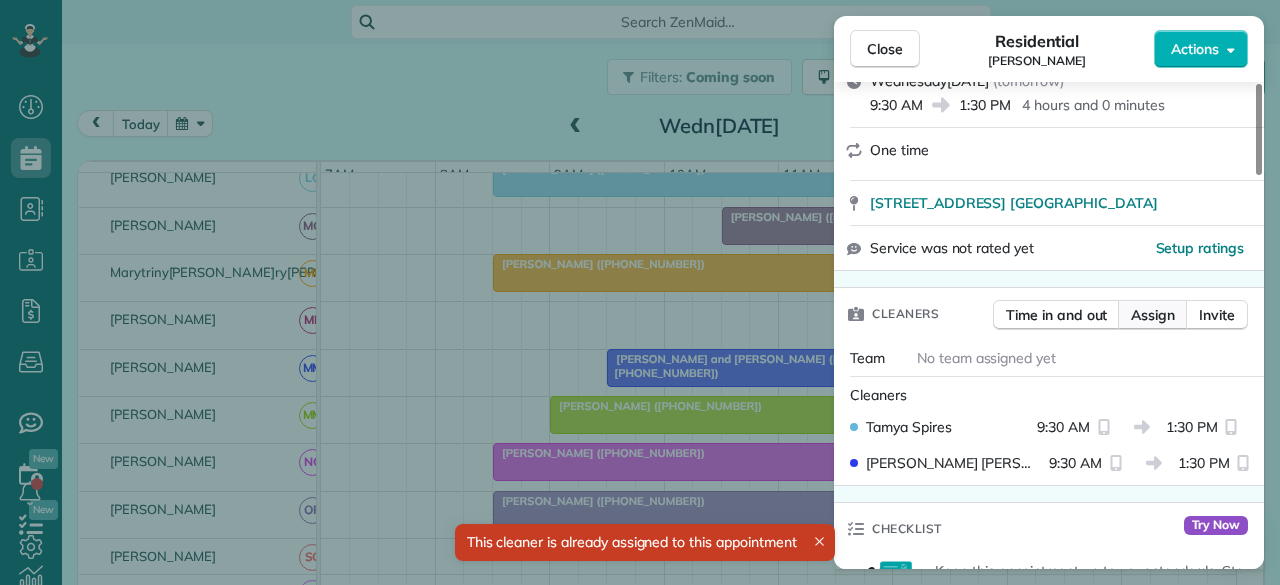 click on "Assign" at bounding box center [1153, 315] 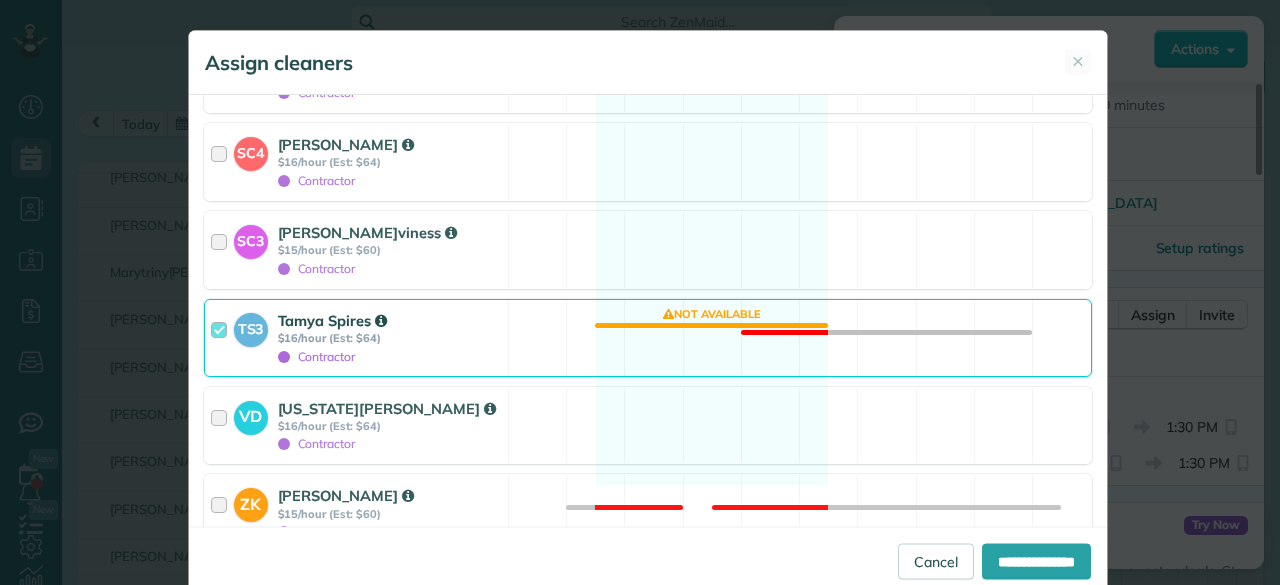 click on "$16/hour (Est: $64)" at bounding box center (390, 338) 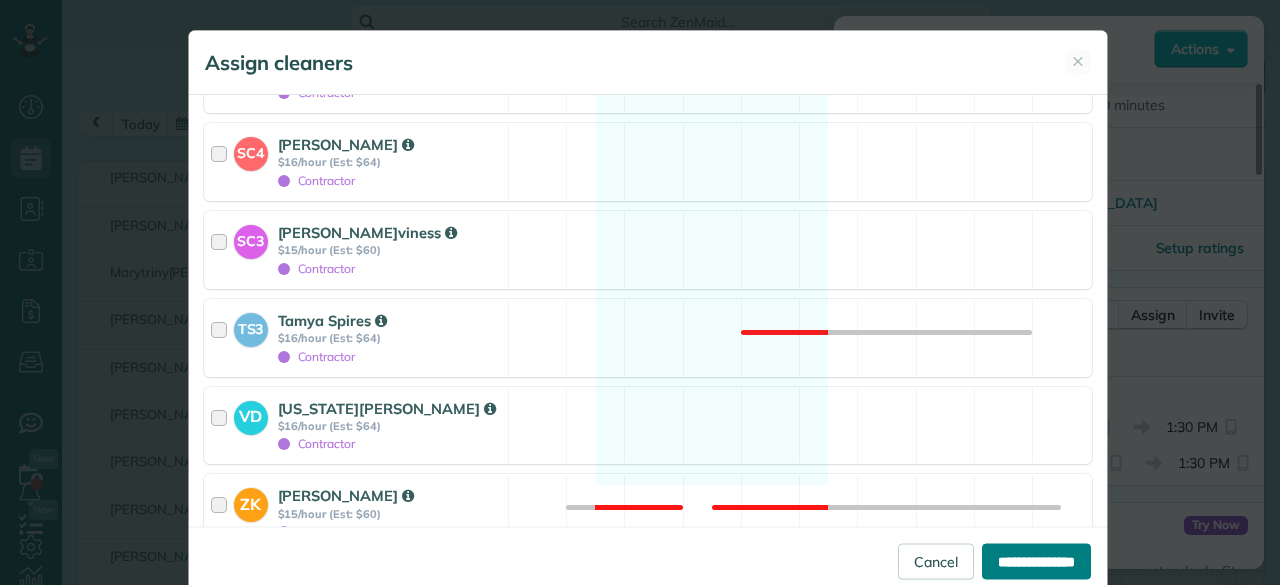 click on "**********" at bounding box center (1036, 561) 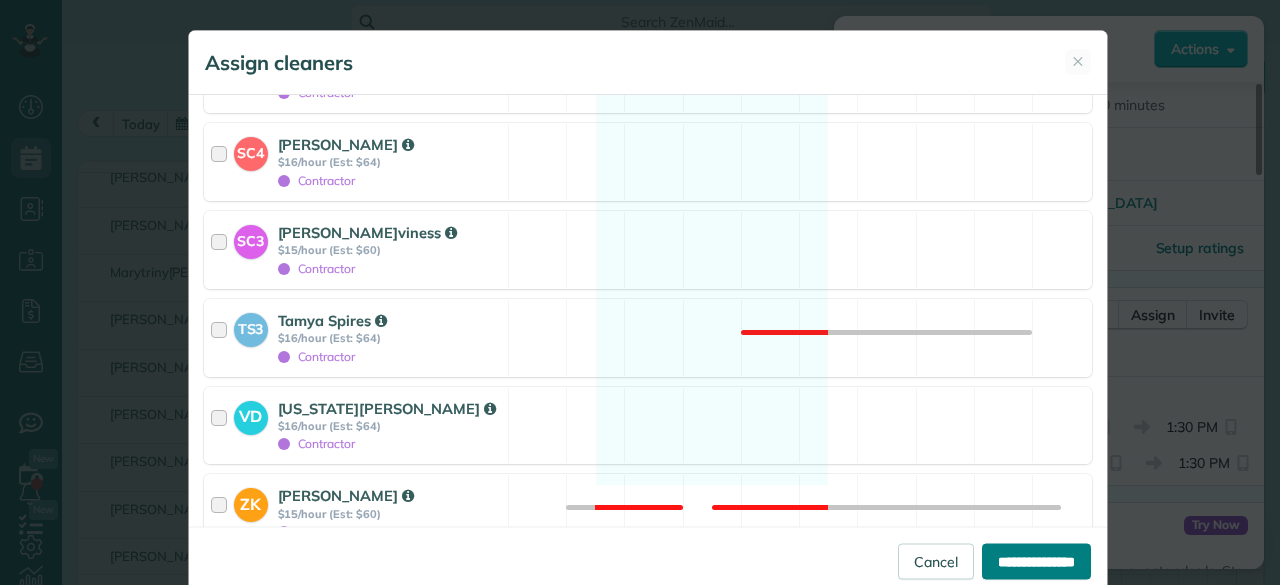 type on "**********" 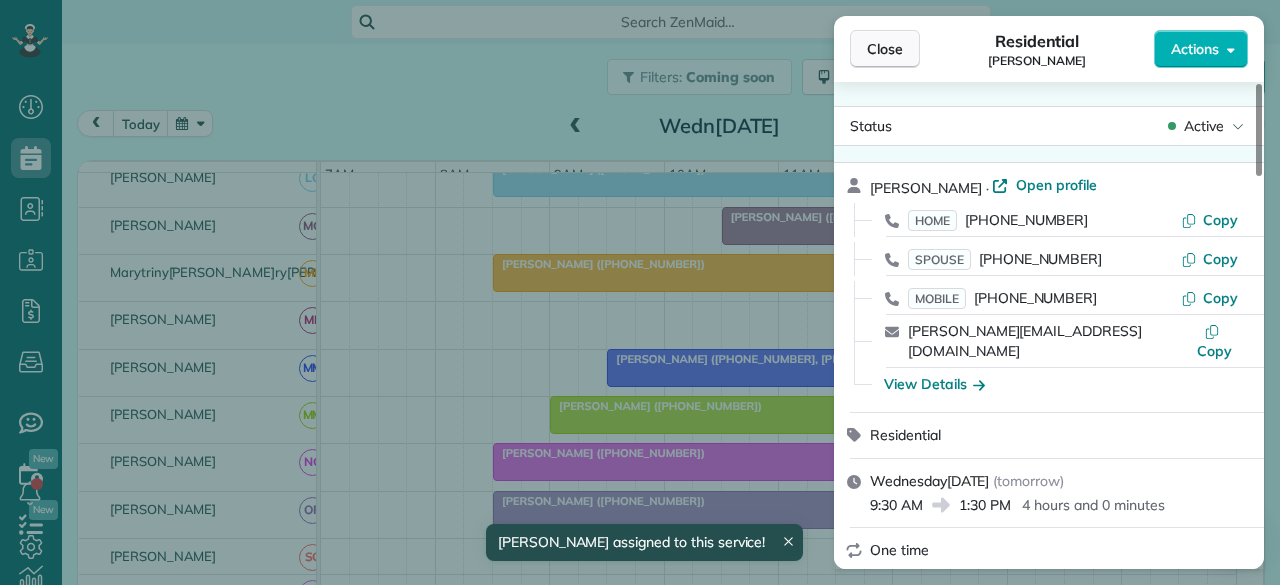 click on "Close" at bounding box center [885, 49] 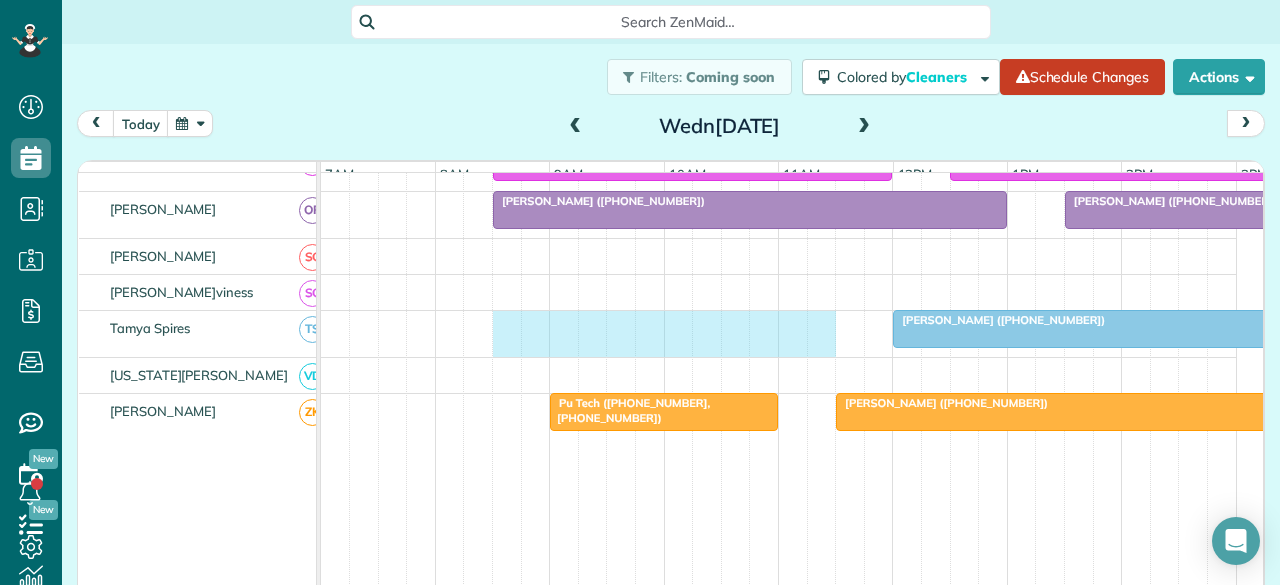 drag, startPoint x: 491, startPoint y: 327, endPoint x: 809, endPoint y: 331, distance: 318.02515 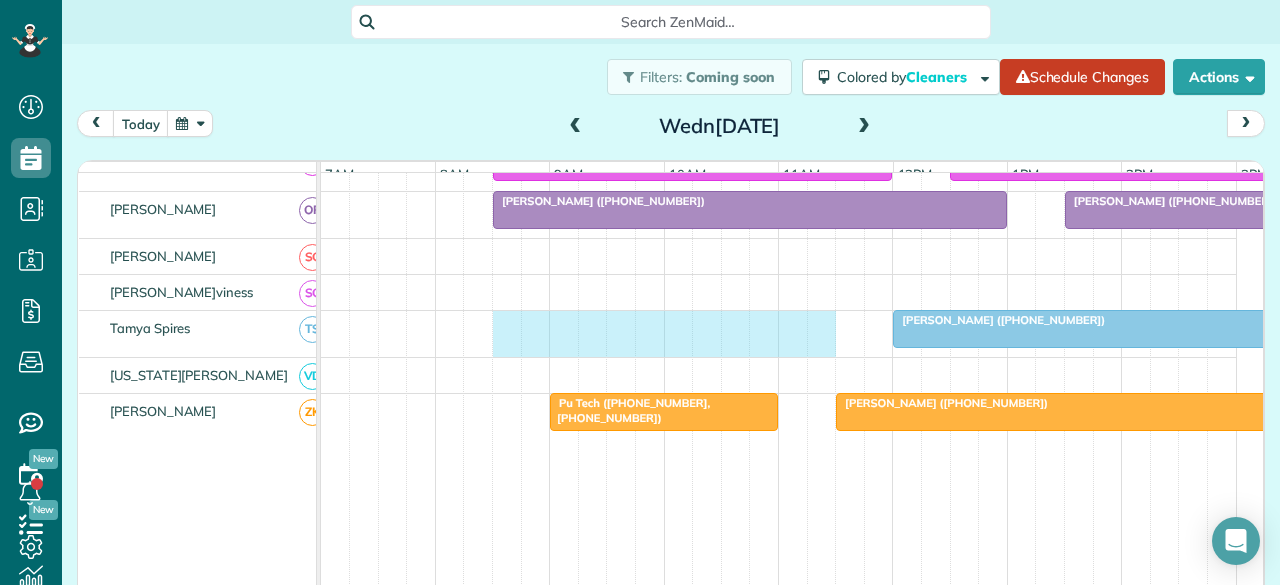 click on "[PERSON_NAME] ([PHONE_NUMBER])" at bounding box center [779, 334] 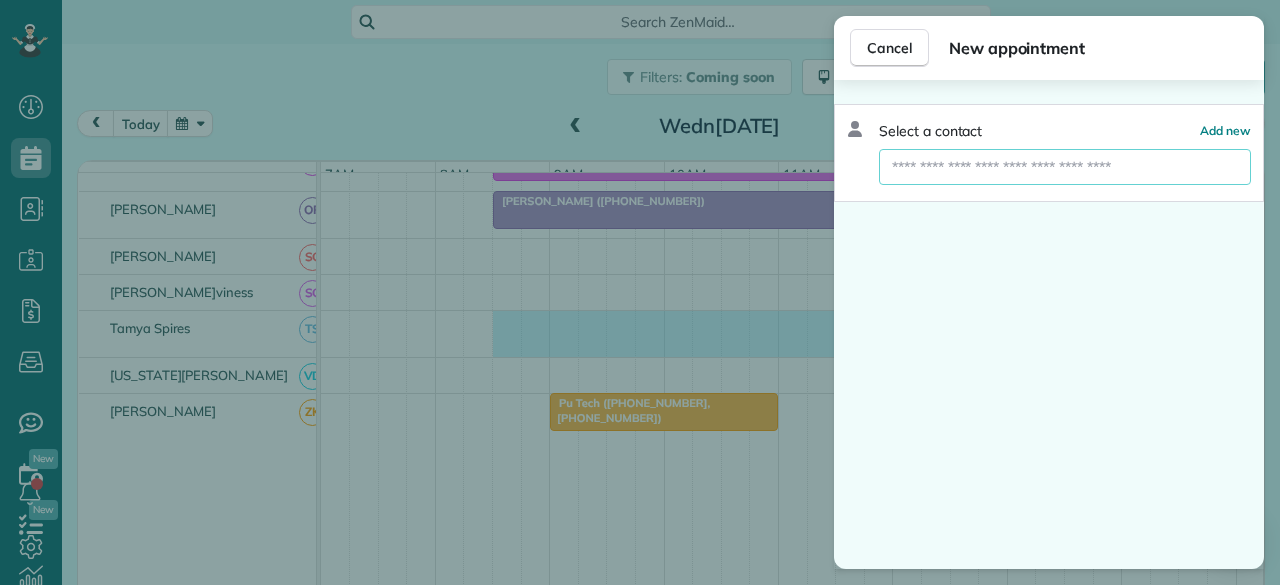 drag, startPoint x: 926, startPoint y: 175, endPoint x: 917, endPoint y: 186, distance: 14.21267 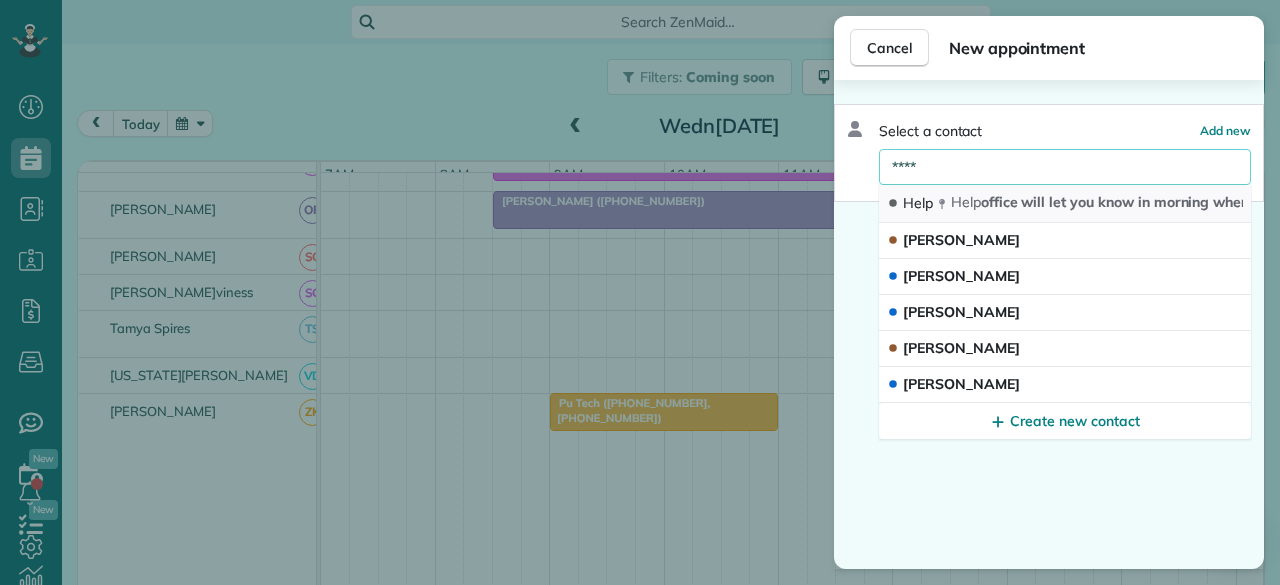 type on "****" 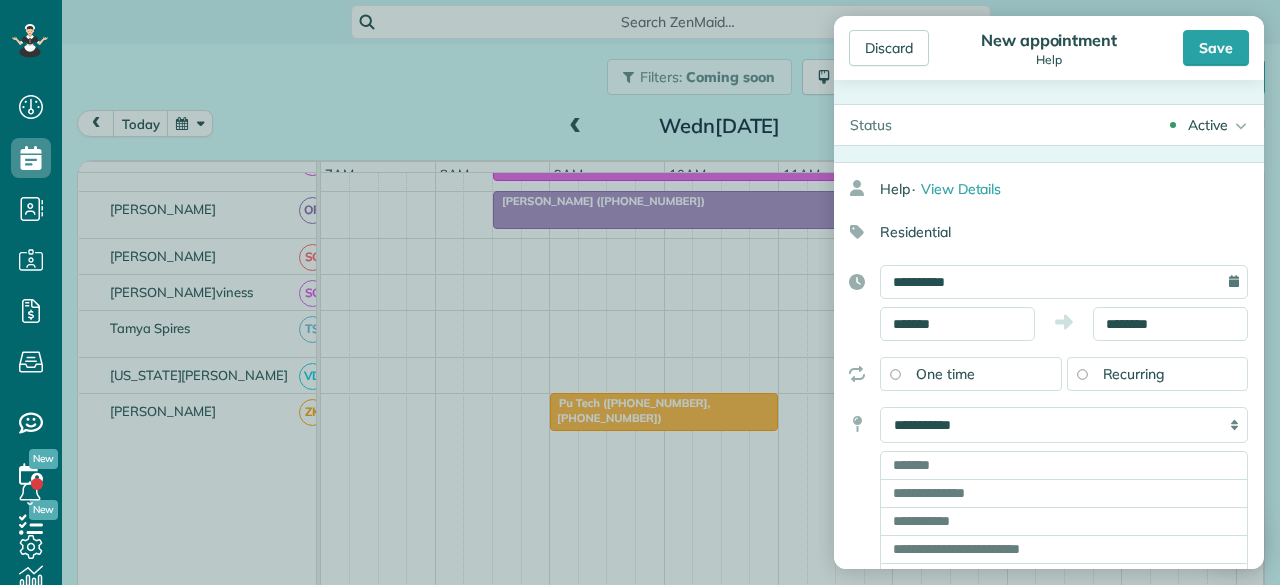 type on "**********" 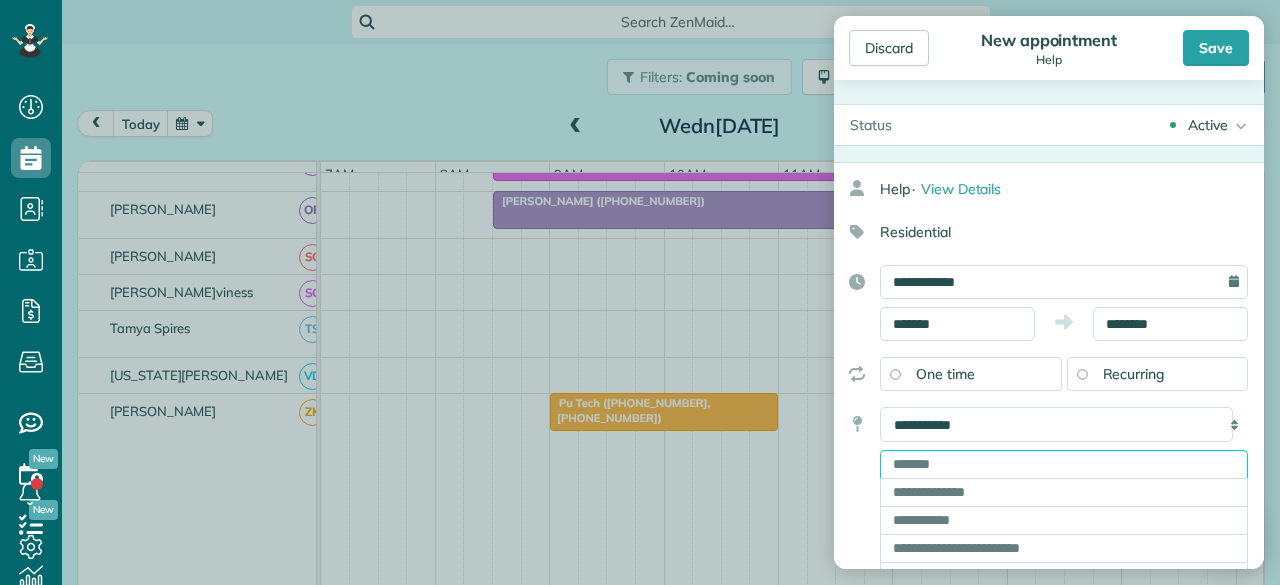 click at bounding box center [1064, 464] 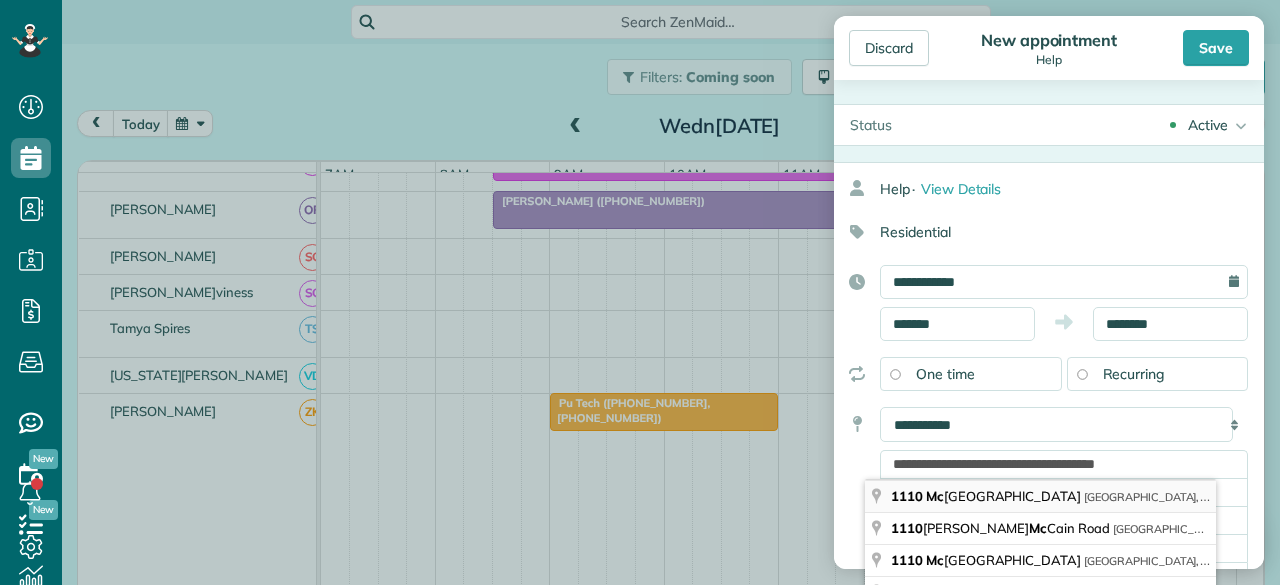 type on "**********" 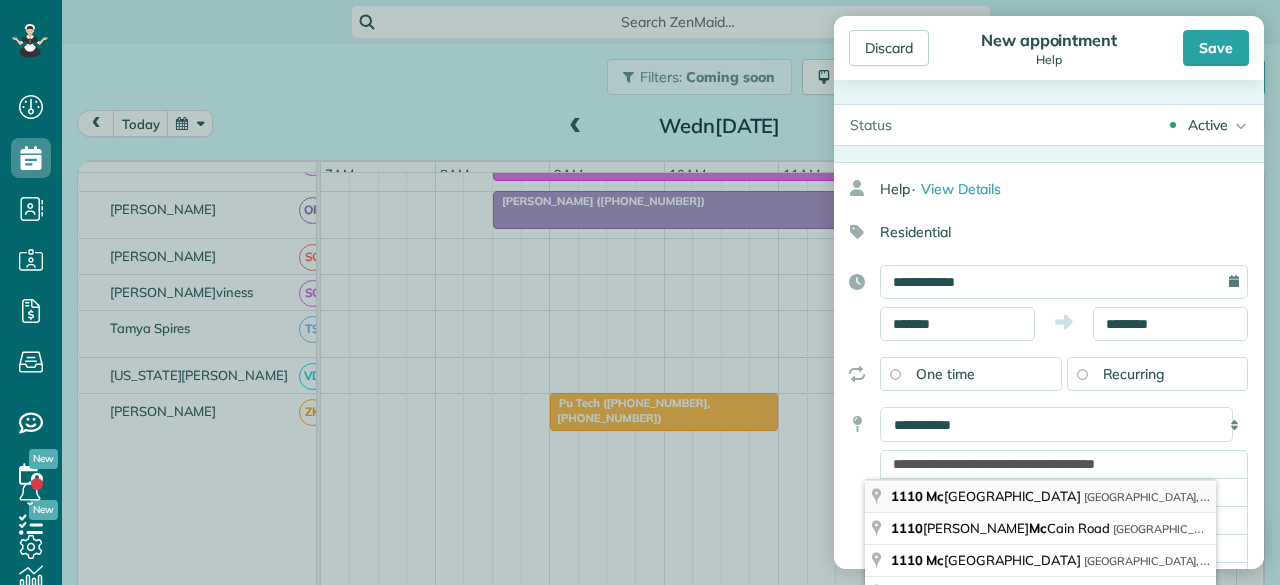 type on "*********" 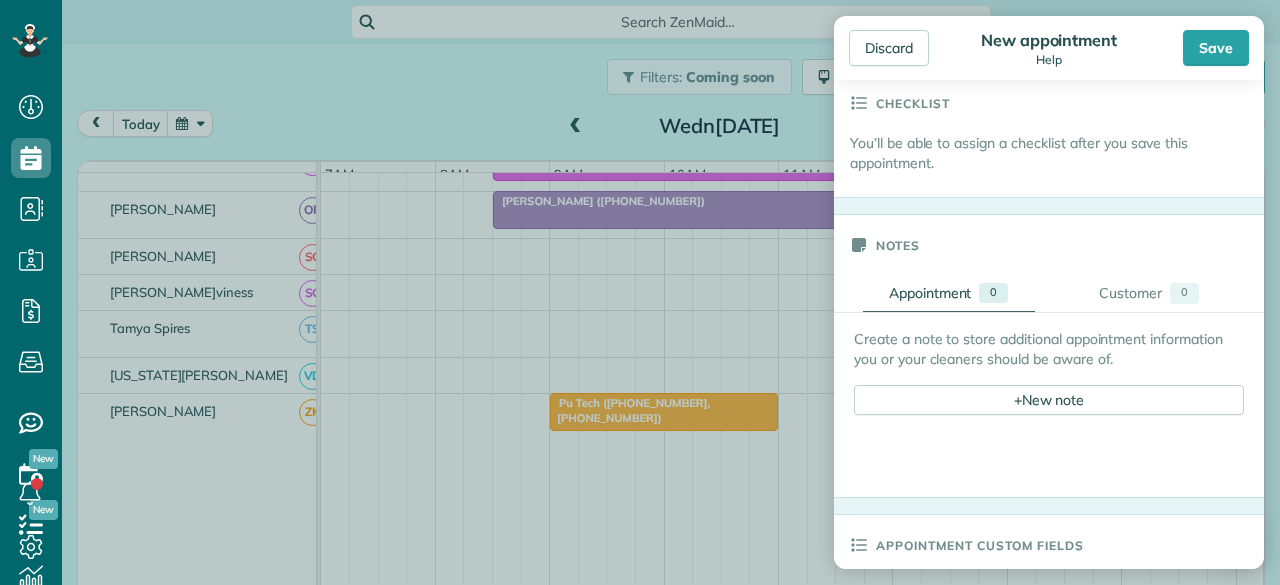 scroll, scrollTop: 1000, scrollLeft: 0, axis: vertical 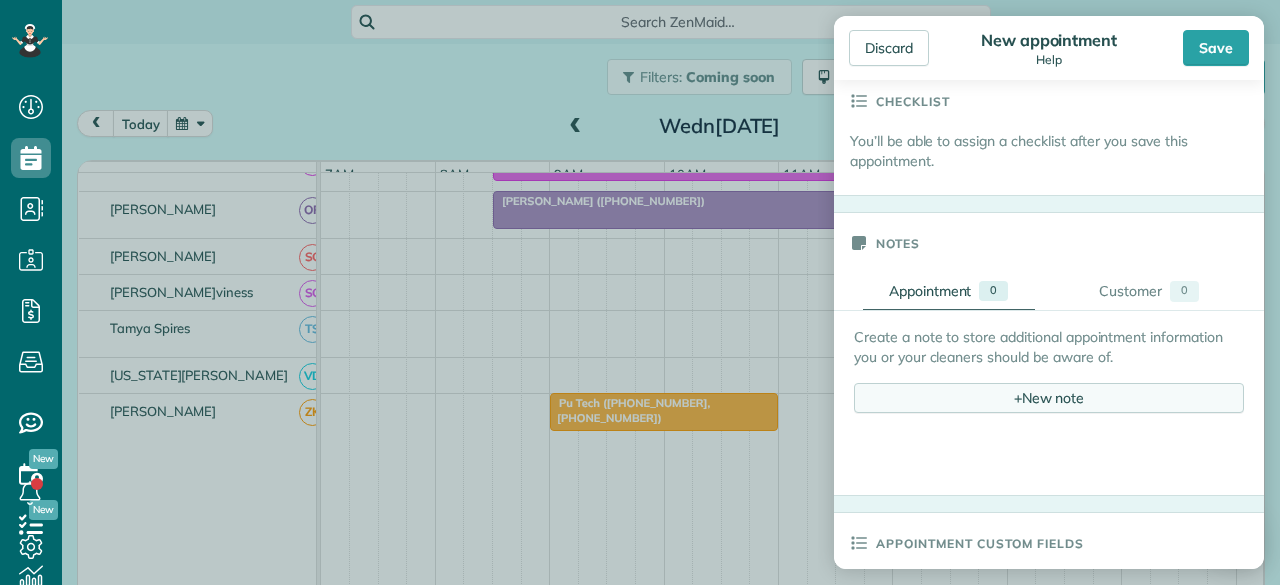 click on "+ New note" at bounding box center (1049, 398) 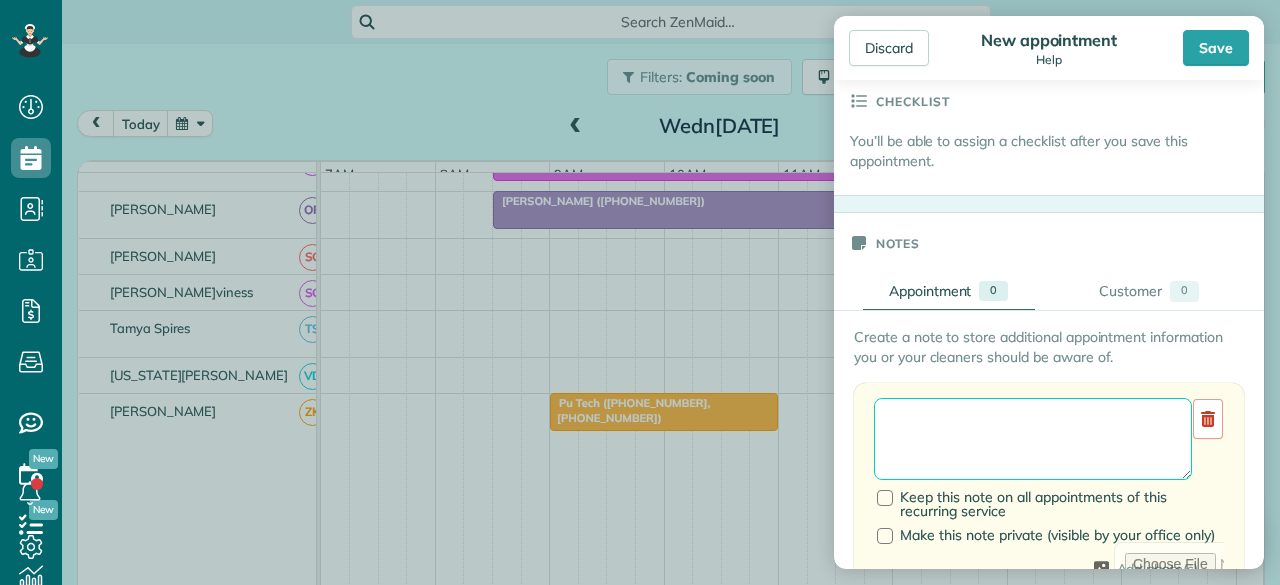click at bounding box center [1033, 439] 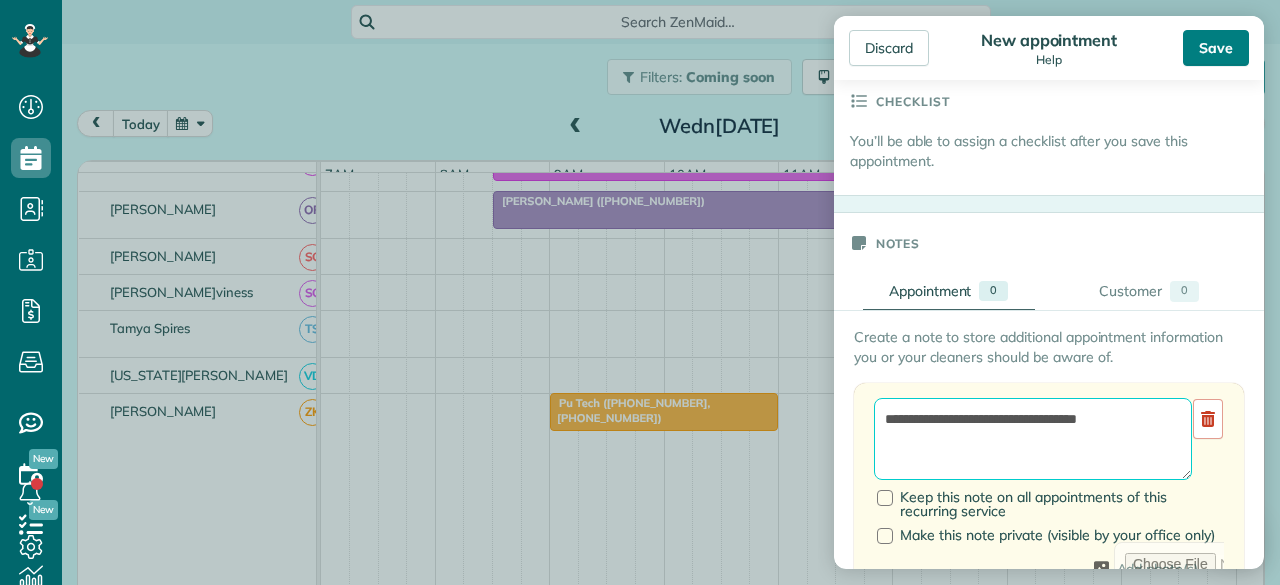 type on "**********" 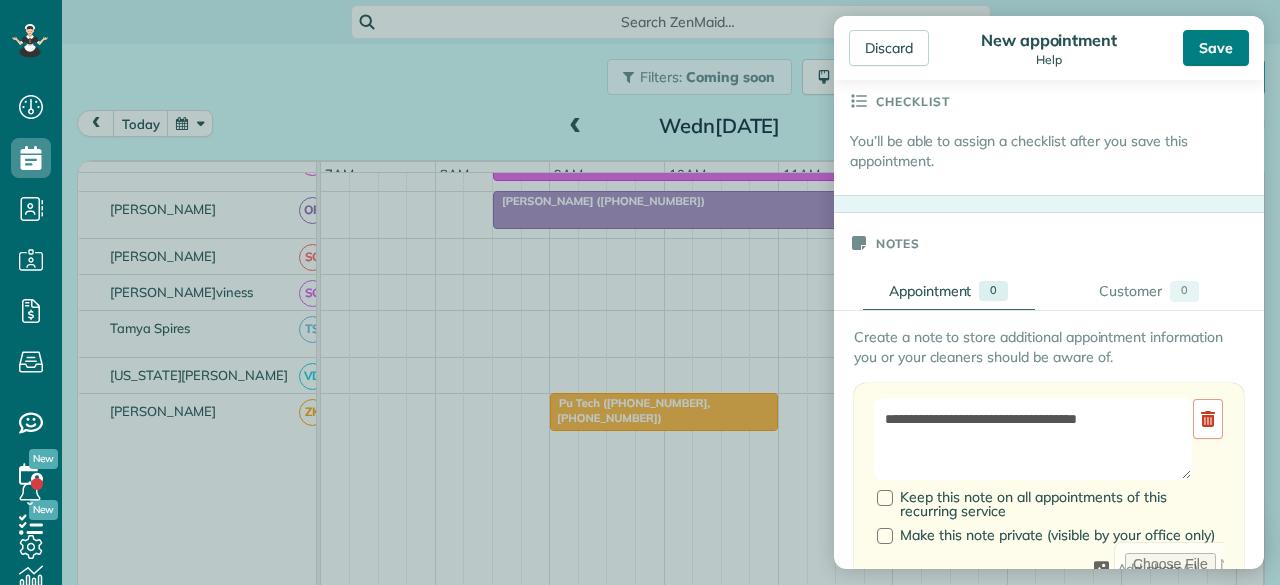 click on "Save" at bounding box center (1216, 48) 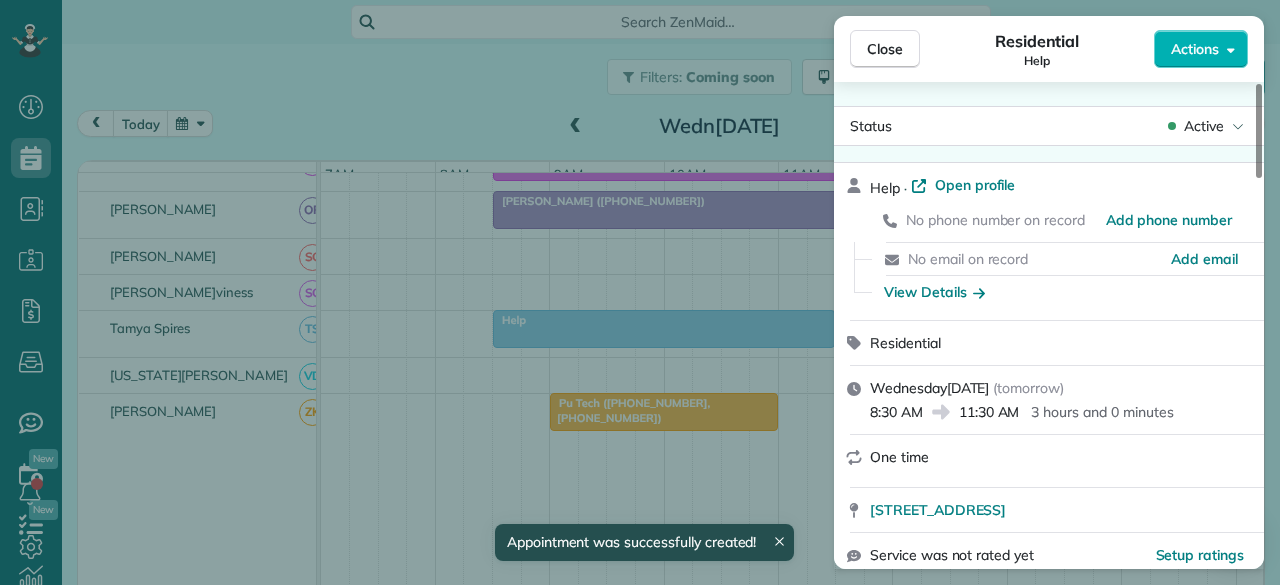 click on "Close" at bounding box center (885, 49) 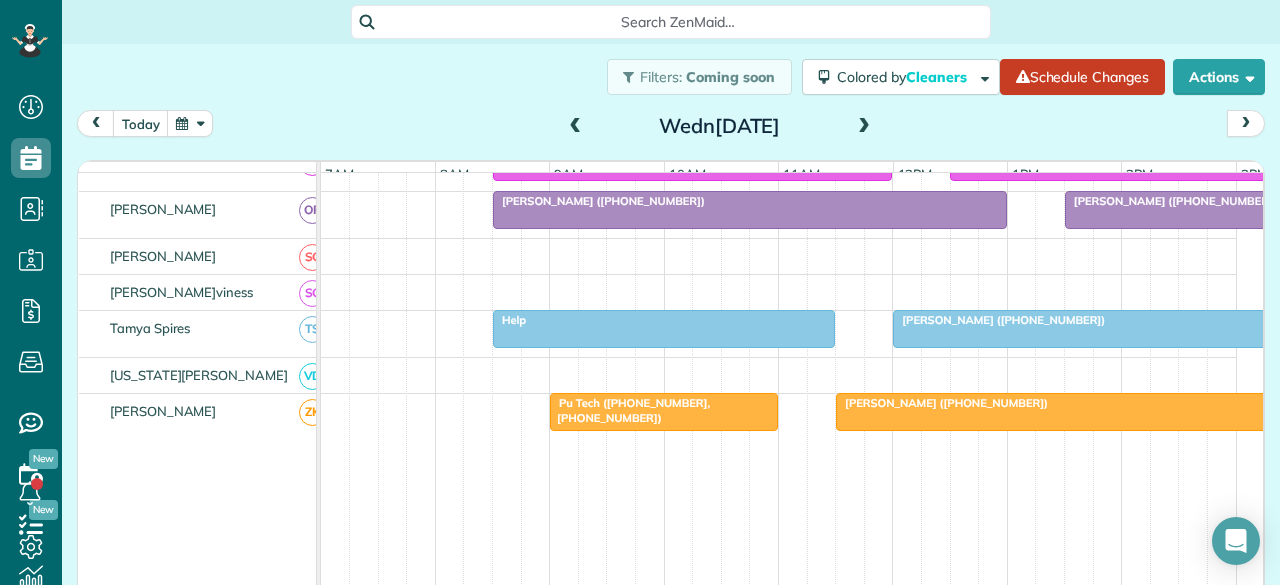 scroll, scrollTop: 1125, scrollLeft: 0, axis: vertical 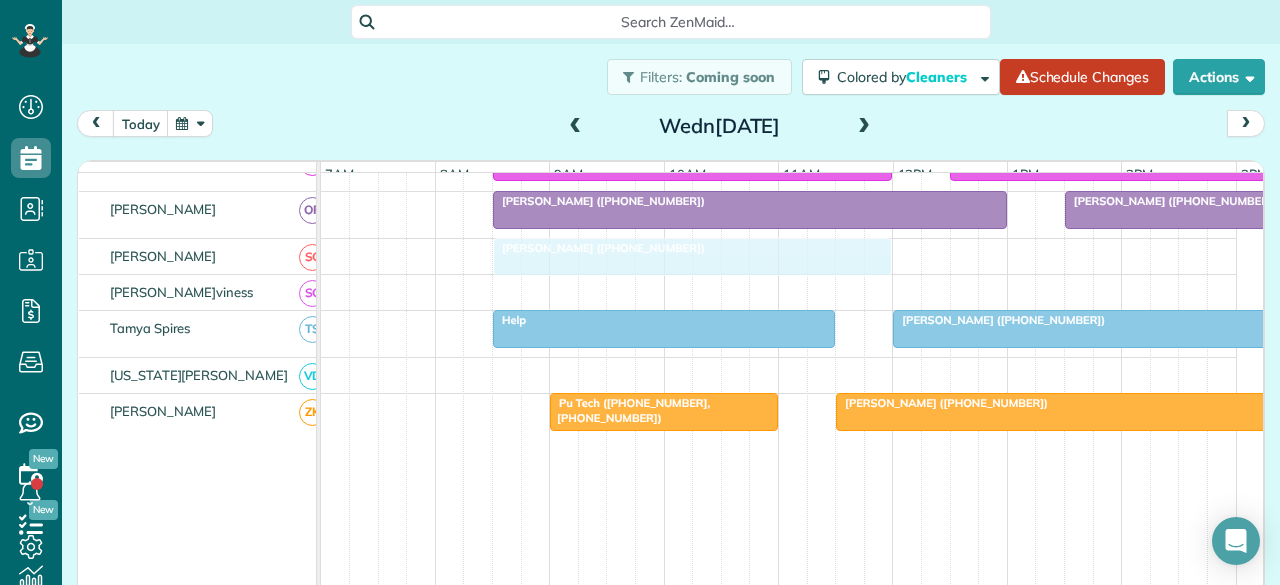drag, startPoint x: 560, startPoint y: 281, endPoint x: 562, endPoint y: 258, distance: 23.086792 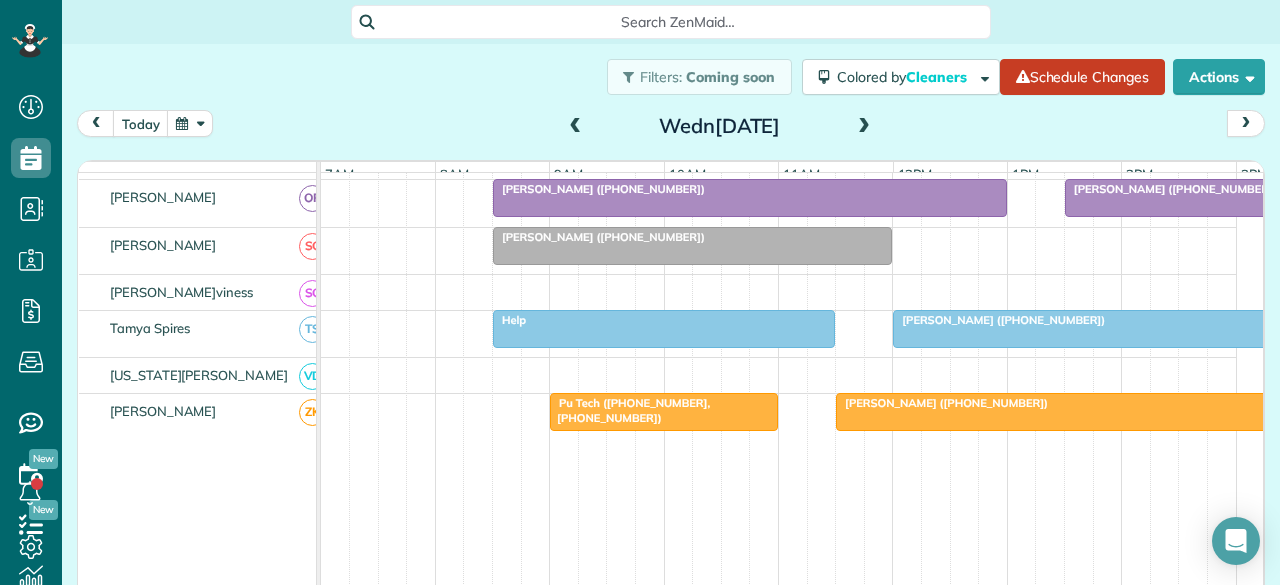 scroll, scrollTop: 1188, scrollLeft: 0, axis: vertical 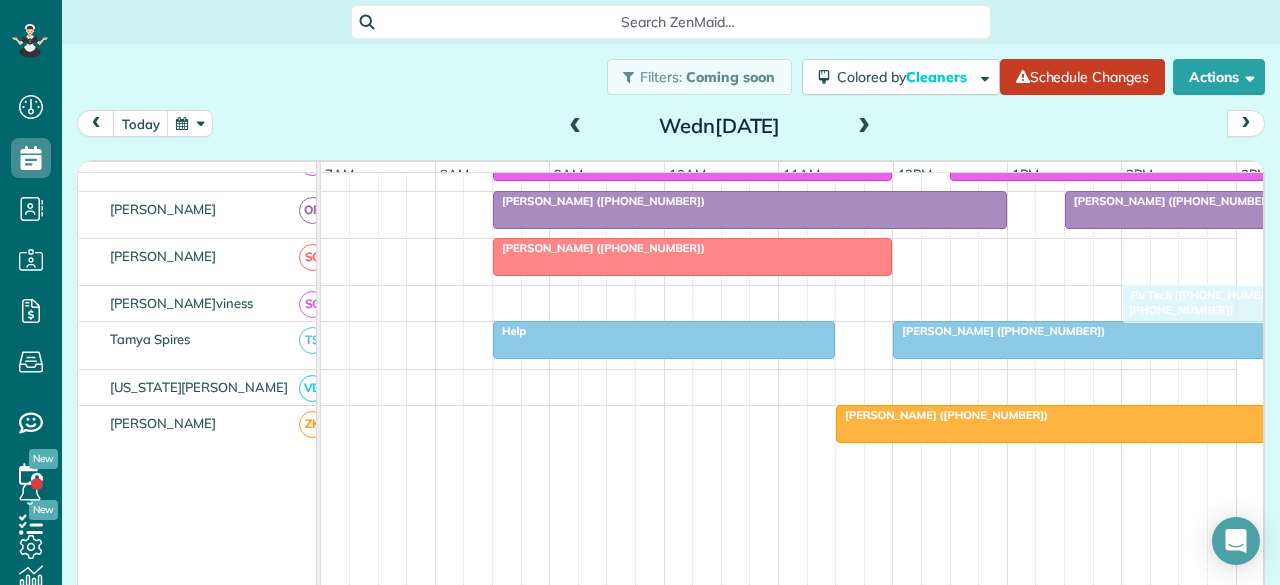 drag, startPoint x: 602, startPoint y: 428, endPoint x: 1160, endPoint y: 313, distance: 569.7271 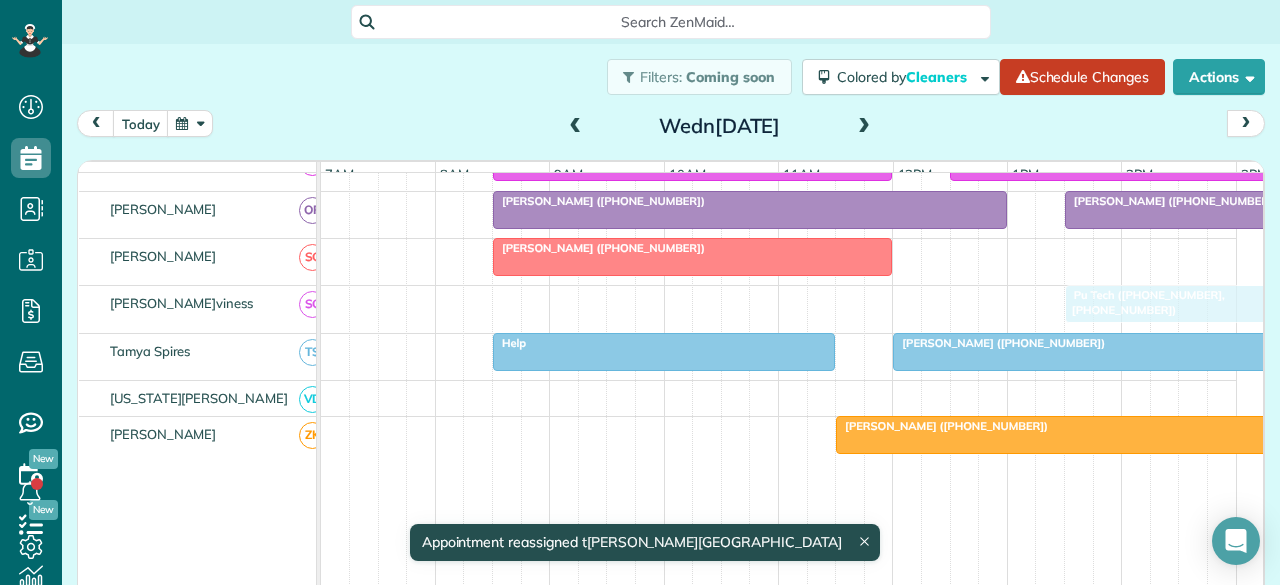 drag, startPoint x: 1189, startPoint y: 302, endPoint x: 1133, endPoint y: 303, distance: 56.008926 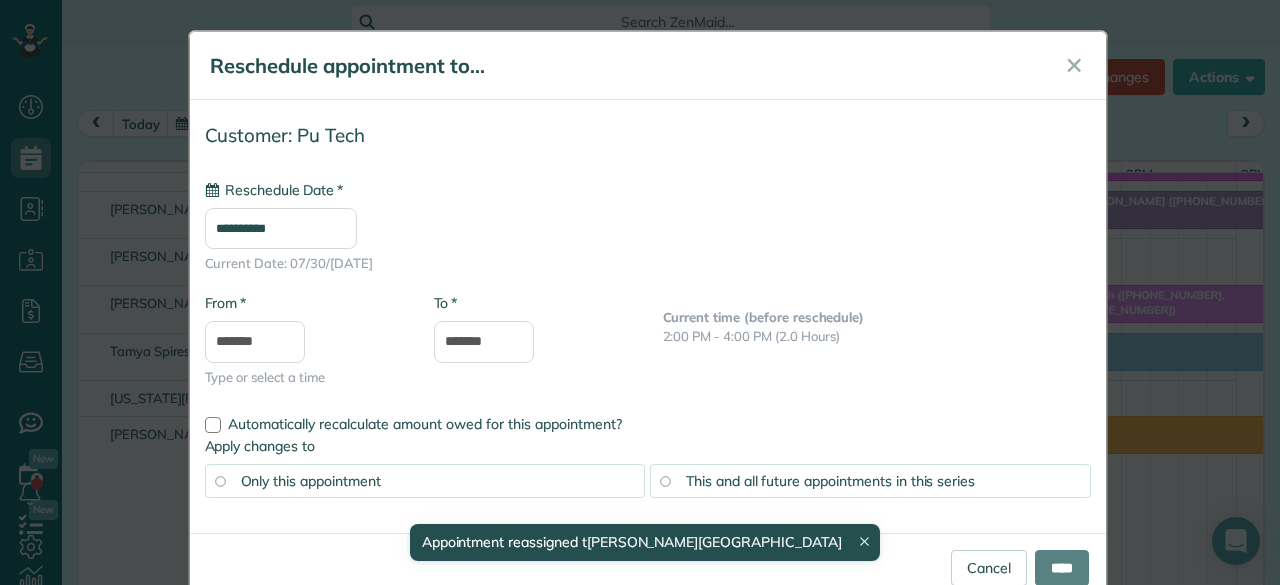 type on "**********" 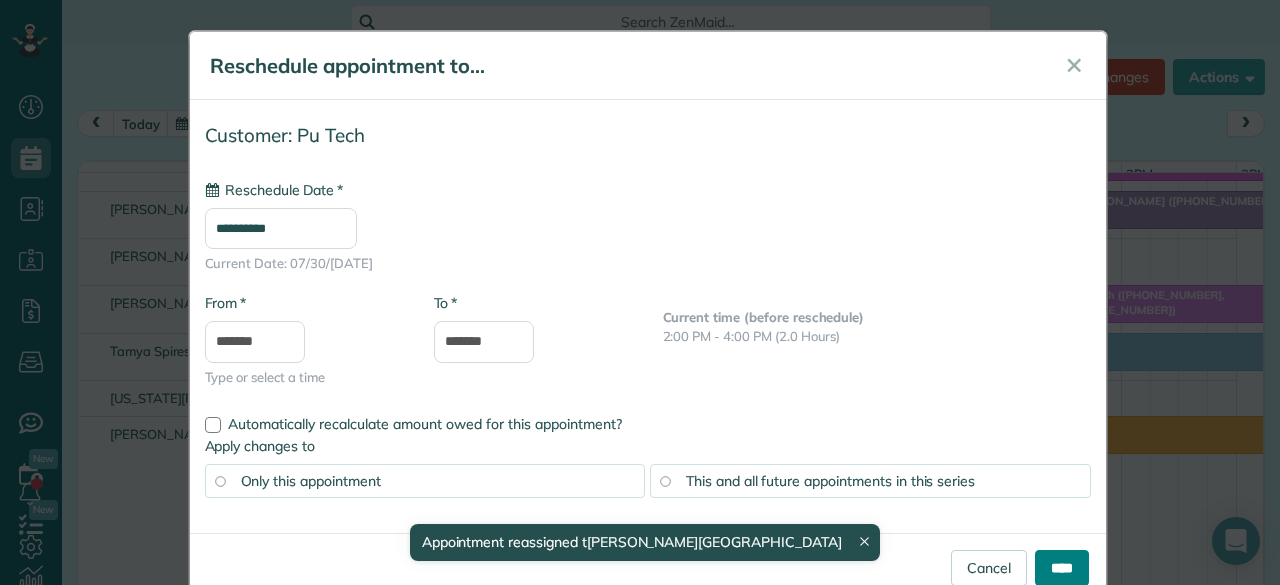 click on "****" at bounding box center (1062, 568) 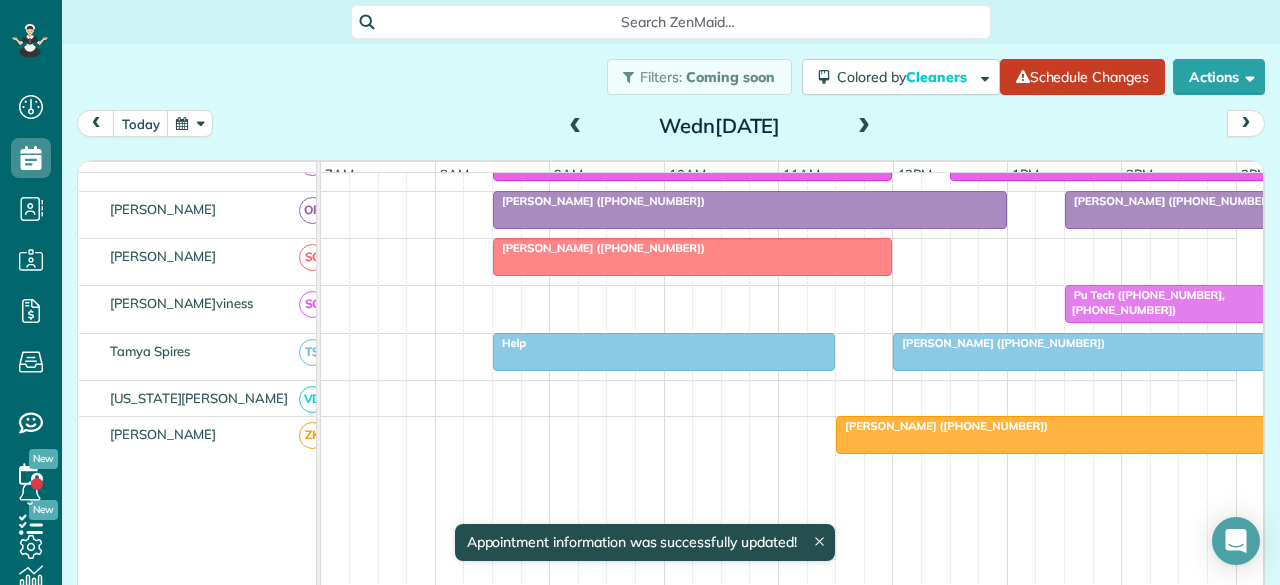 scroll, scrollTop: 626, scrollLeft: 0, axis: vertical 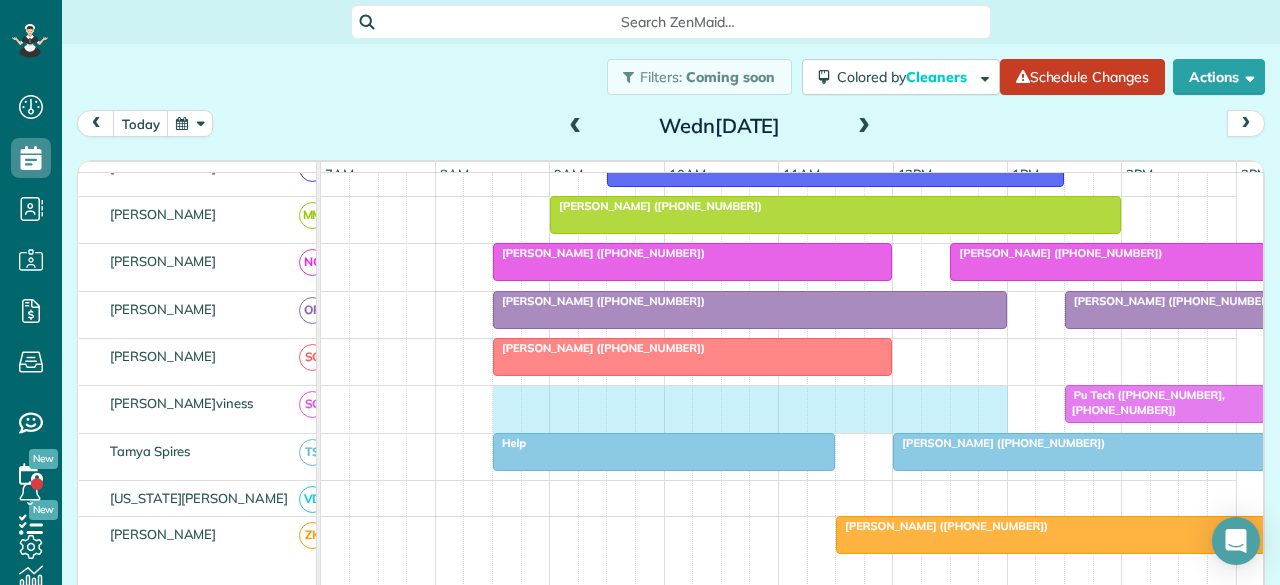 drag, startPoint x: 492, startPoint y: 410, endPoint x: 978, endPoint y: 403, distance: 486.0504 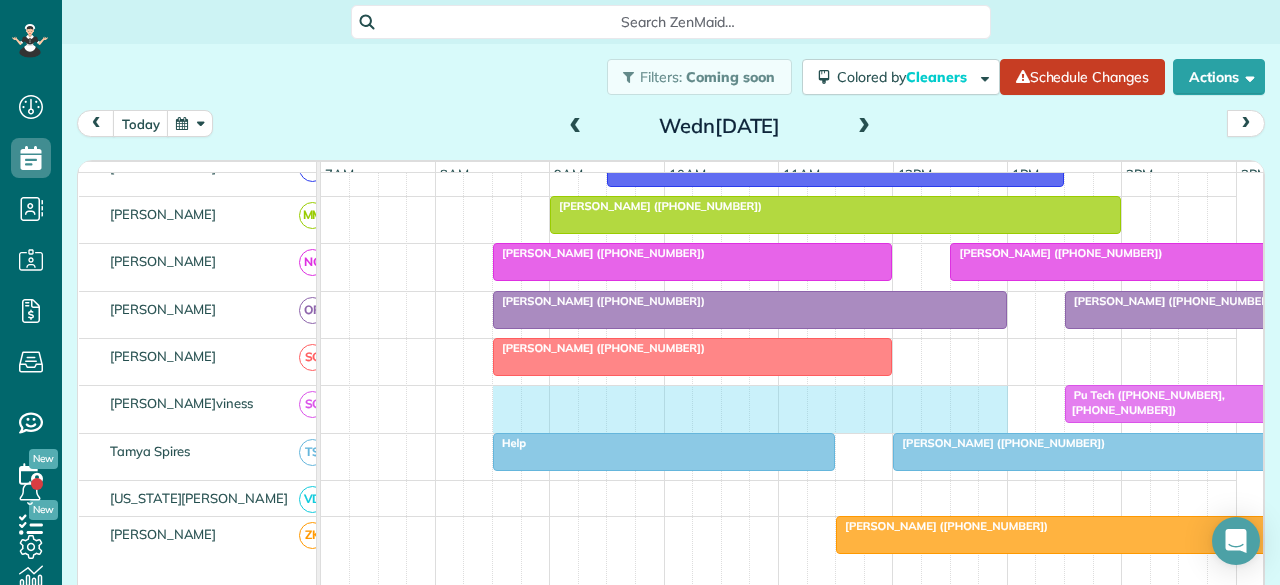 click on "Pu Tech (+18174786422, +18178329444)" at bounding box center (779, 409) 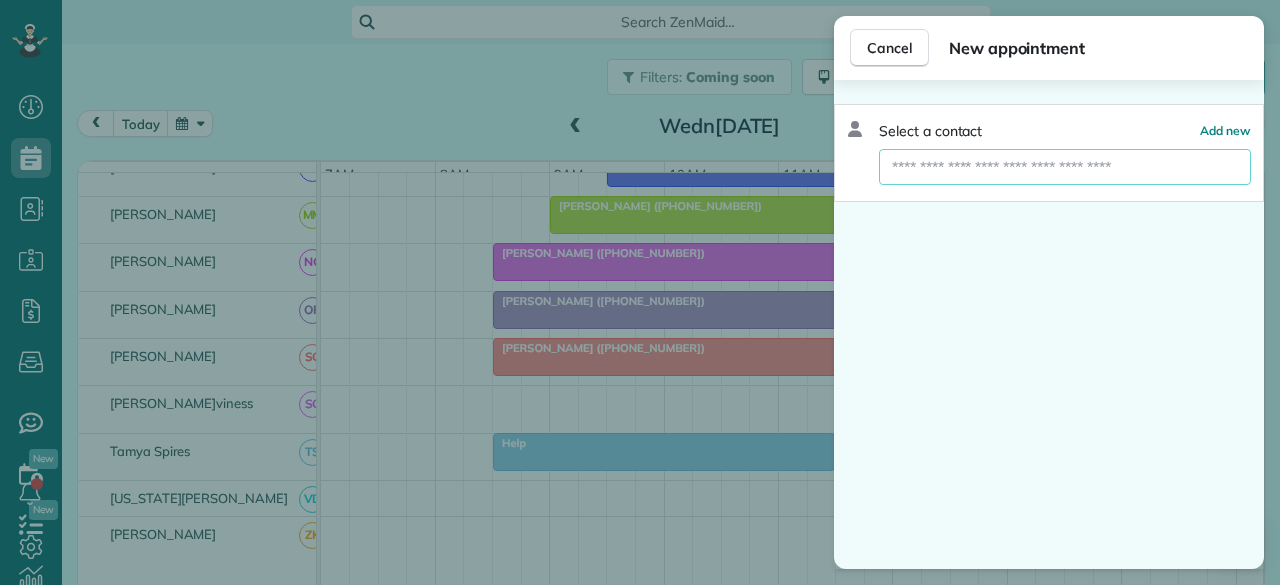 click at bounding box center (1065, 167) 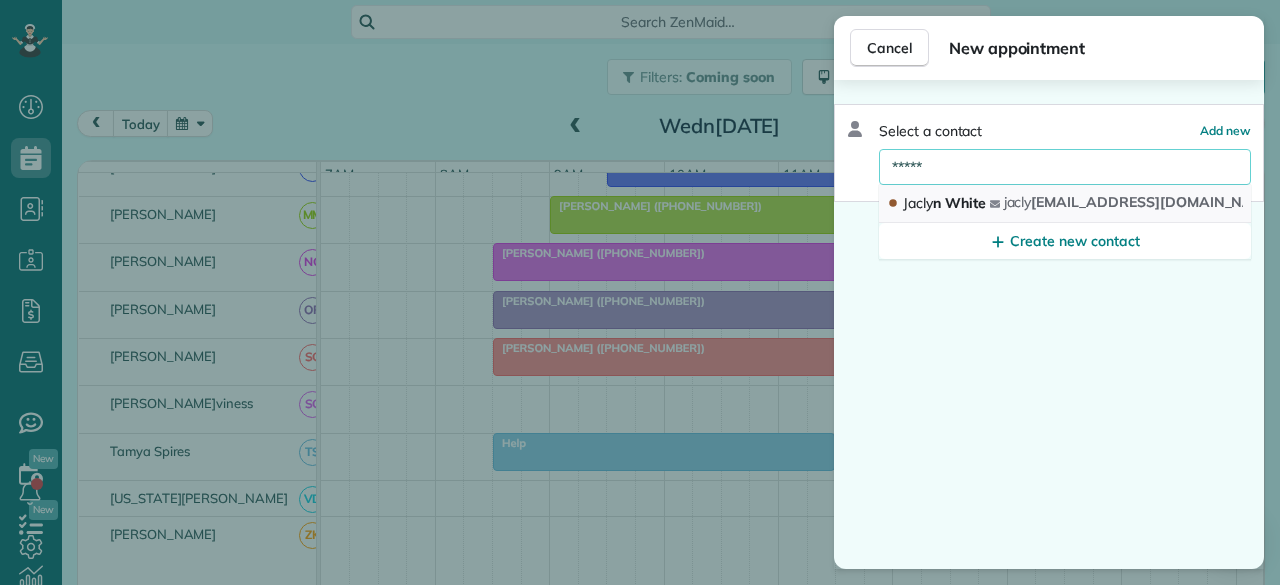 type on "*****" 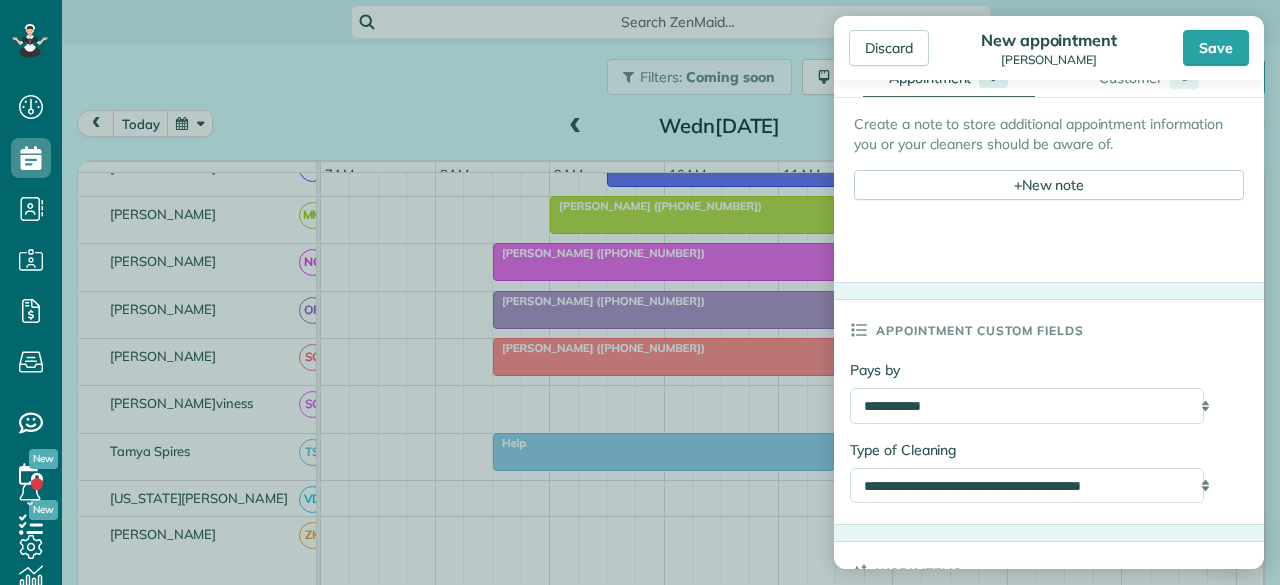 scroll, scrollTop: 800, scrollLeft: 0, axis: vertical 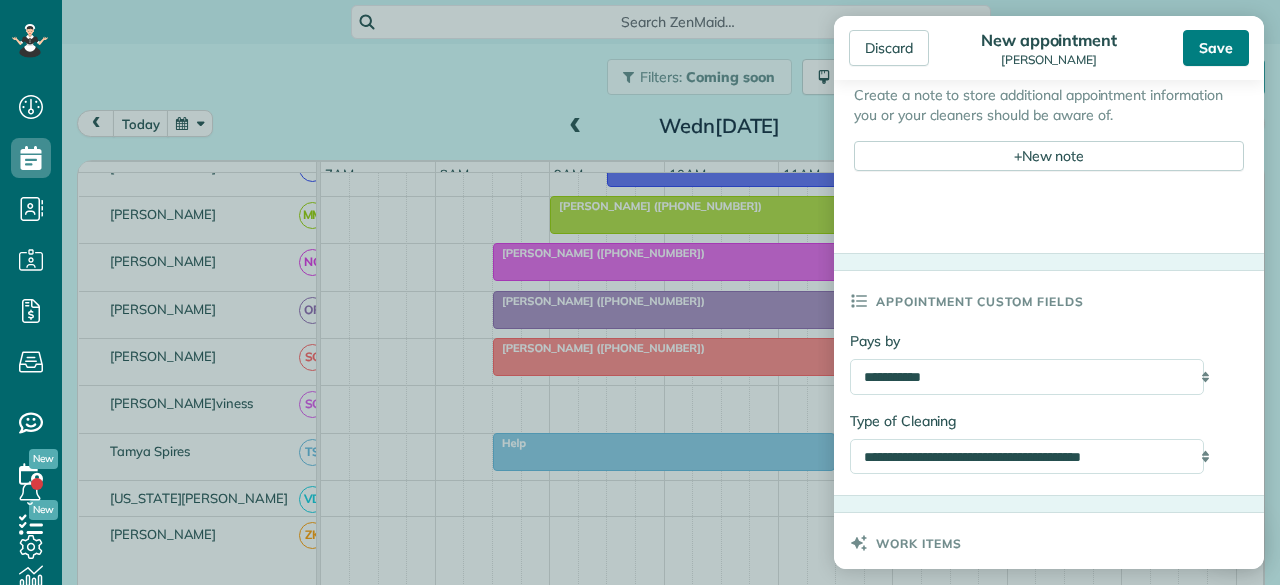 click on "Save" at bounding box center [1216, 48] 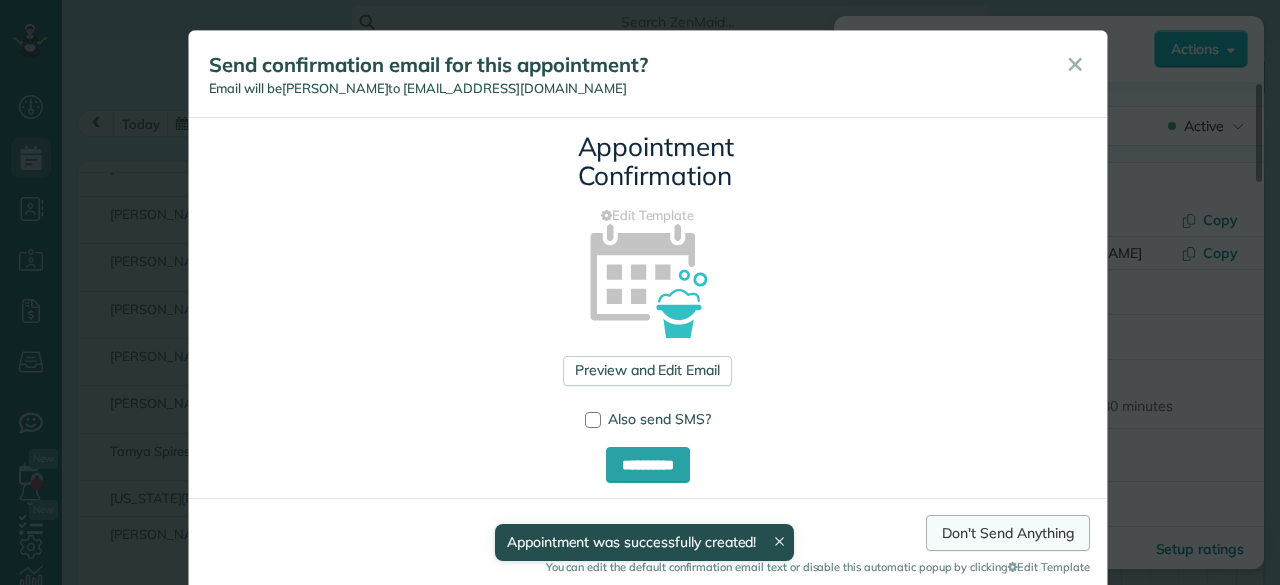click on "Don't Send Anything" at bounding box center (1007, 533) 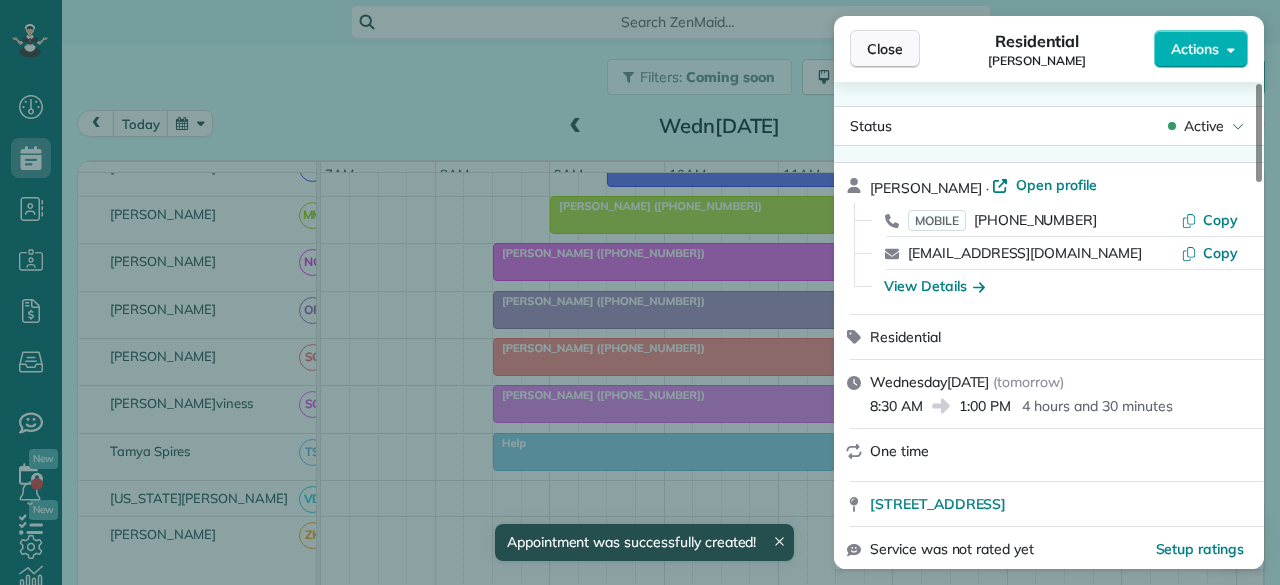 click on "Close" at bounding box center (885, 49) 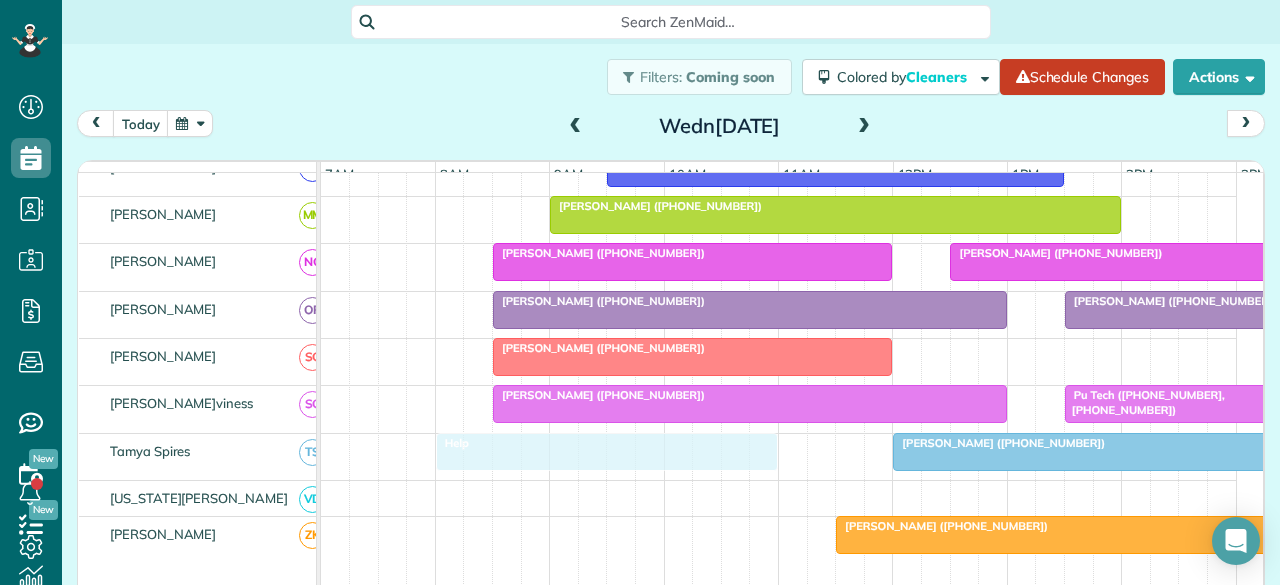 drag, startPoint x: 550, startPoint y: 453, endPoint x: 514, endPoint y: 453, distance: 36 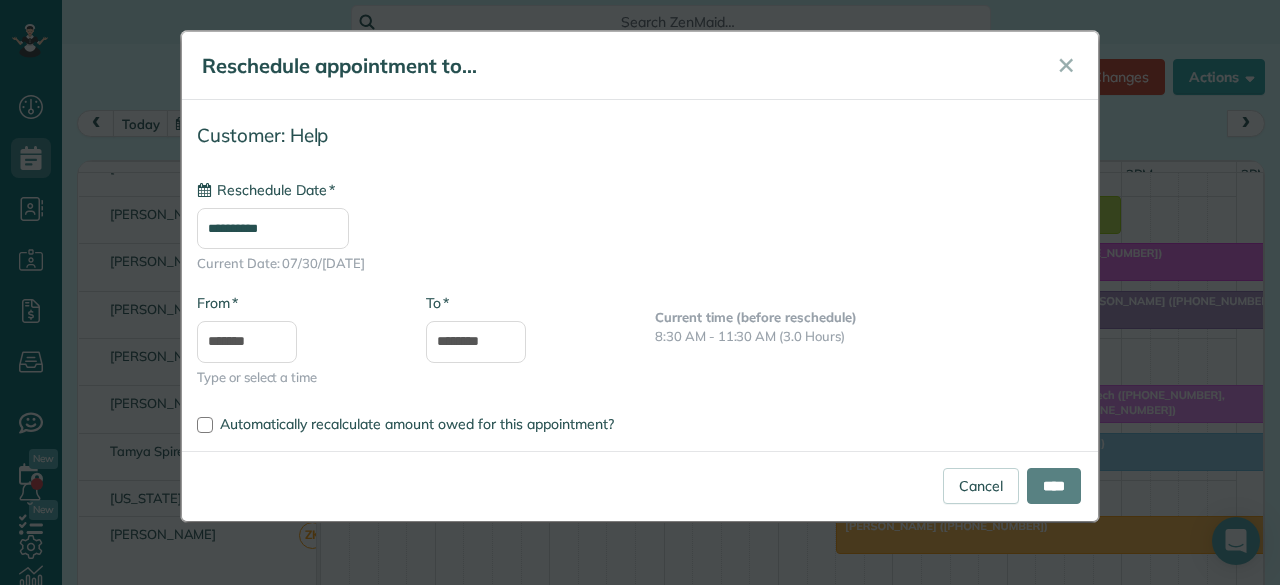 type on "**********" 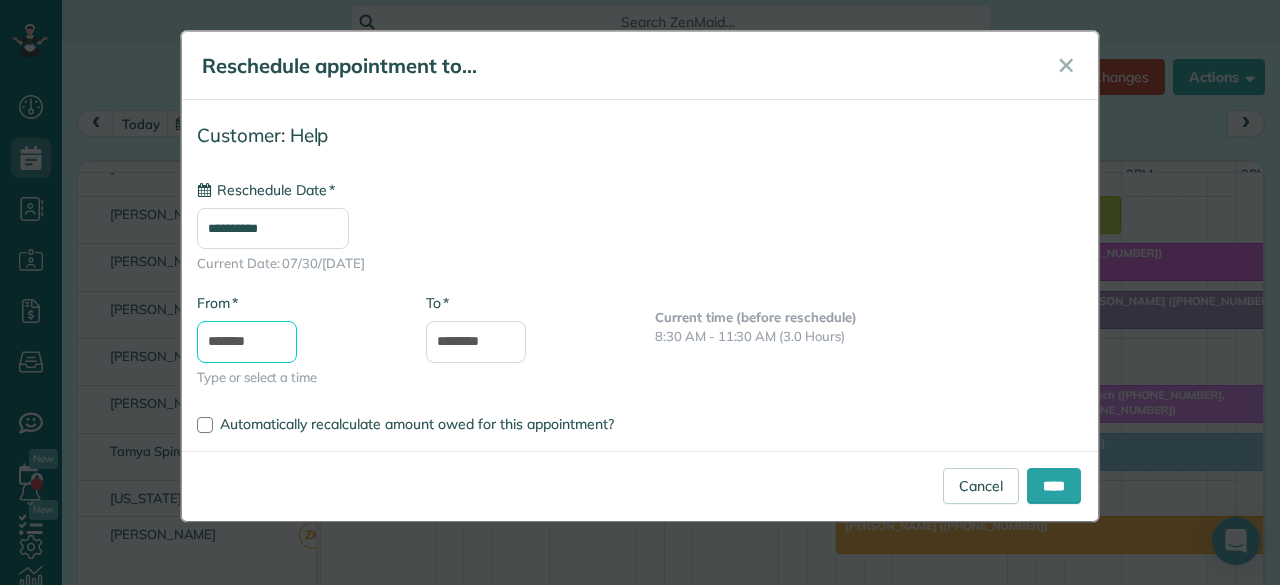 click on "*******" at bounding box center [247, 342] 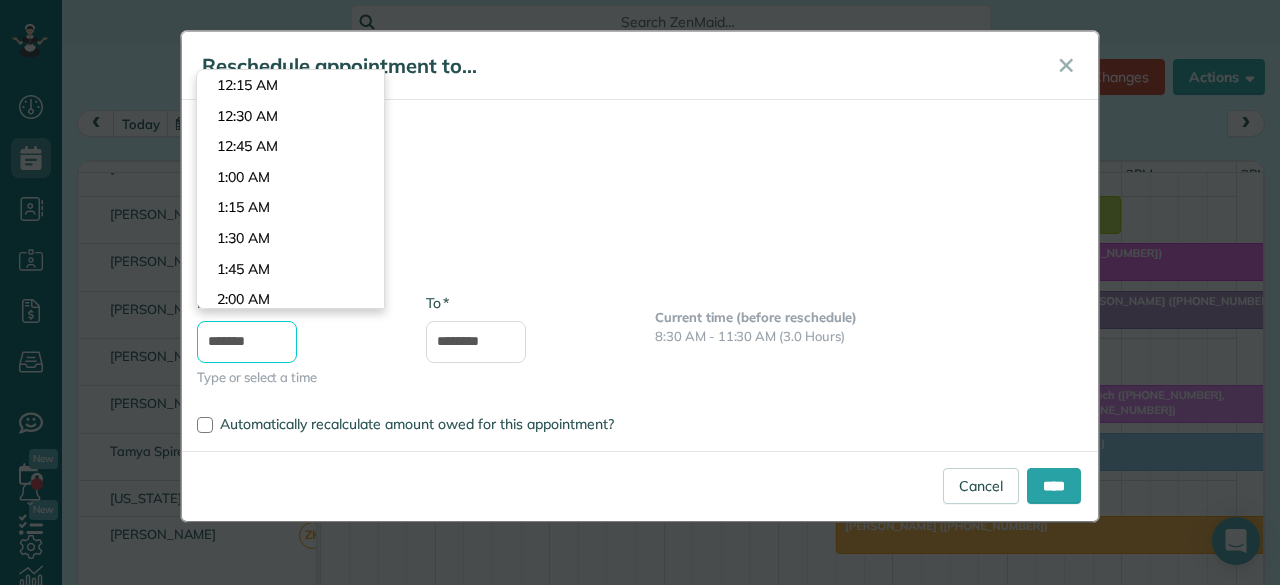 scroll, scrollTop: 916, scrollLeft: 0, axis: vertical 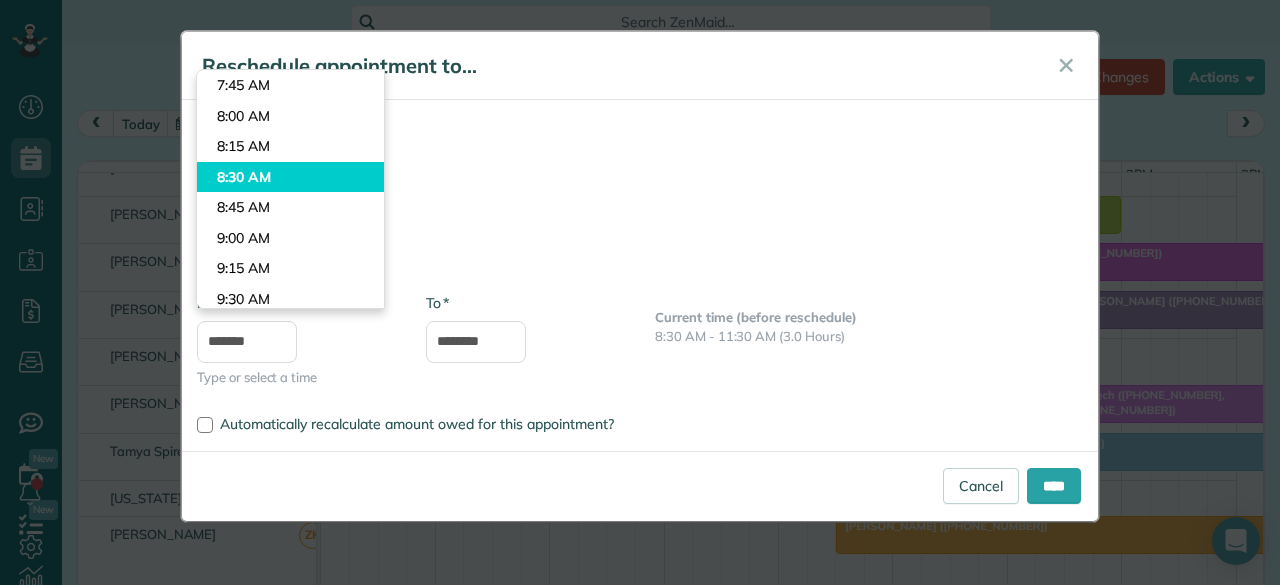 type on "*******" 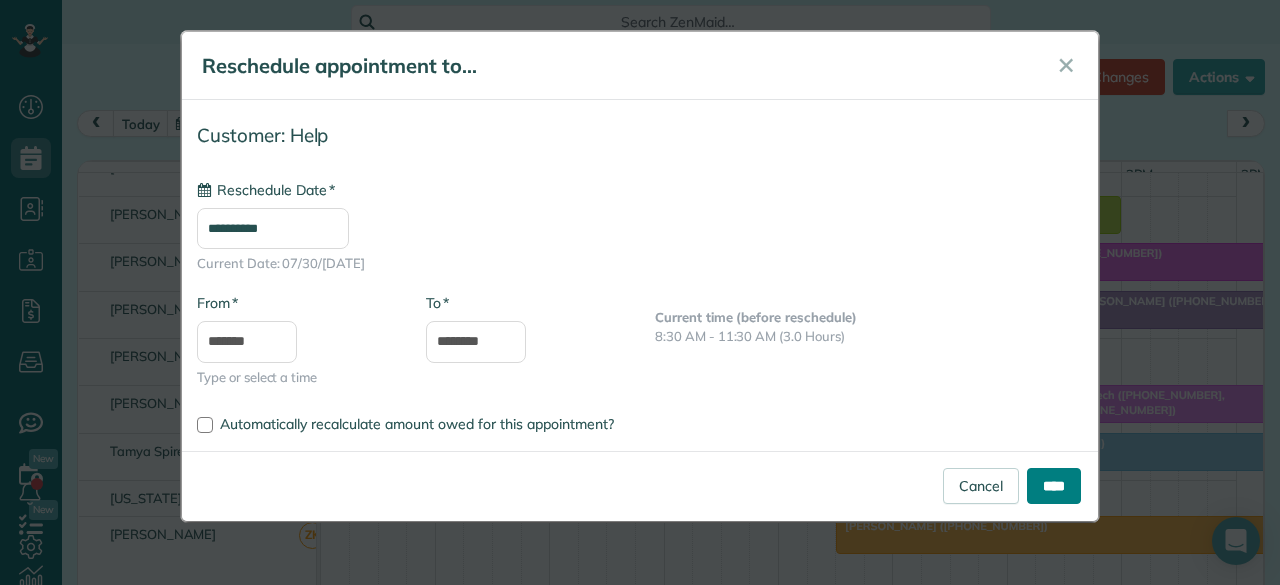 click on "****" at bounding box center (1054, 486) 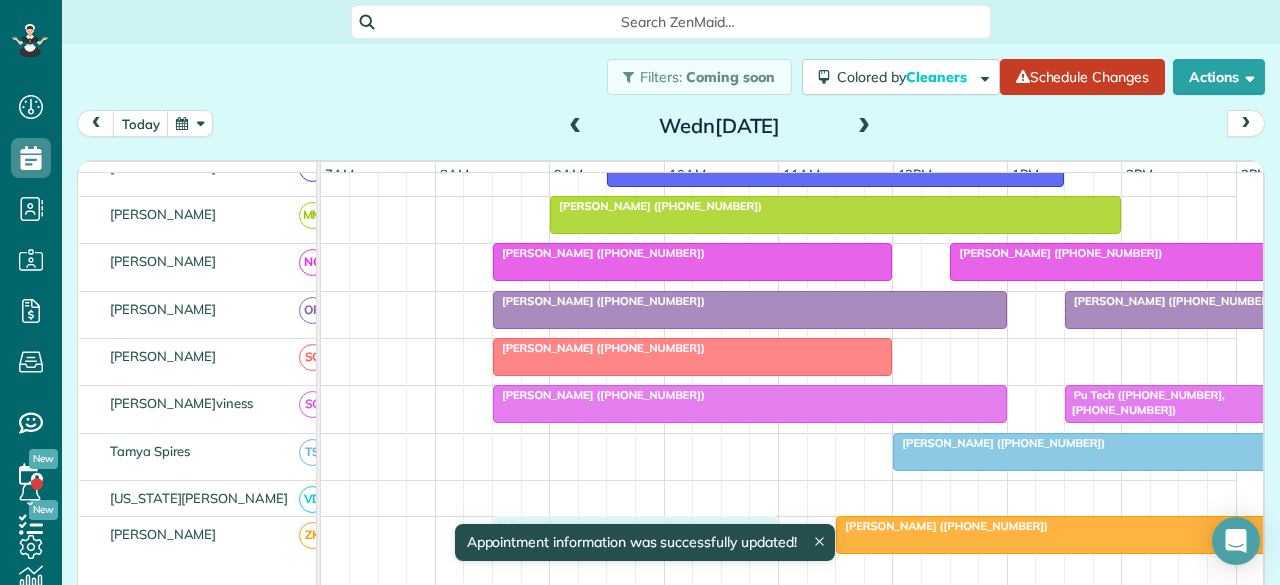 drag, startPoint x: 573, startPoint y: 447, endPoint x: 563, endPoint y: 527, distance: 80.622574 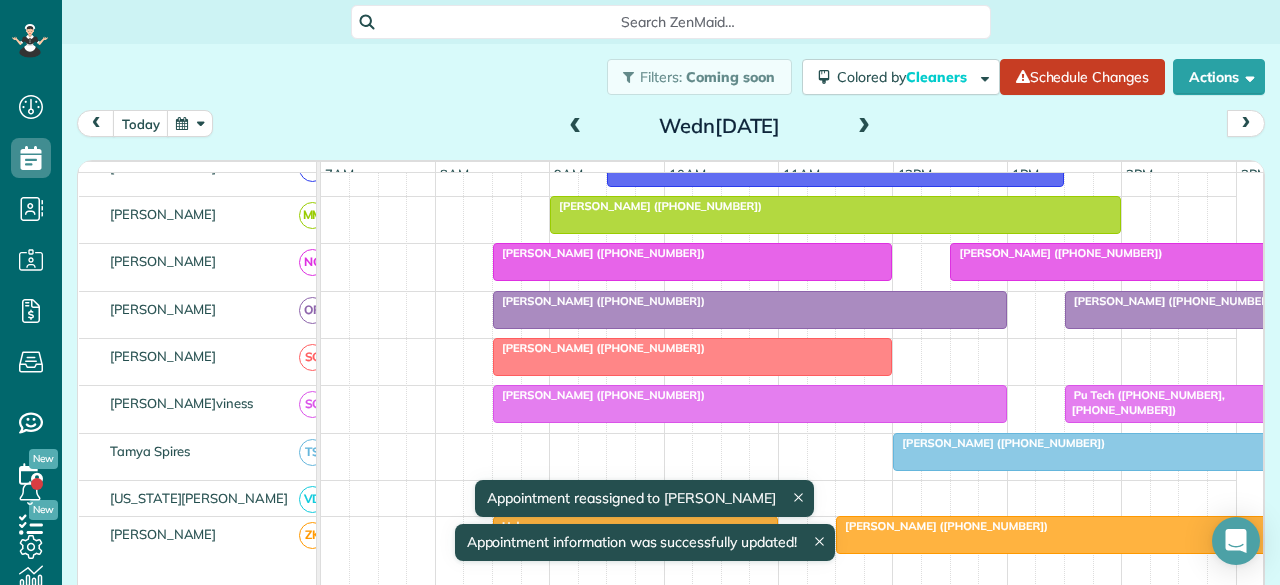 scroll, scrollTop: 1168, scrollLeft: 0, axis: vertical 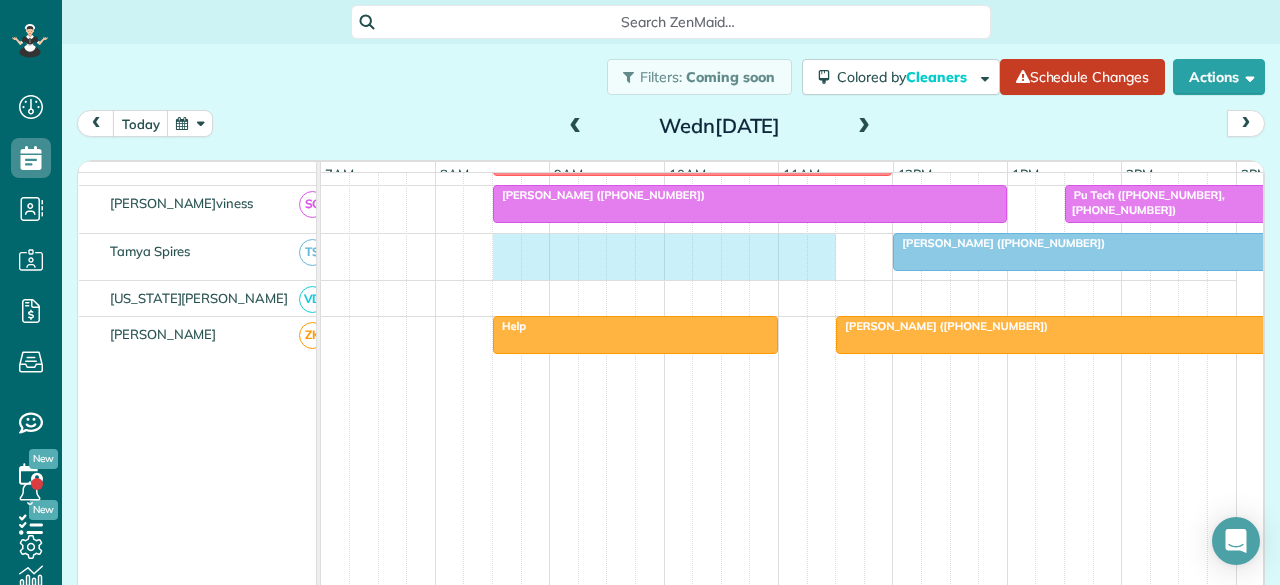 drag, startPoint x: 490, startPoint y: 253, endPoint x: 806, endPoint y: 252, distance: 316.0016 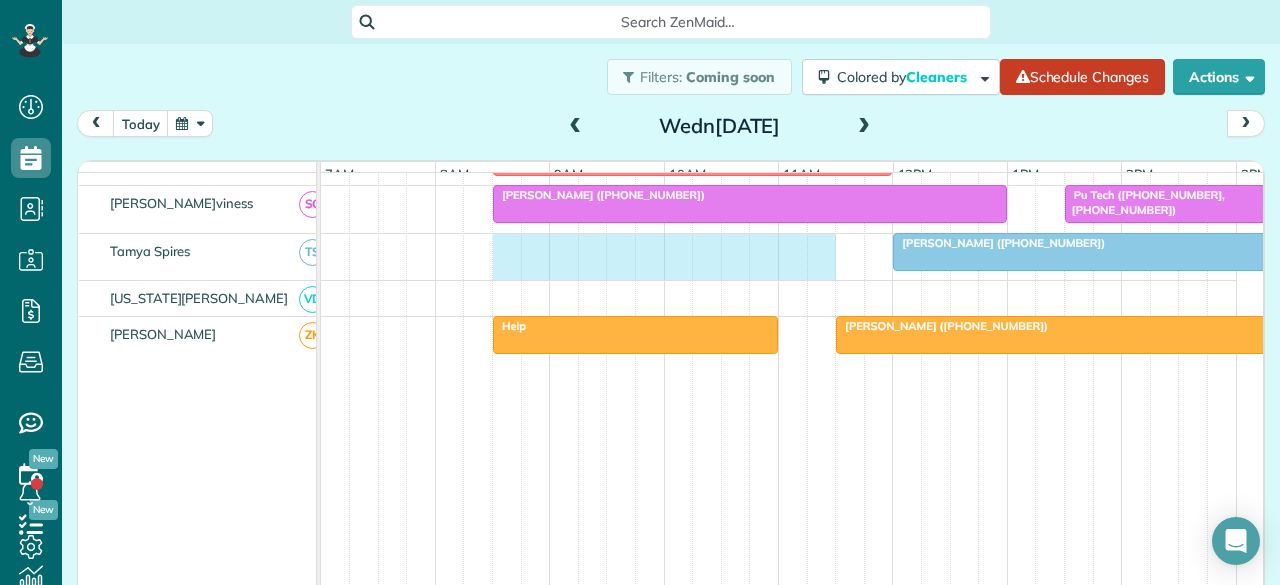 click on "[PERSON_NAME] ([PHONE_NUMBER])" at bounding box center (779, 257) 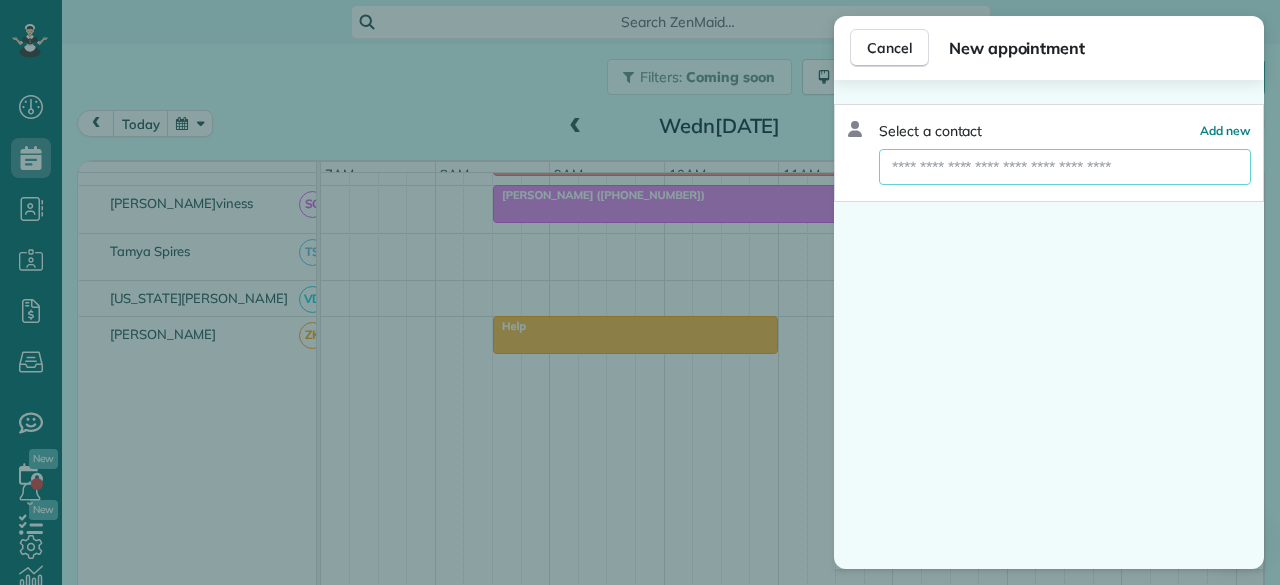 click at bounding box center (1065, 167) 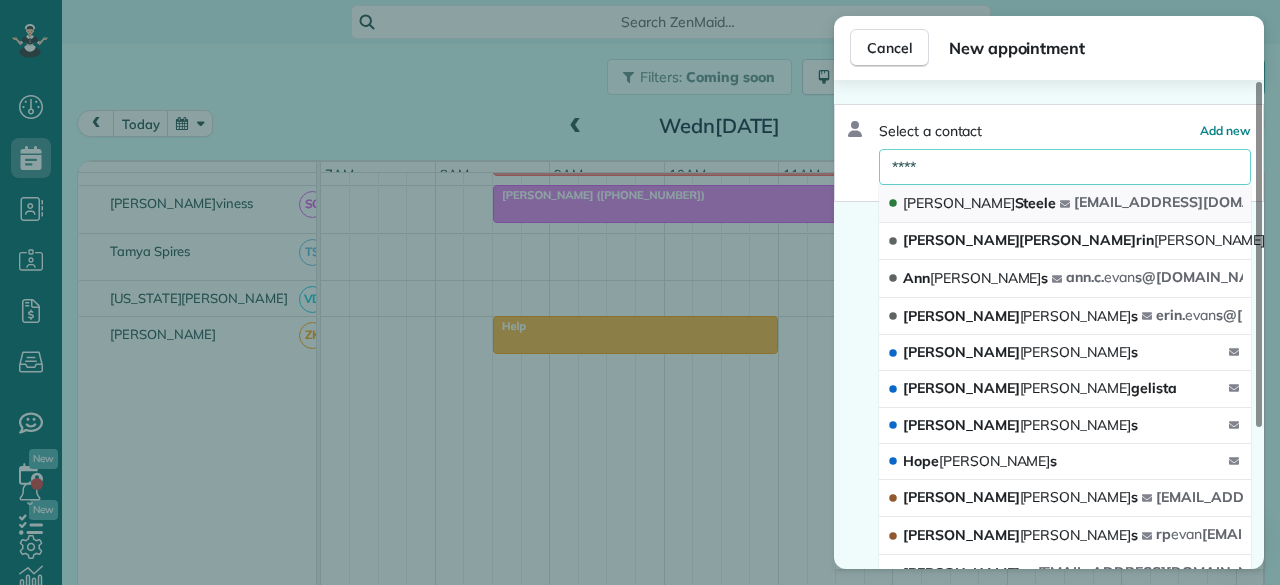 type on "****" 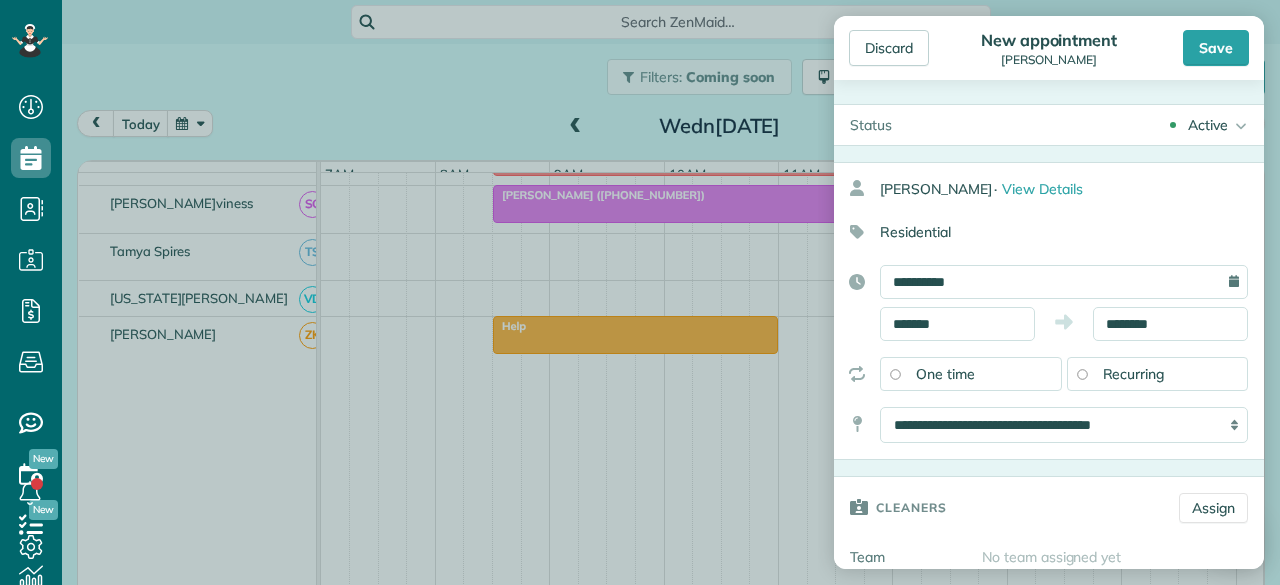 type on "**********" 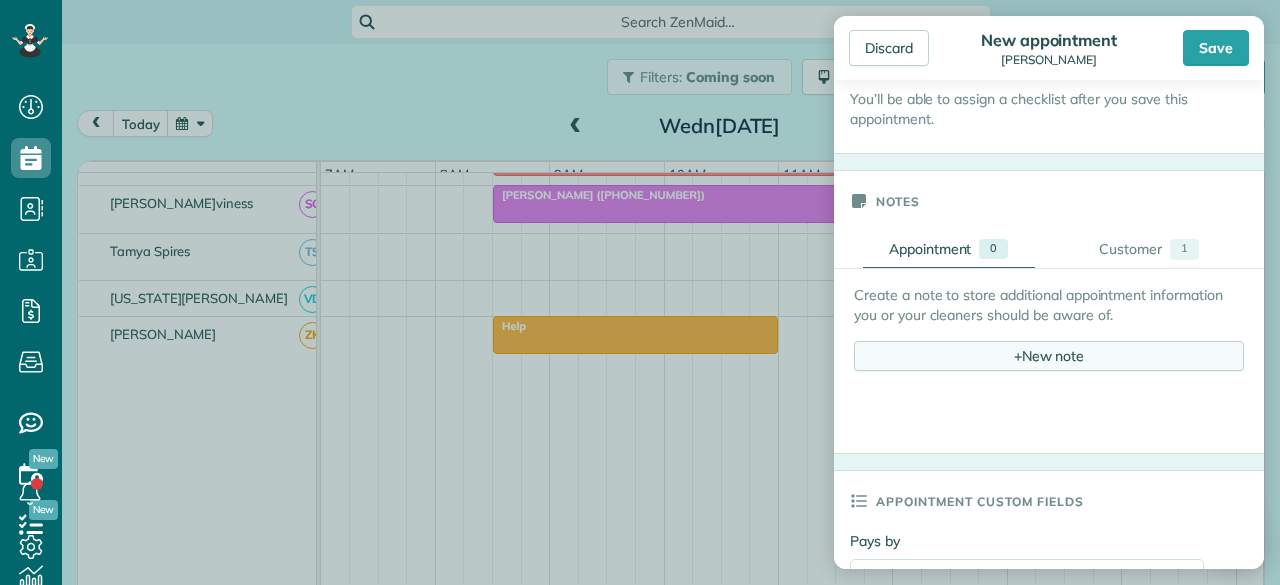 click on "+ New note" at bounding box center (1049, 356) 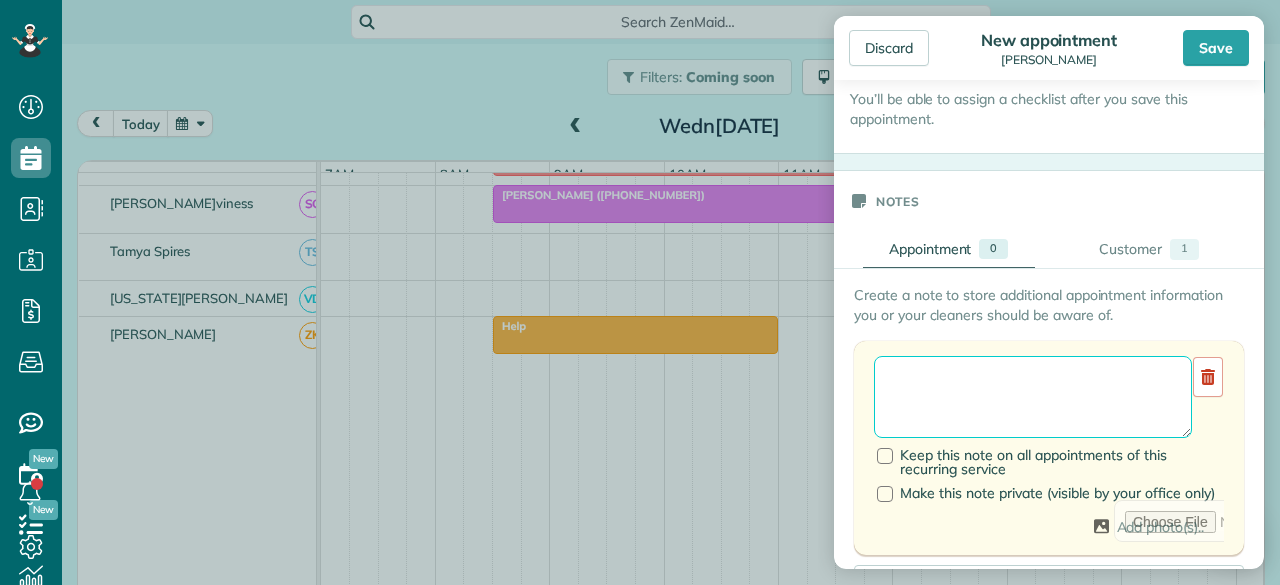 click at bounding box center [1033, 397] 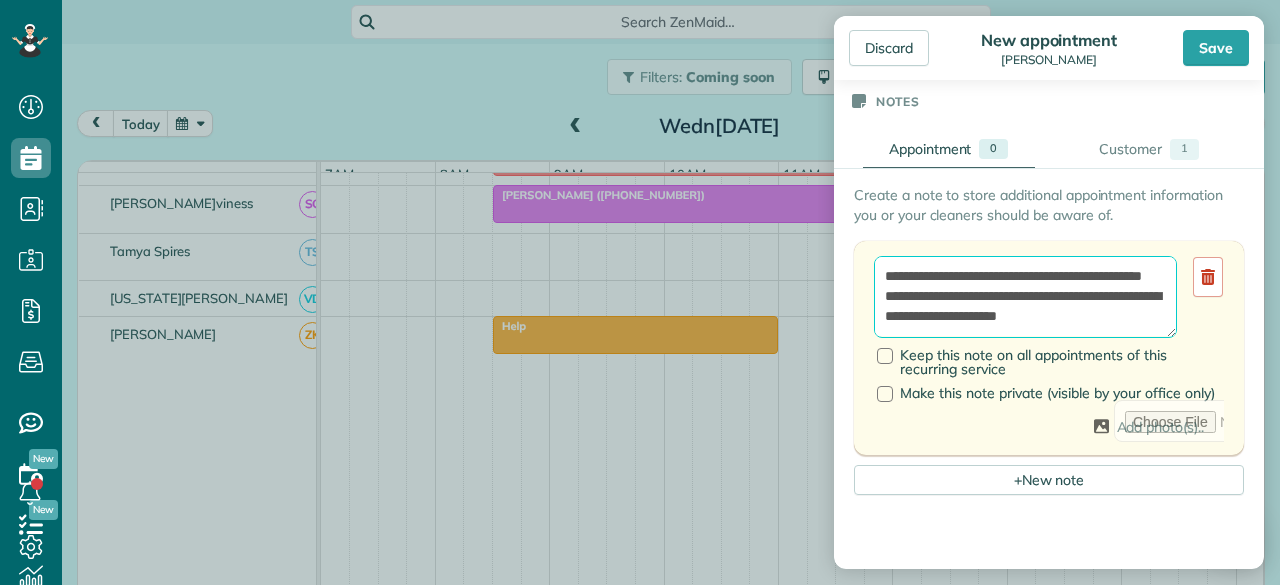 scroll, scrollTop: 29, scrollLeft: 0, axis: vertical 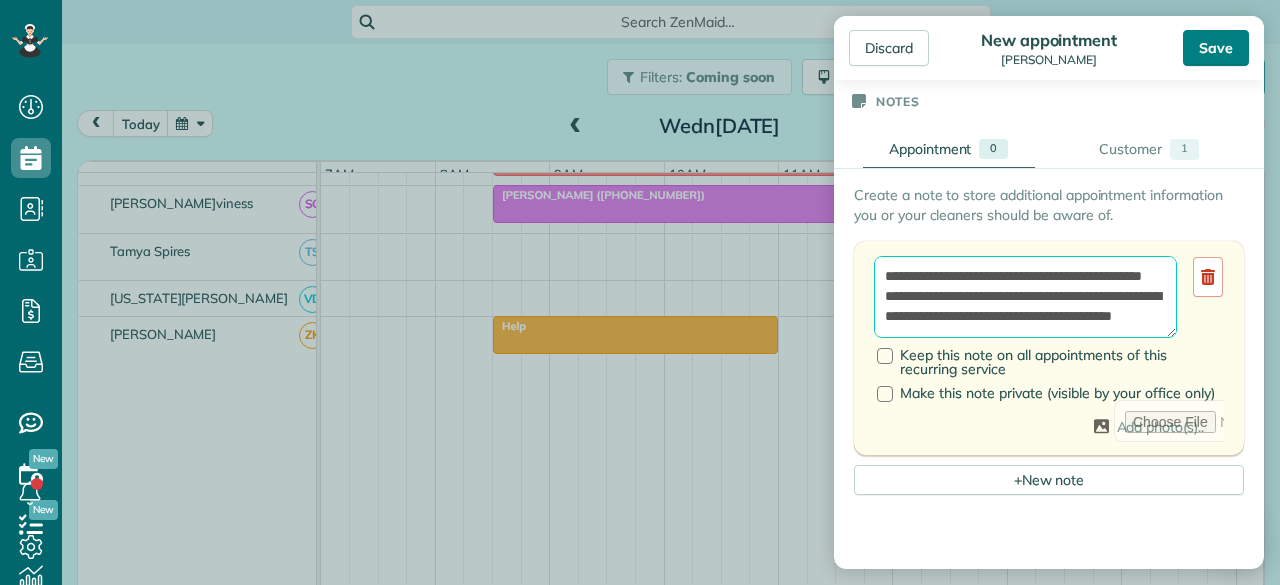 type on "**********" 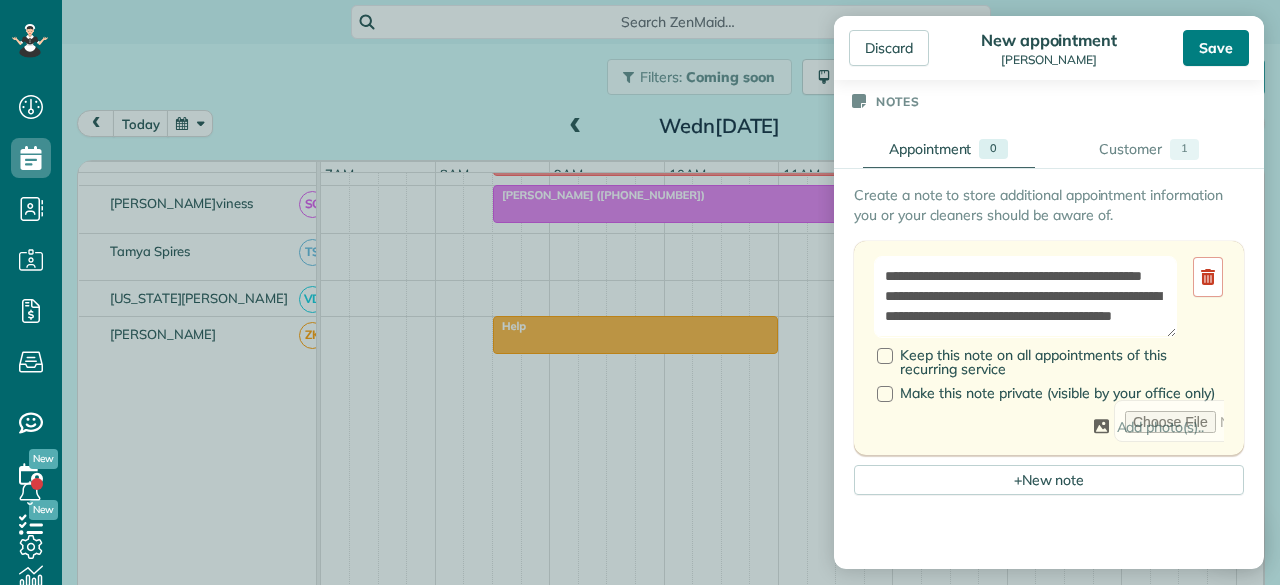 click on "Save" at bounding box center (1216, 48) 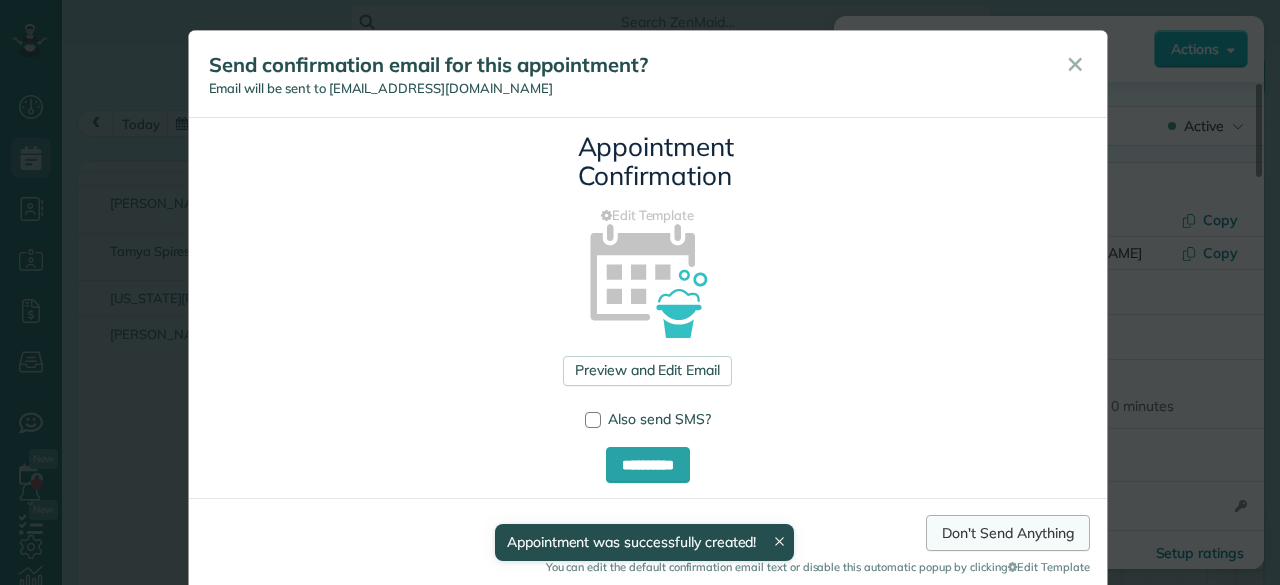 click on "Don't Send Anything" at bounding box center [1007, 533] 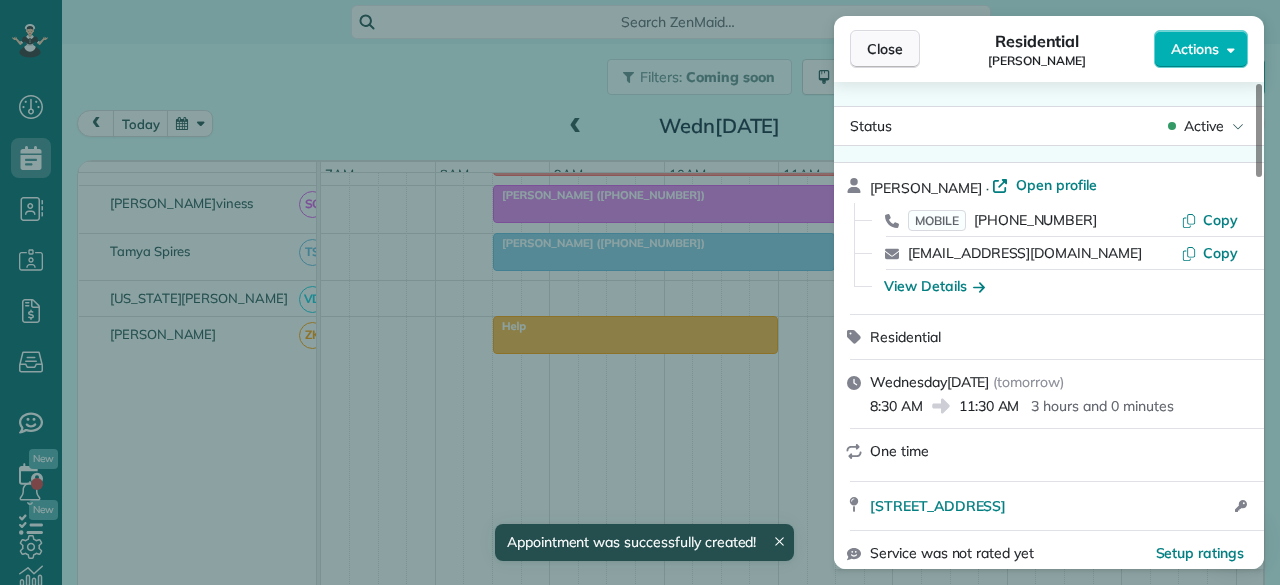 click on "Close" at bounding box center [885, 49] 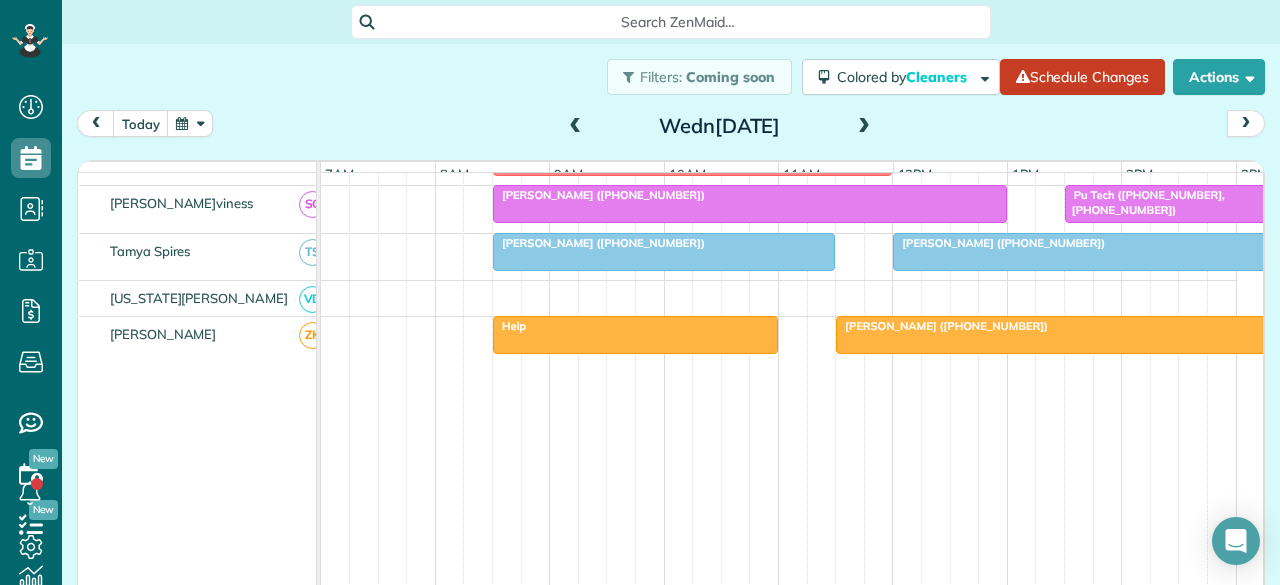 scroll, scrollTop: 1200, scrollLeft: 0, axis: vertical 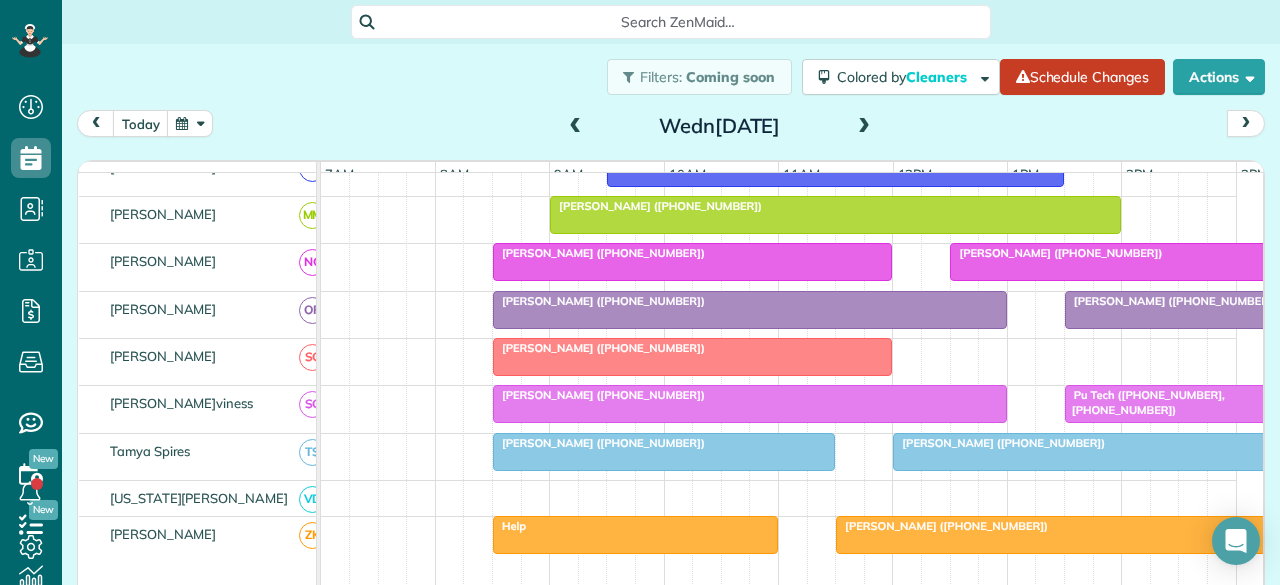 click at bounding box center [635, 535] 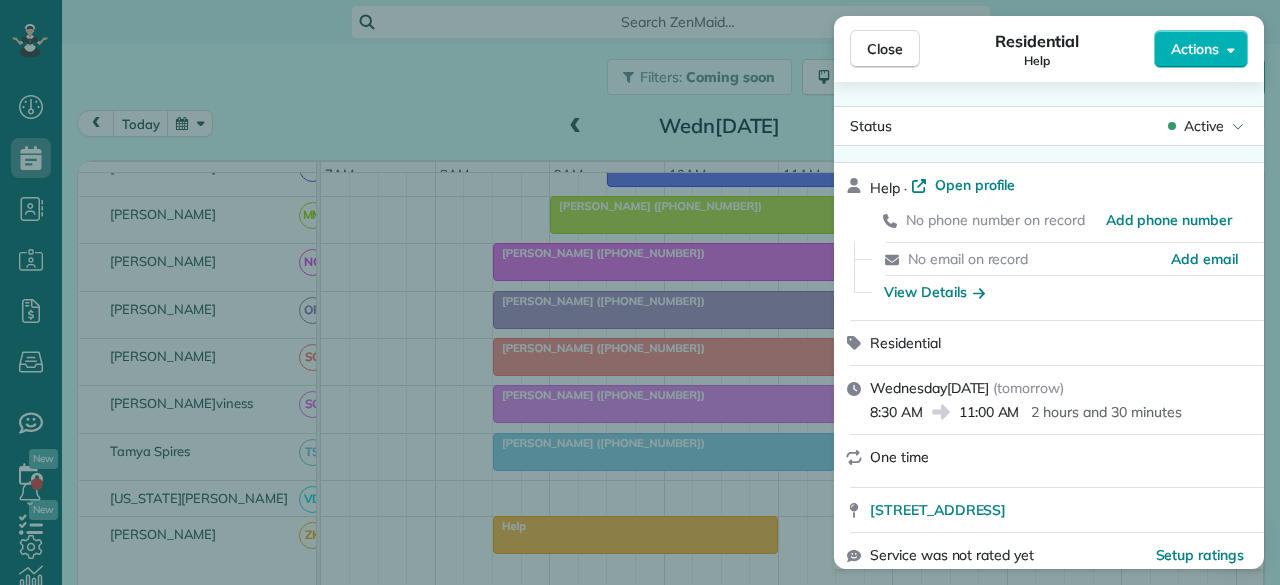 scroll, scrollTop: 0, scrollLeft: 0, axis: both 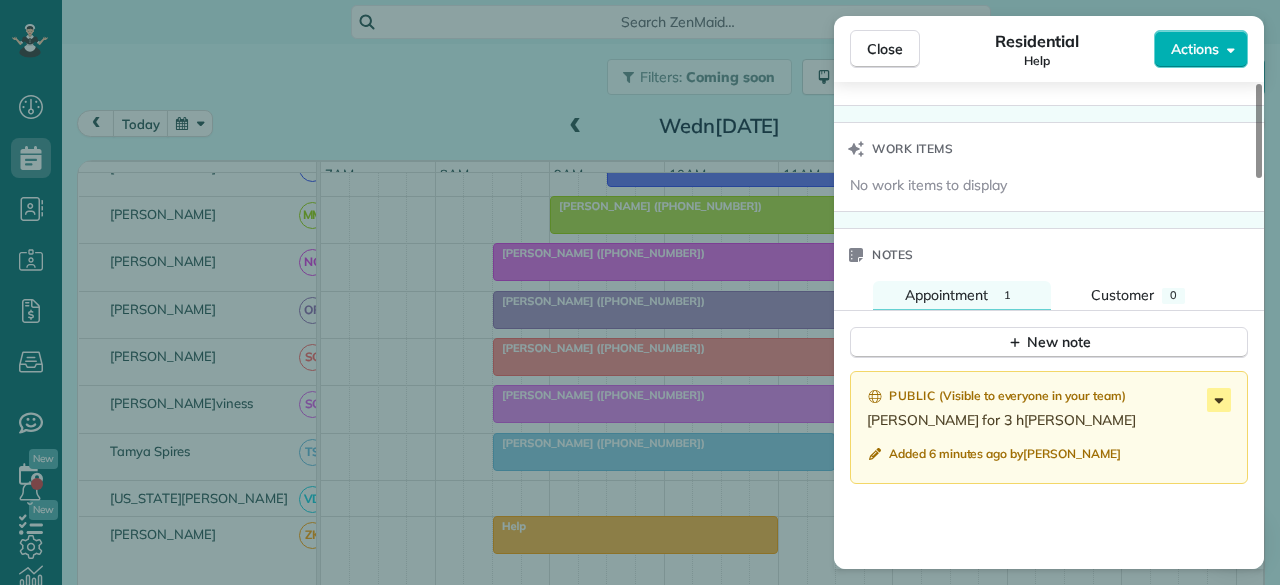 click 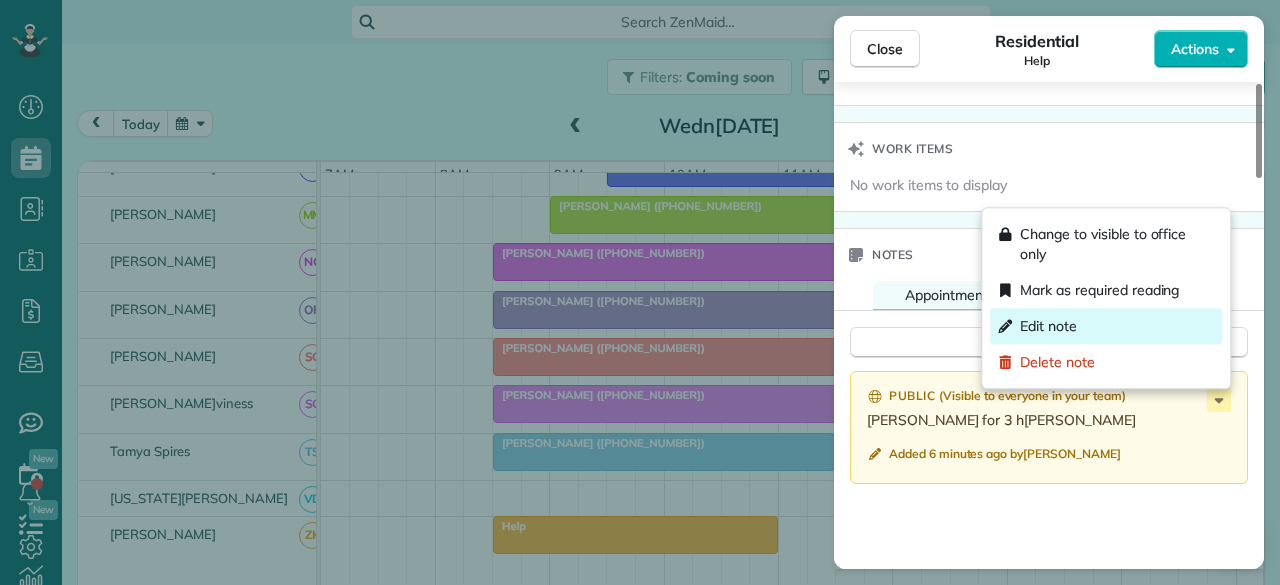 click on "Edit note" at bounding box center (1048, 326) 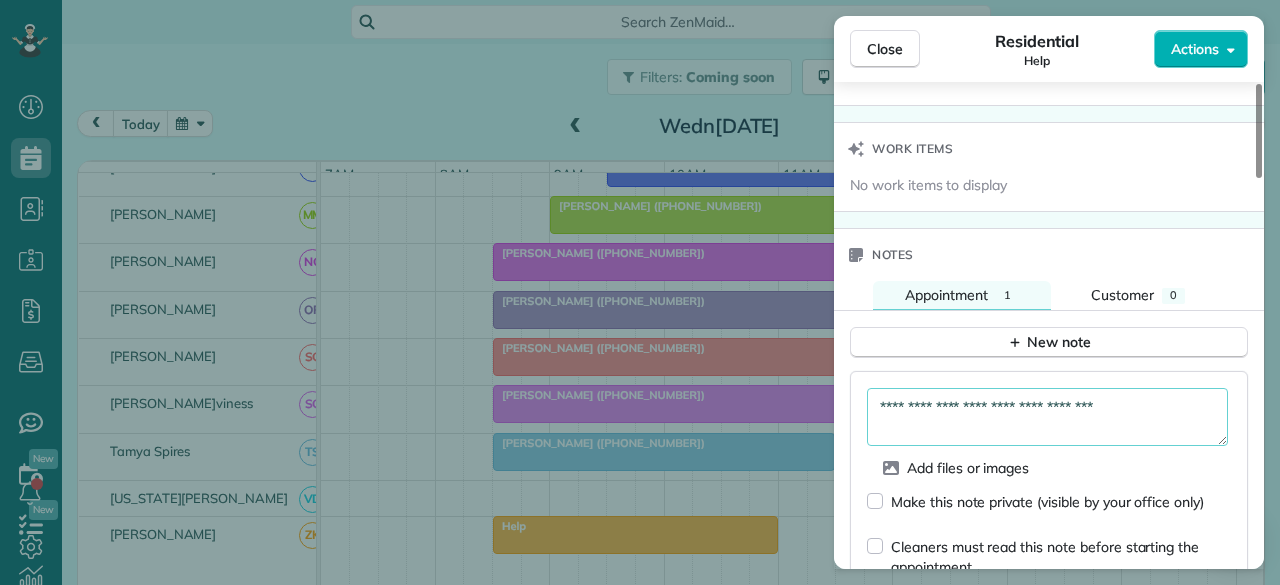 click on "**********" at bounding box center (1047, 416) 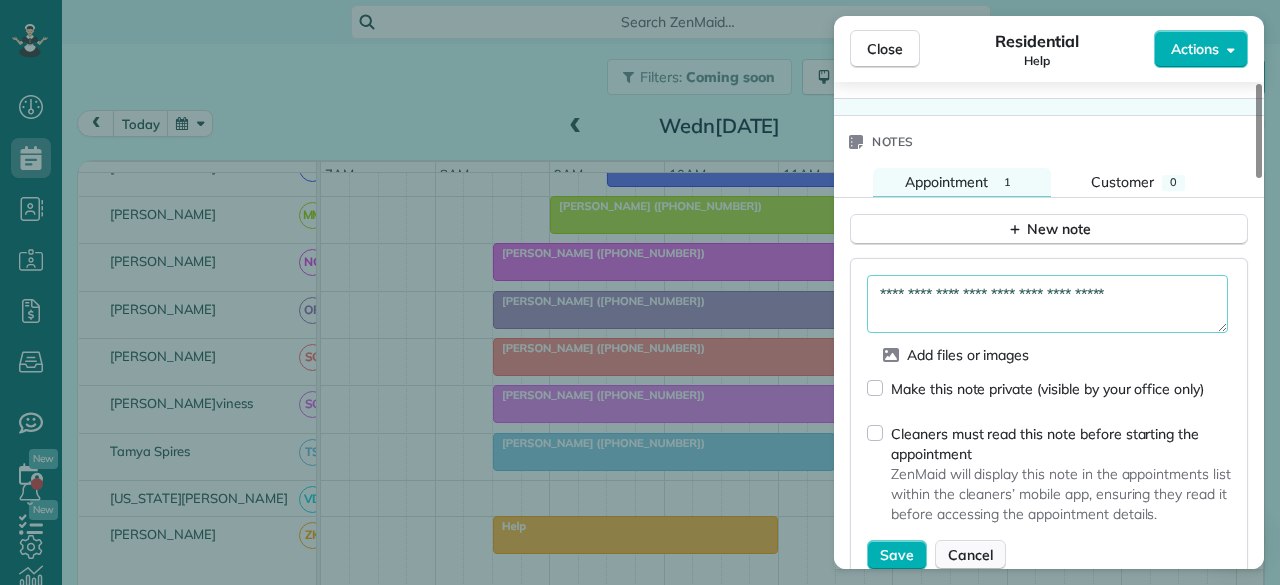 scroll, scrollTop: 1781, scrollLeft: 0, axis: vertical 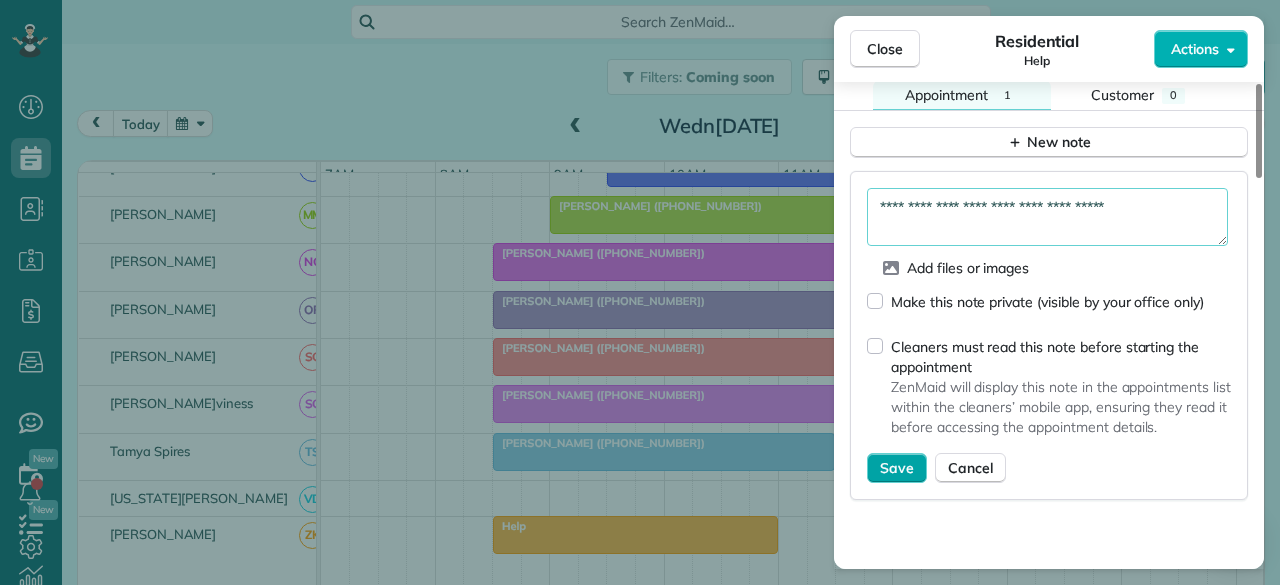 type on "**********" 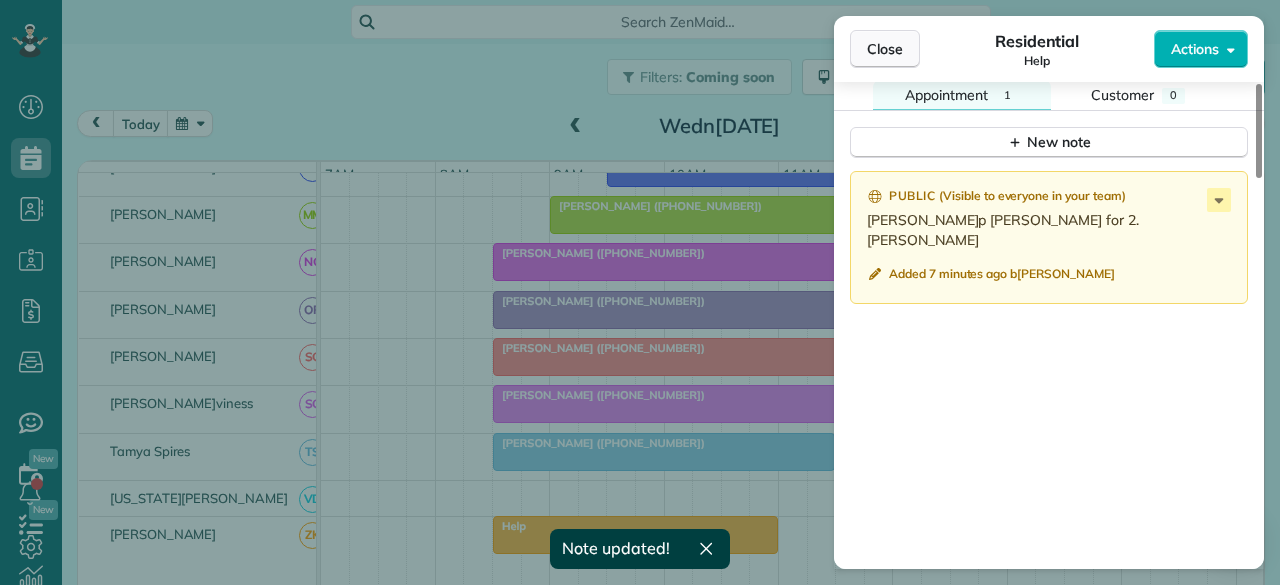 click on "Close" at bounding box center [885, 49] 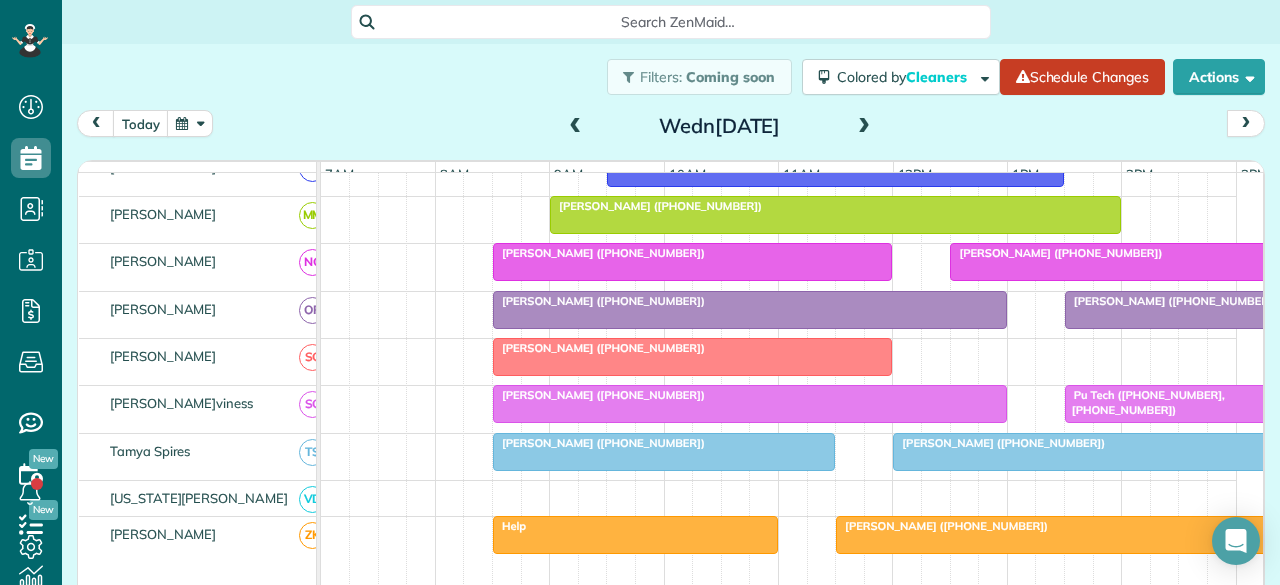 scroll, scrollTop: 1024, scrollLeft: 0, axis: vertical 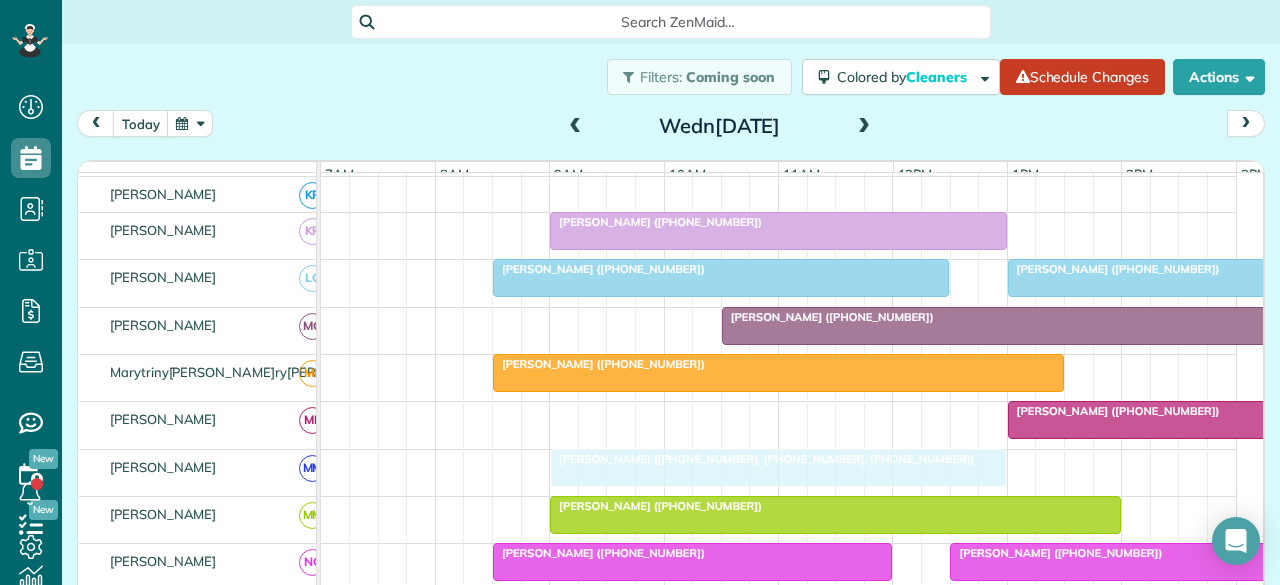 drag, startPoint x: 664, startPoint y: 471, endPoint x: 610, endPoint y: 469, distance: 54.037025 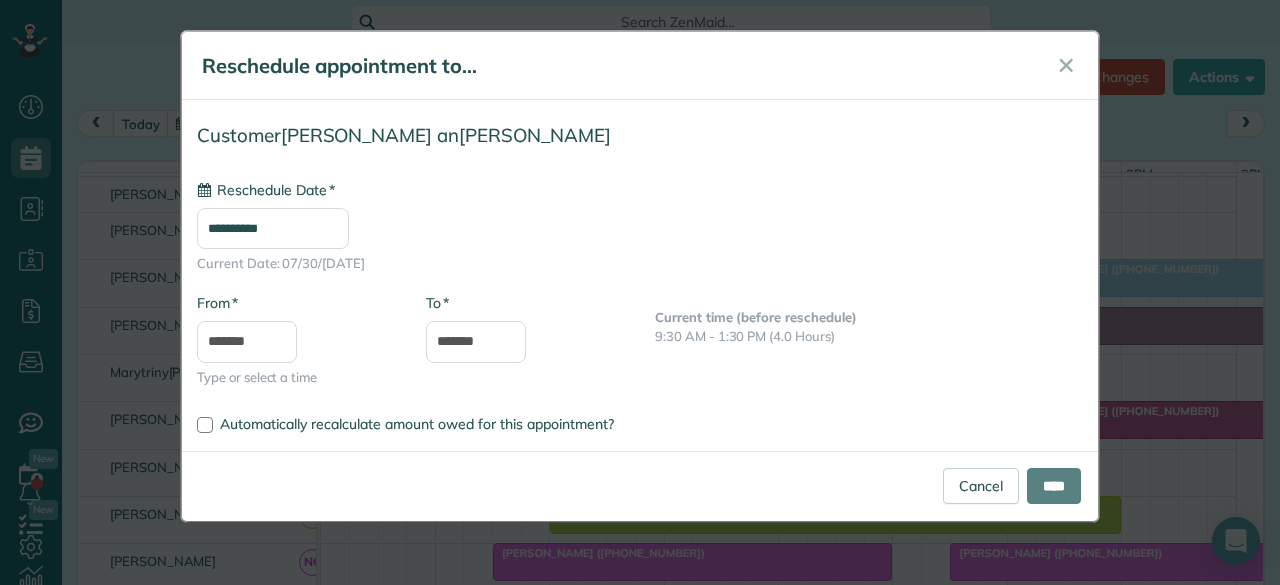 type on "**********" 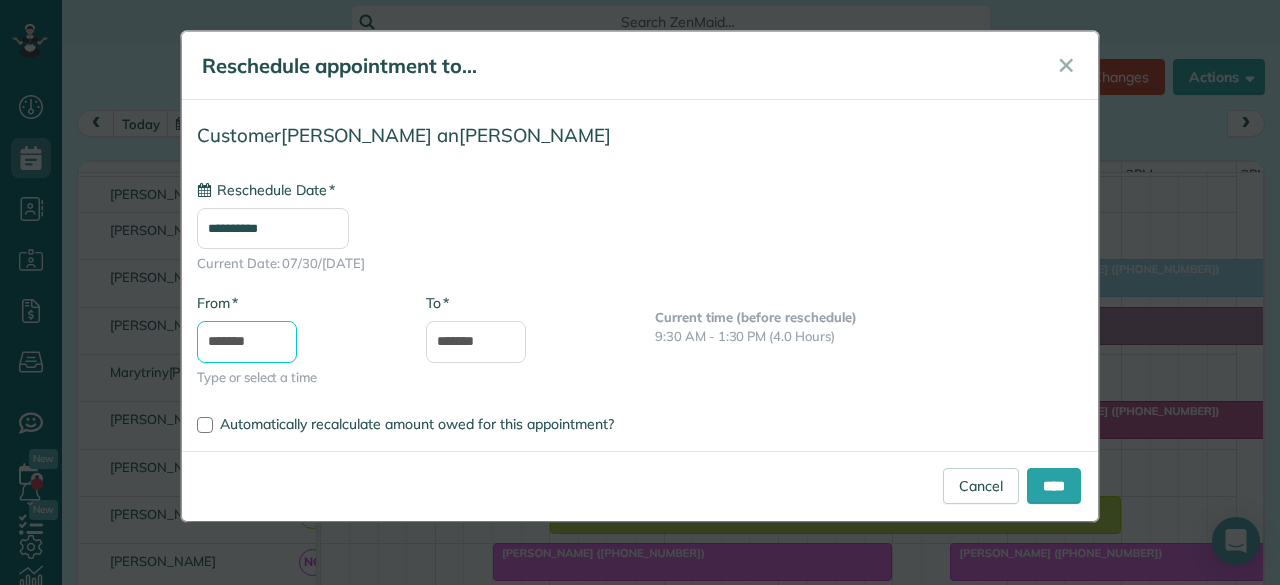 click on "*******" at bounding box center (247, 342) 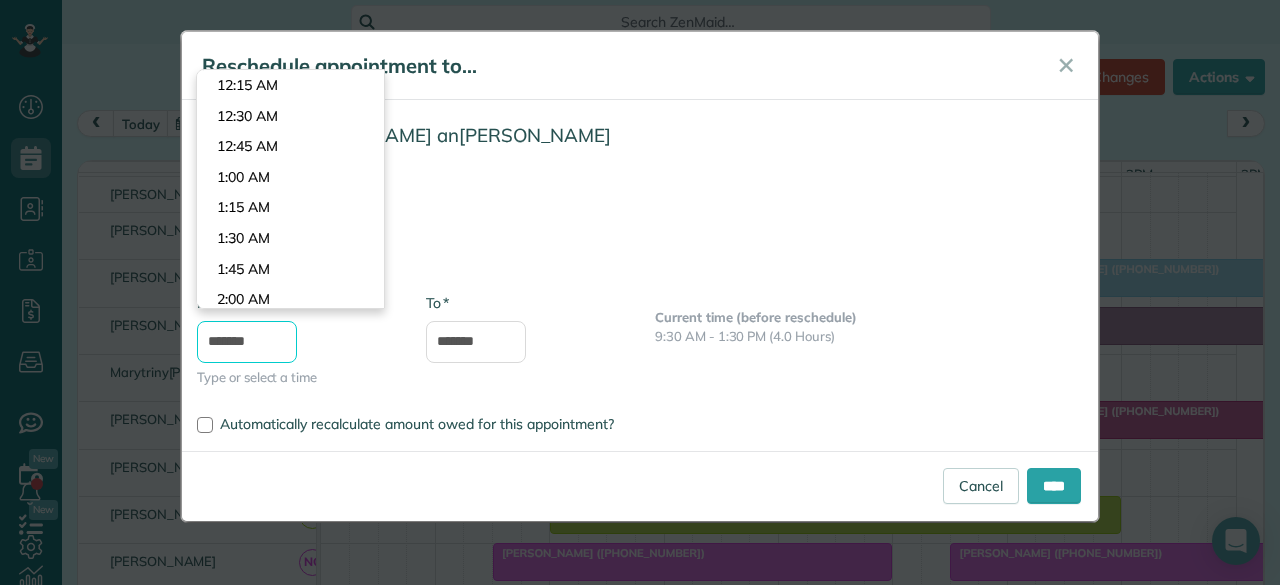 scroll, scrollTop: 1038, scrollLeft: 0, axis: vertical 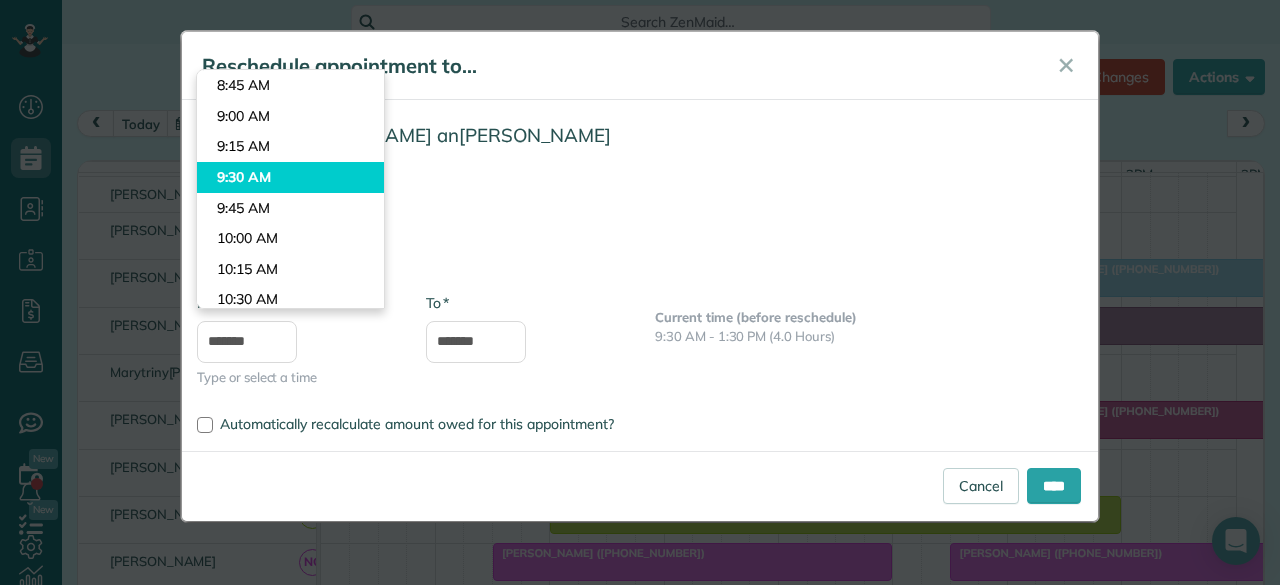 type on "*******" 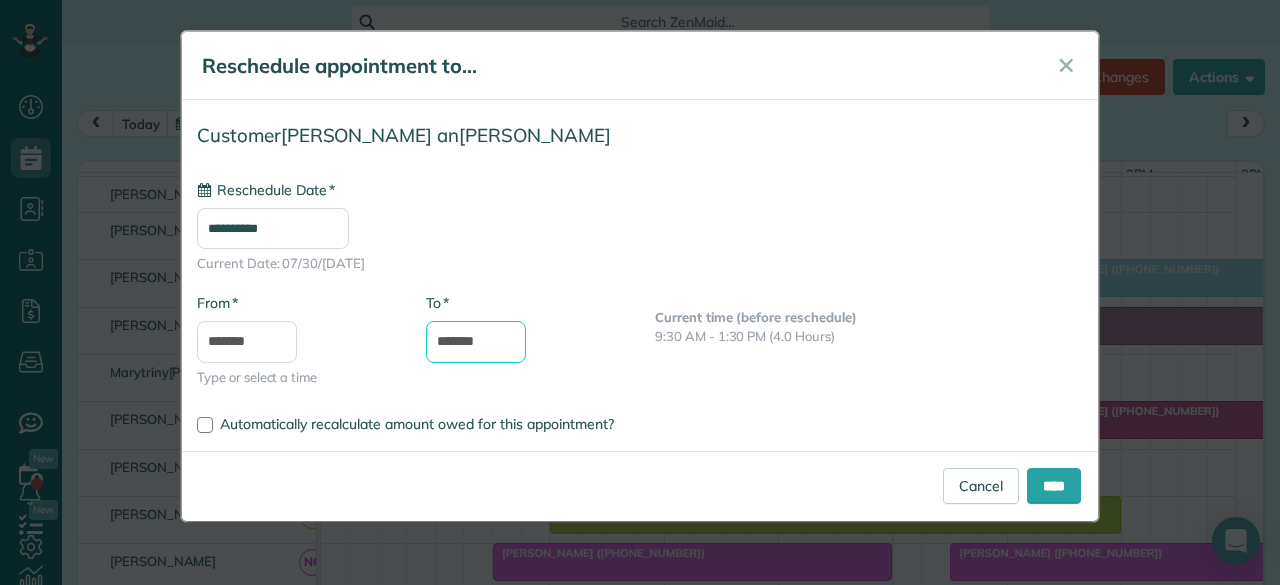 click on "*******" at bounding box center (476, 342) 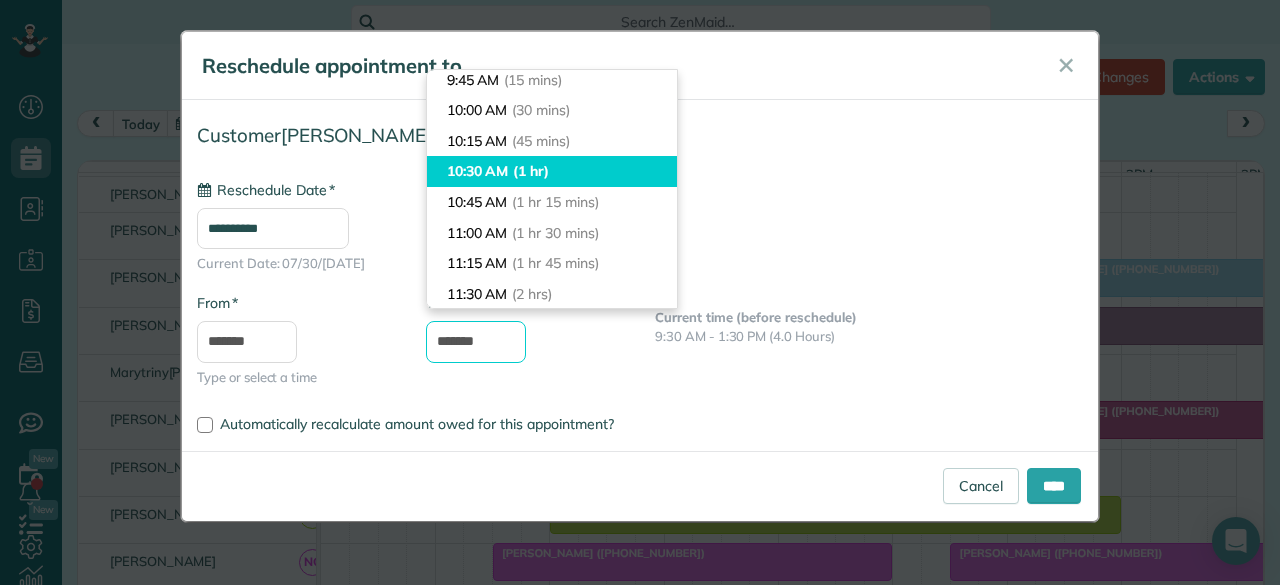 scroll, scrollTop: 66, scrollLeft: 0, axis: vertical 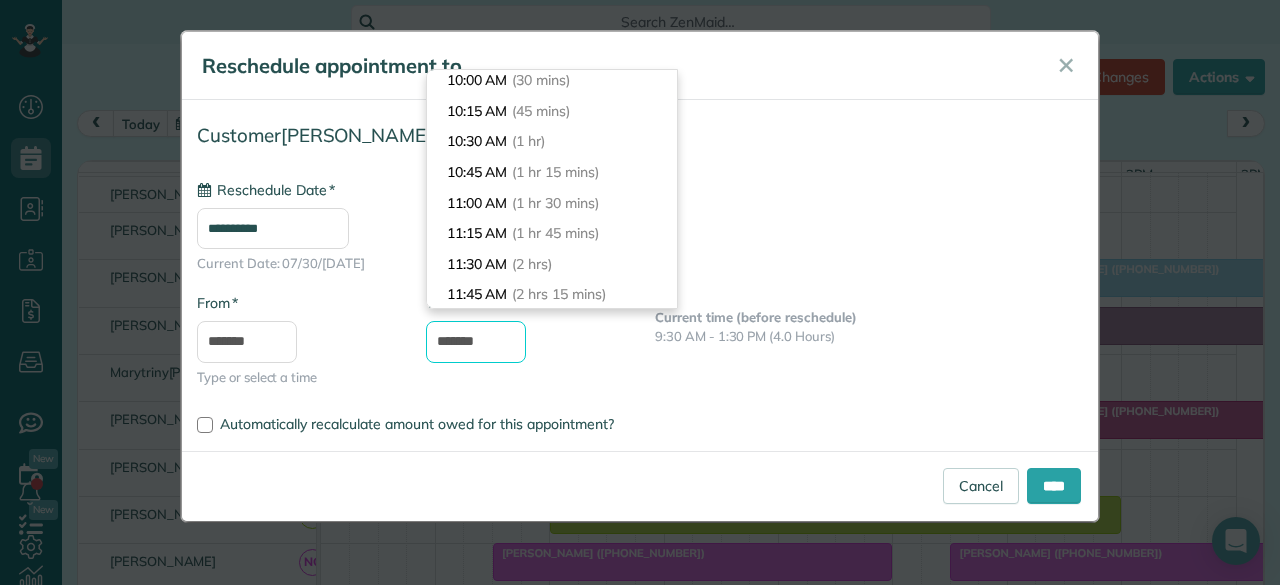 drag, startPoint x: 461, startPoint y: 340, endPoint x: 414, endPoint y: 341, distance: 47.010635 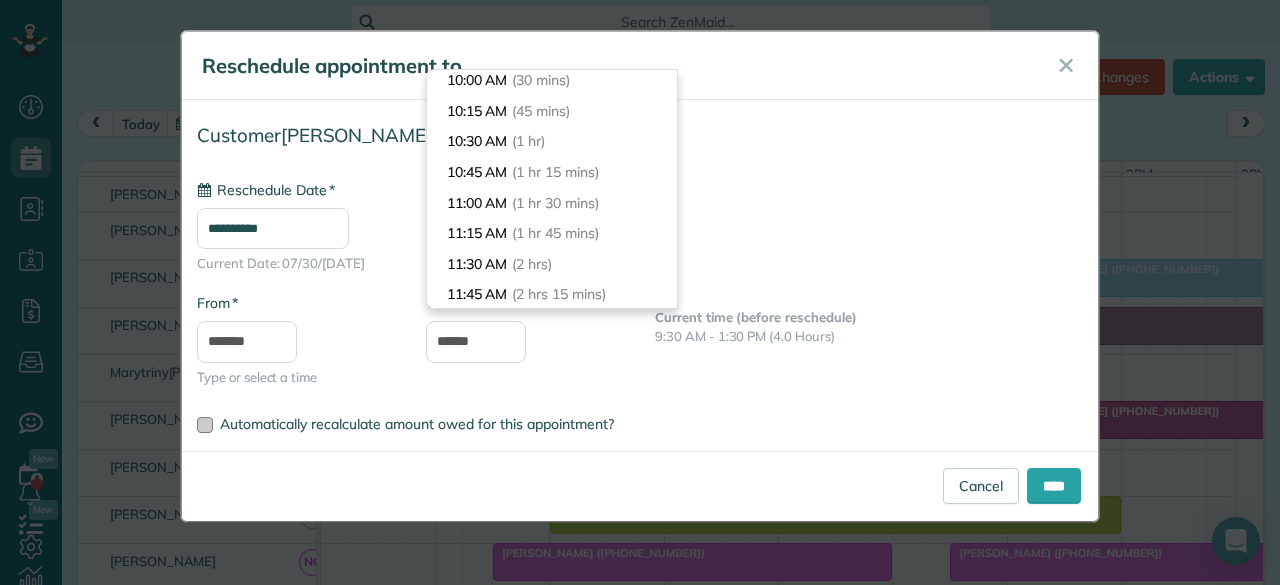 type on "*******" 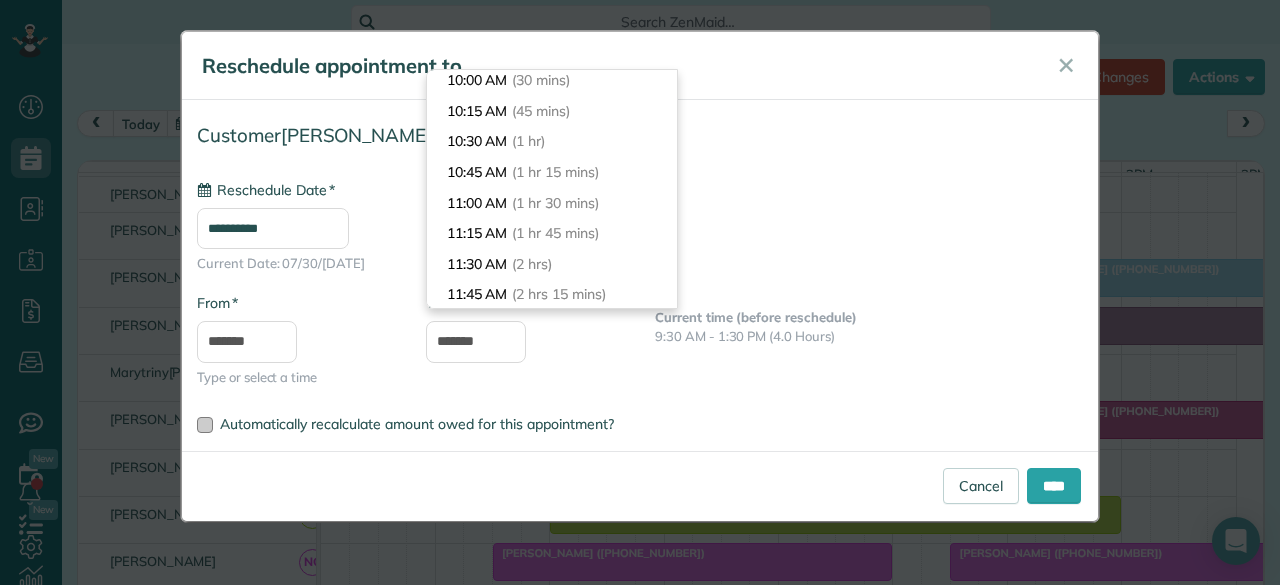 drag, startPoint x: 914, startPoint y: 420, endPoint x: 942, endPoint y: 419, distance: 28.01785 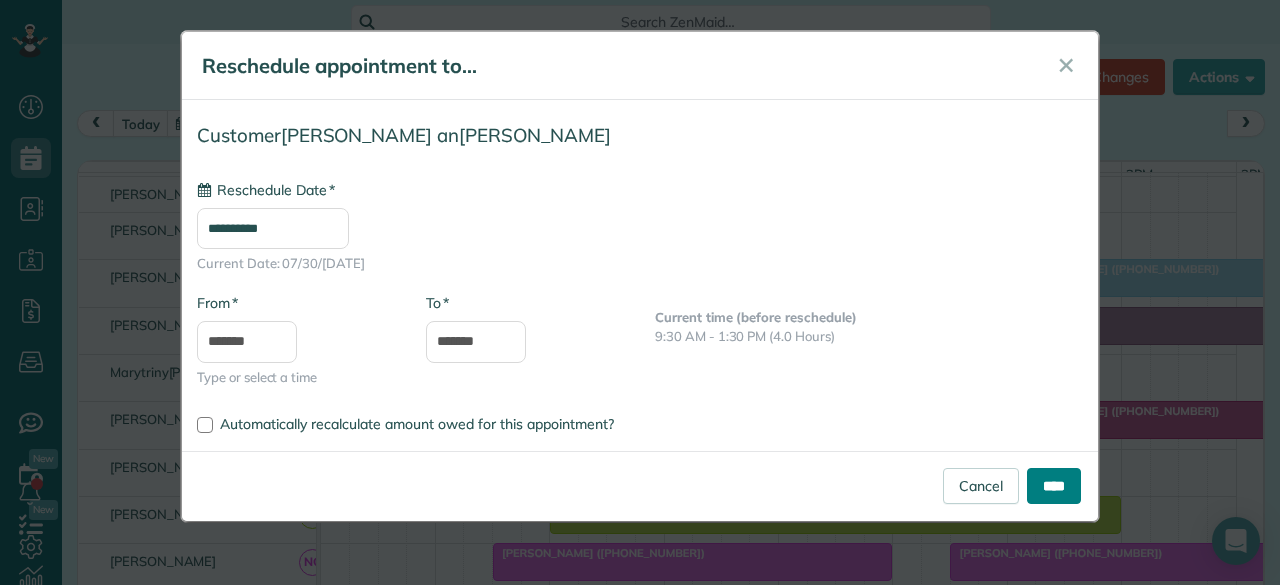 click on "****" at bounding box center [1054, 486] 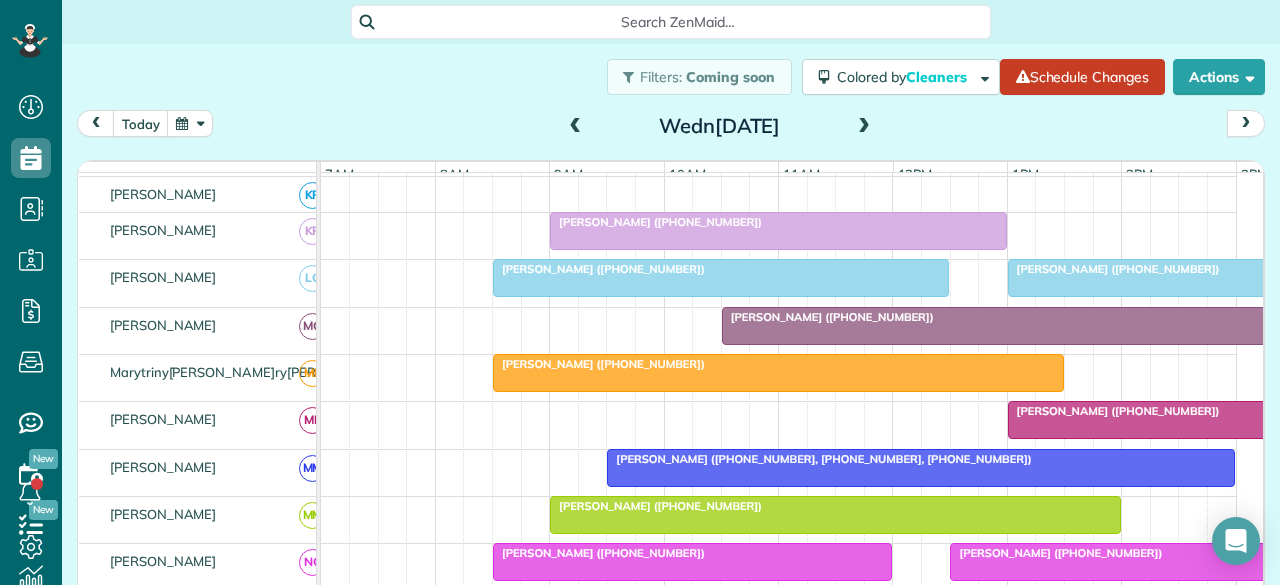 scroll, scrollTop: 766, scrollLeft: 0, axis: vertical 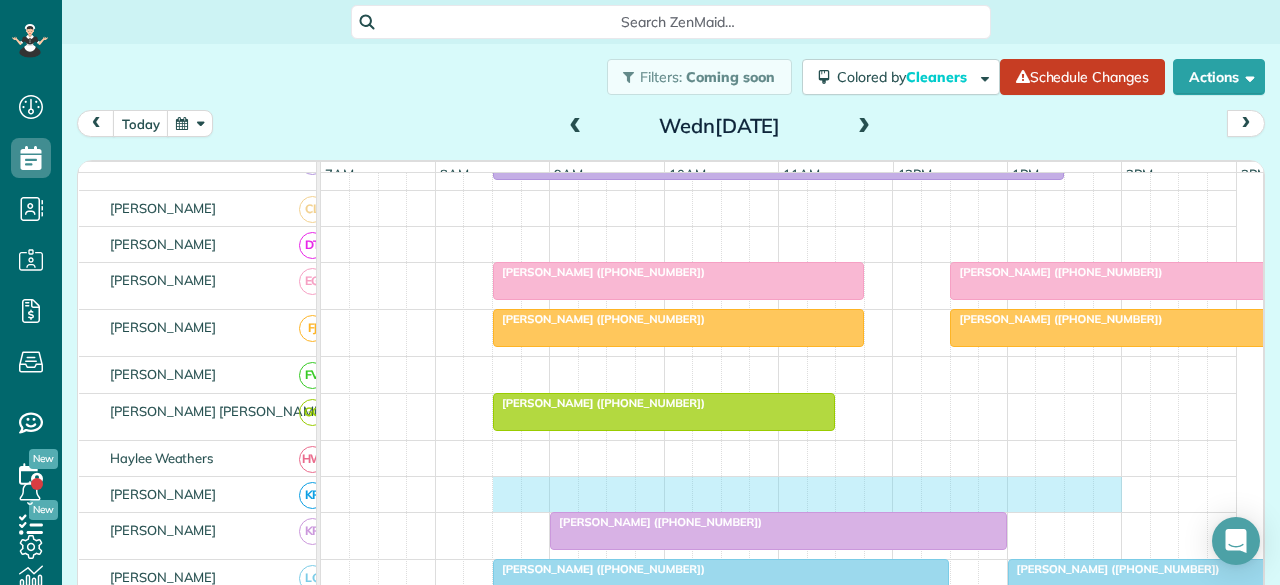 drag, startPoint x: 494, startPoint y: 501, endPoint x: 1092, endPoint y: 486, distance: 598.1881 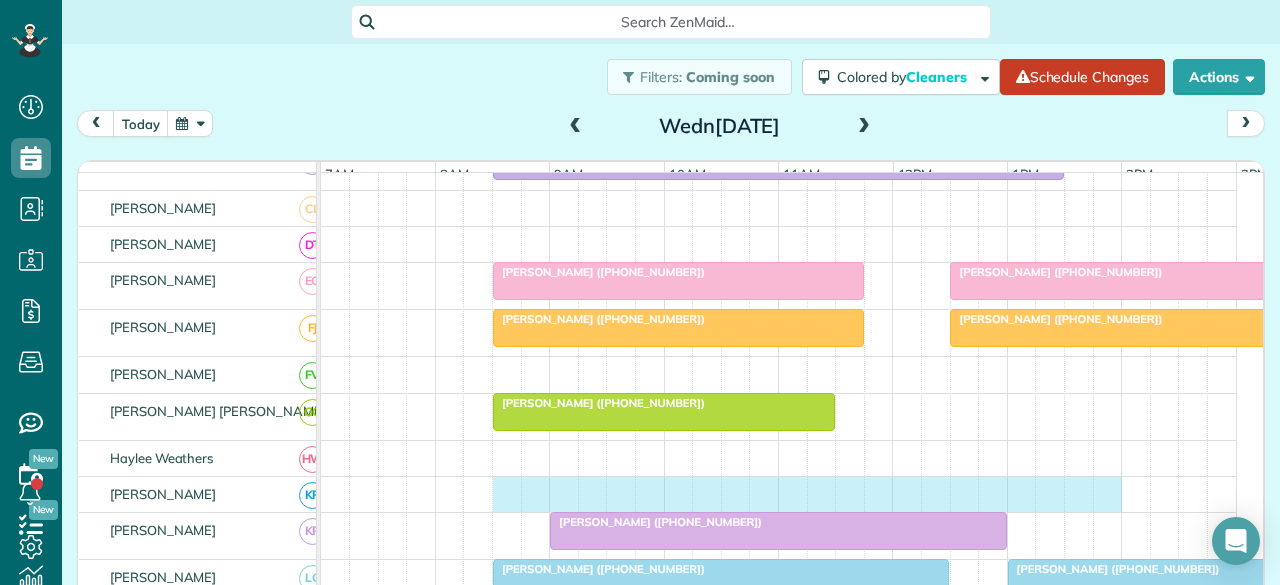 click at bounding box center (779, 494) 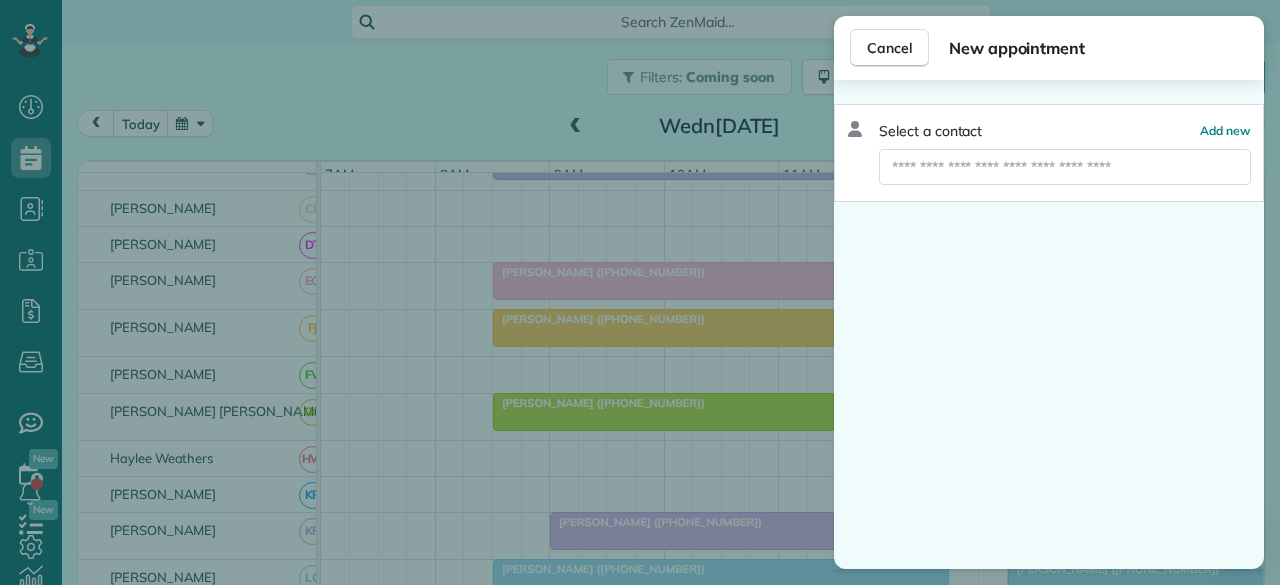 click on "Cancel New appointment Select a contact Add new" at bounding box center [640, 292] 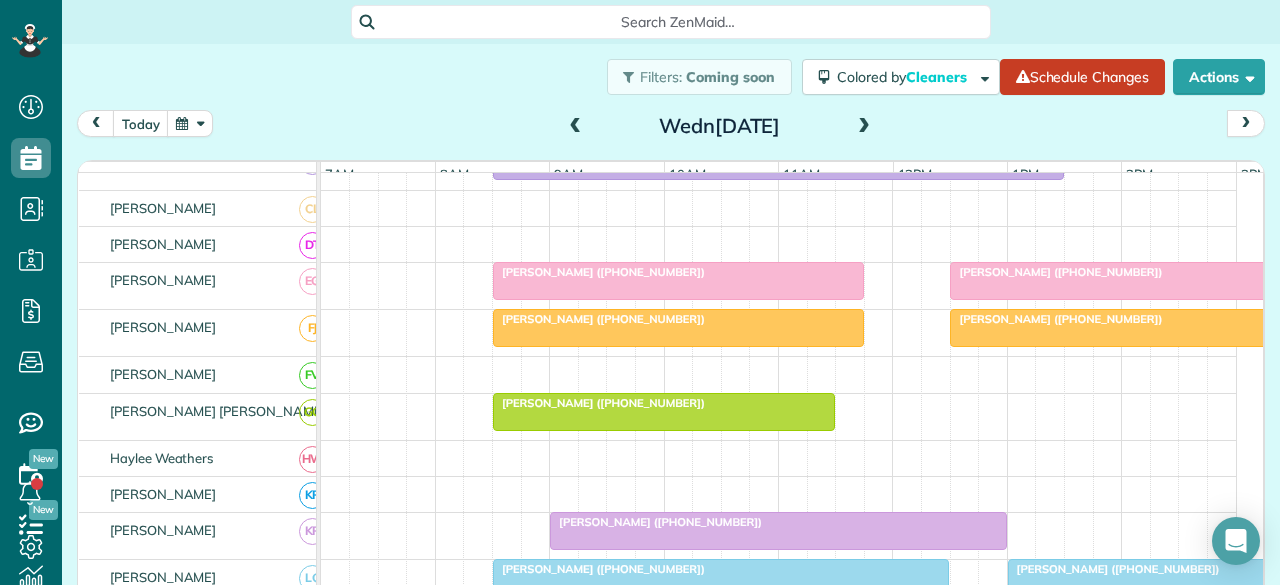 scroll, scrollTop: 315, scrollLeft: 0, axis: vertical 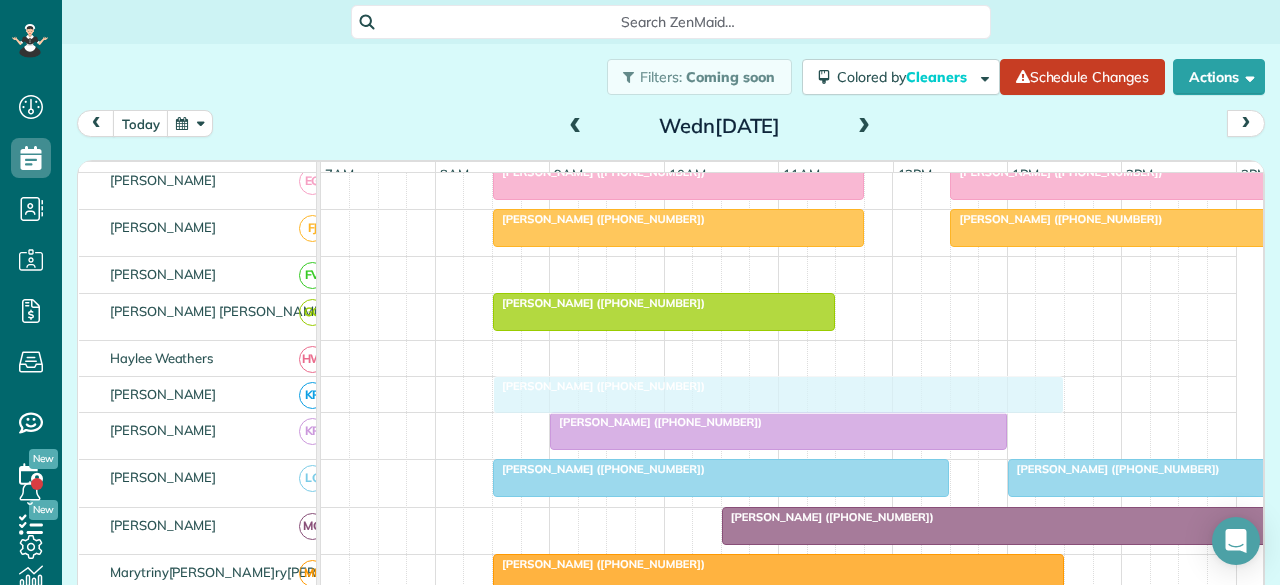 drag, startPoint x: 579, startPoint y: 367, endPoint x: 576, endPoint y: 394, distance: 27.166155 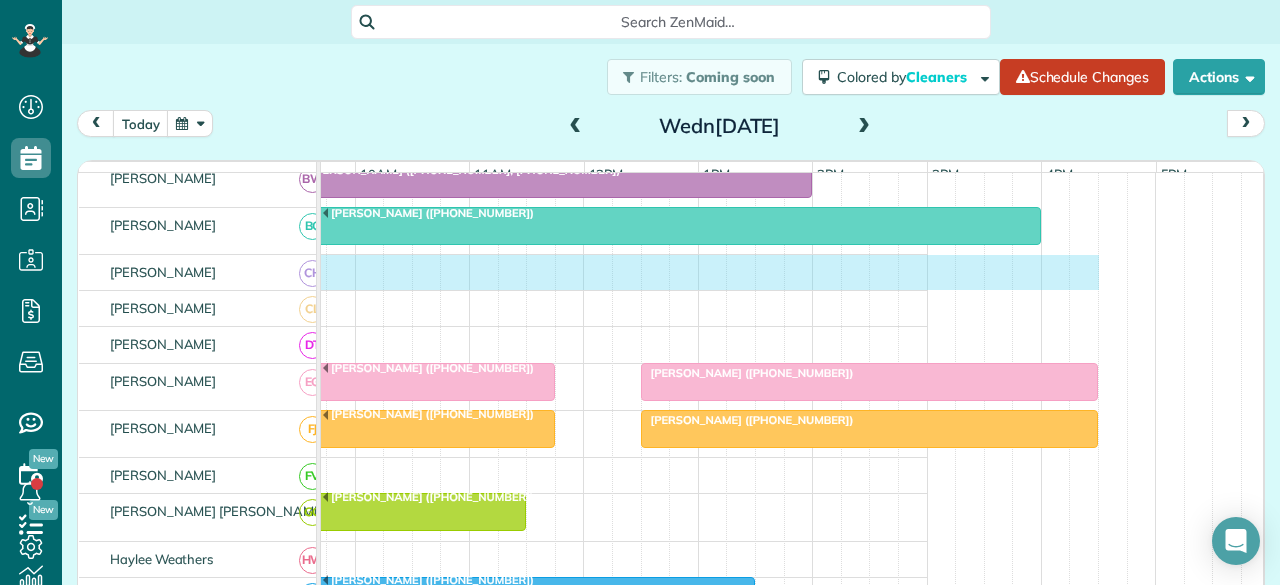 drag, startPoint x: 493, startPoint y: 275, endPoint x: 1083, endPoint y: 263, distance: 590.122 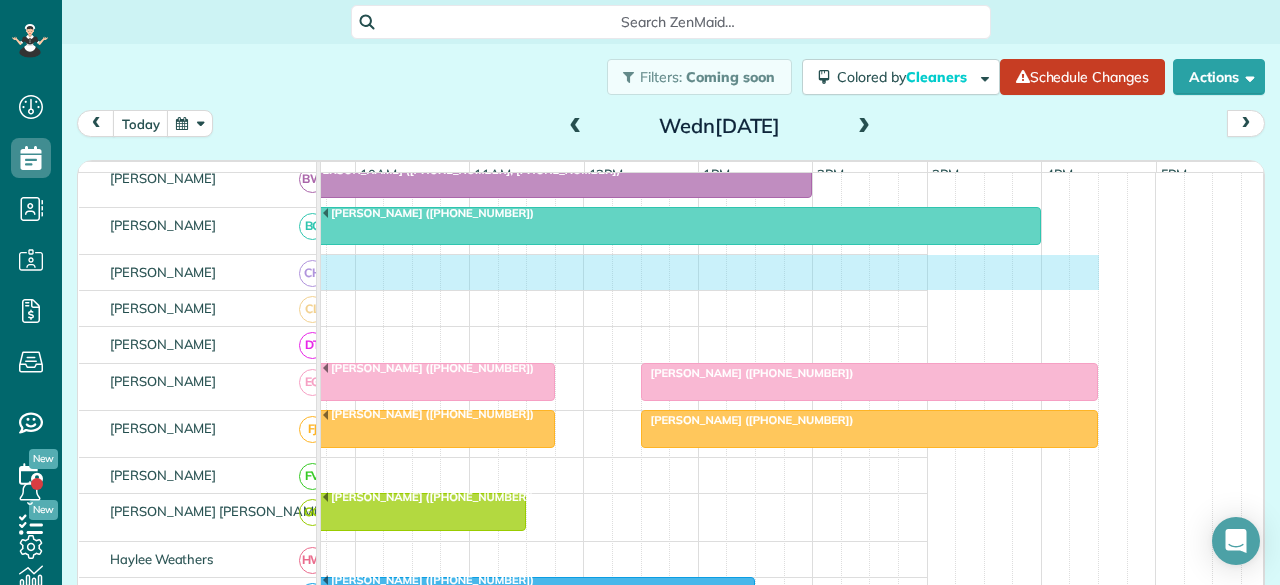 click on "Brandon Ray (+19728989263)         Patricia Carroll (+18179914107, +18179801618)         Patricia Carroll (+18179914107, +18179801618)         Denise Merkle (+18177037938)                 Jack & Kay Beacham (+18176906341, +18178569064)         Brian Benton (+18177815360)                                 Denise & Chuck Stepp (+19252003839) Beth Harvell (+12145076036)         Denise & Chuck Stepp (+19252003839) Beth Harvell (+12145076036)                 Ernestine Gant (+18175616493)                 Emily Martinez (+19362302382)         Maylon Sanders (+13615633764)         Elizabeth Pyron (+18179158945) Elizabeth Brooks (+19135795278)         Taylor Buczek (+19366355028)         Diana Schultz (+15129633025)         Nadia Ehtesham (+16158280497)         Brian and Karen Becker (+18173075499, +18174536323, +19727412993)         Pete Paciorek (+18177735939)         Joy Lott (+18172392885) Eve Hamilton (+19729211913)         Ashly Boner (+12544339719)" at bounding box center [470, 676] 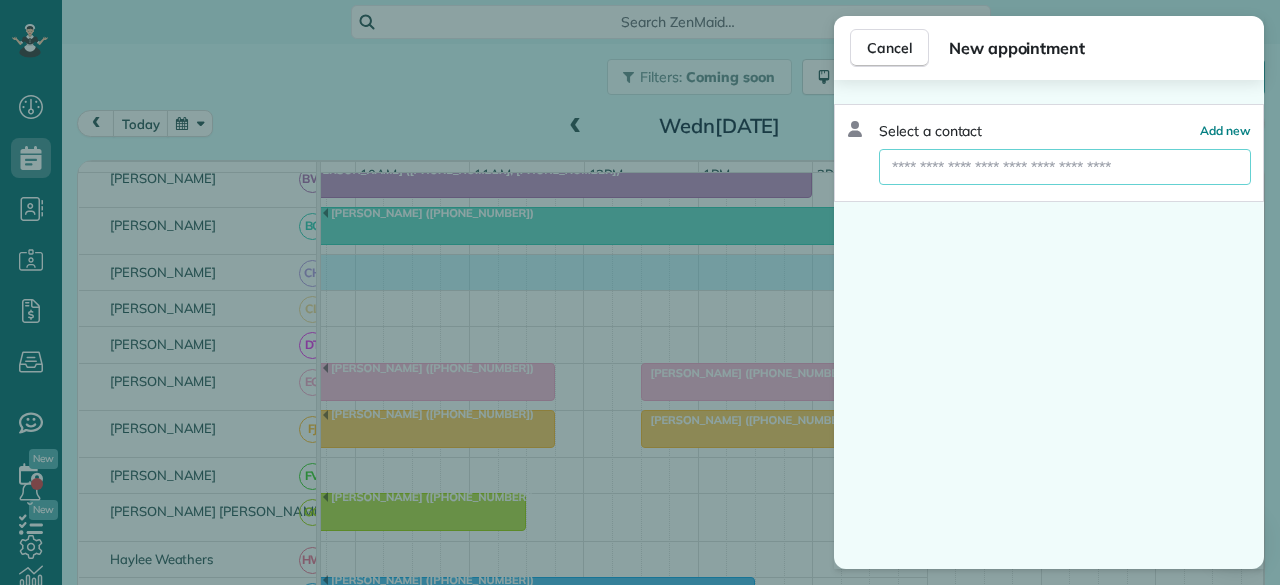 click at bounding box center [1065, 167] 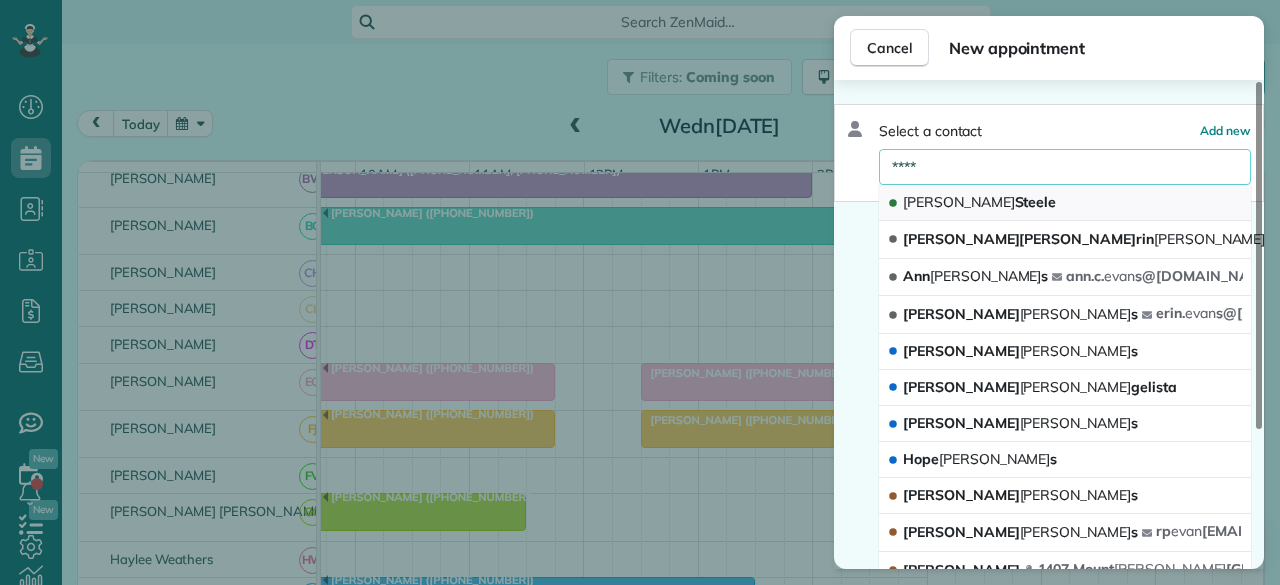 type on "****" 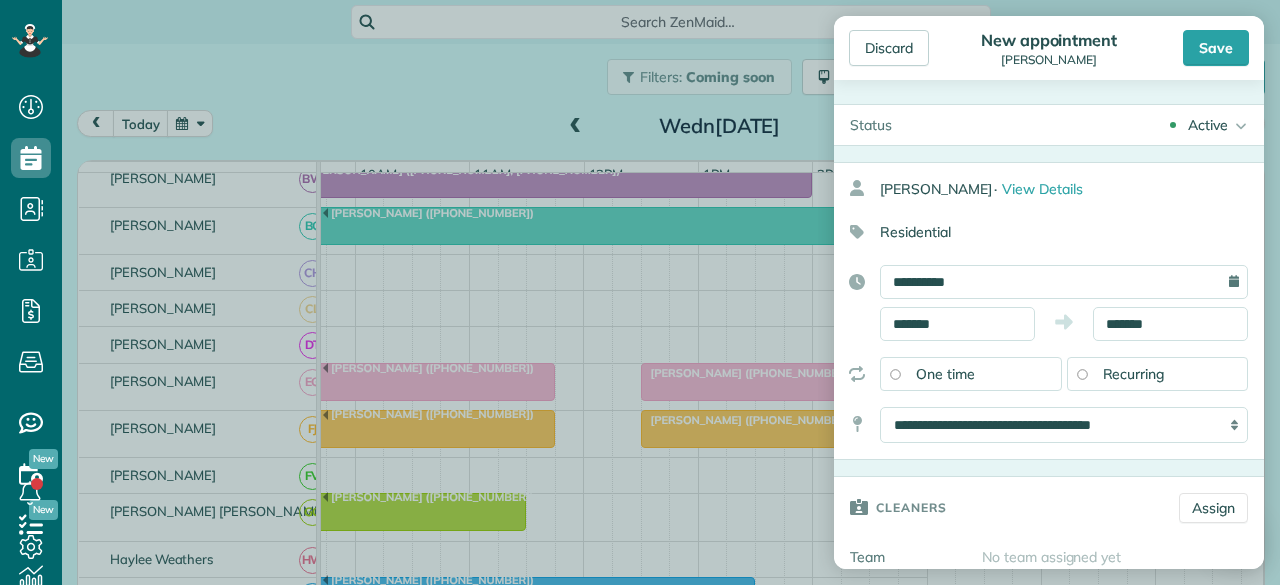 type on "**********" 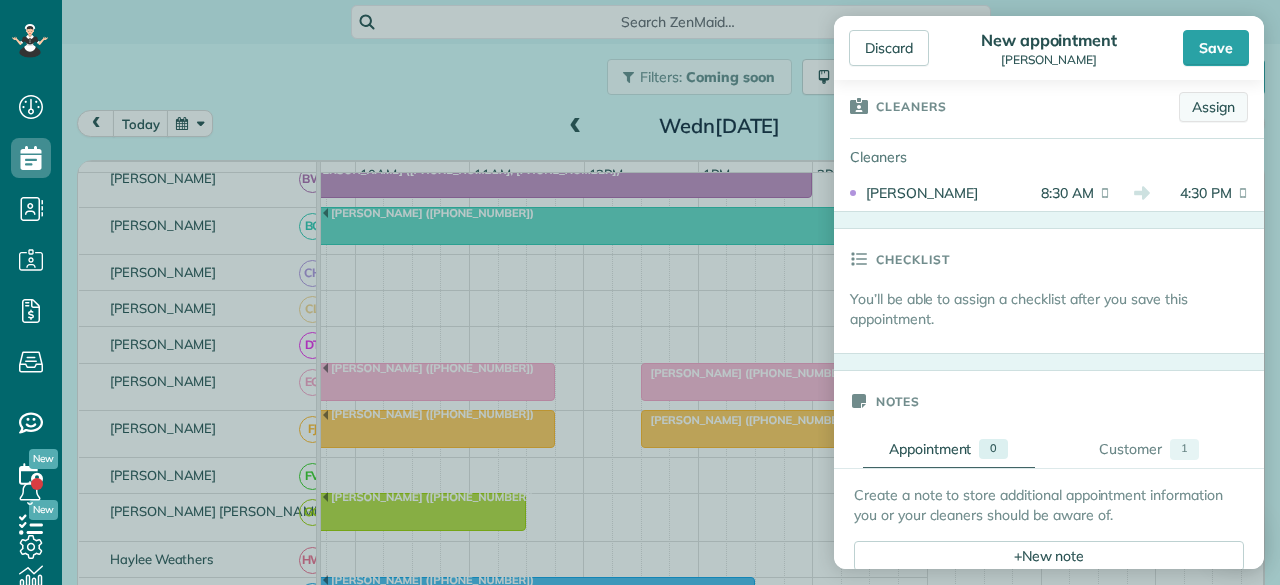 click on "Assign" at bounding box center (1213, 107) 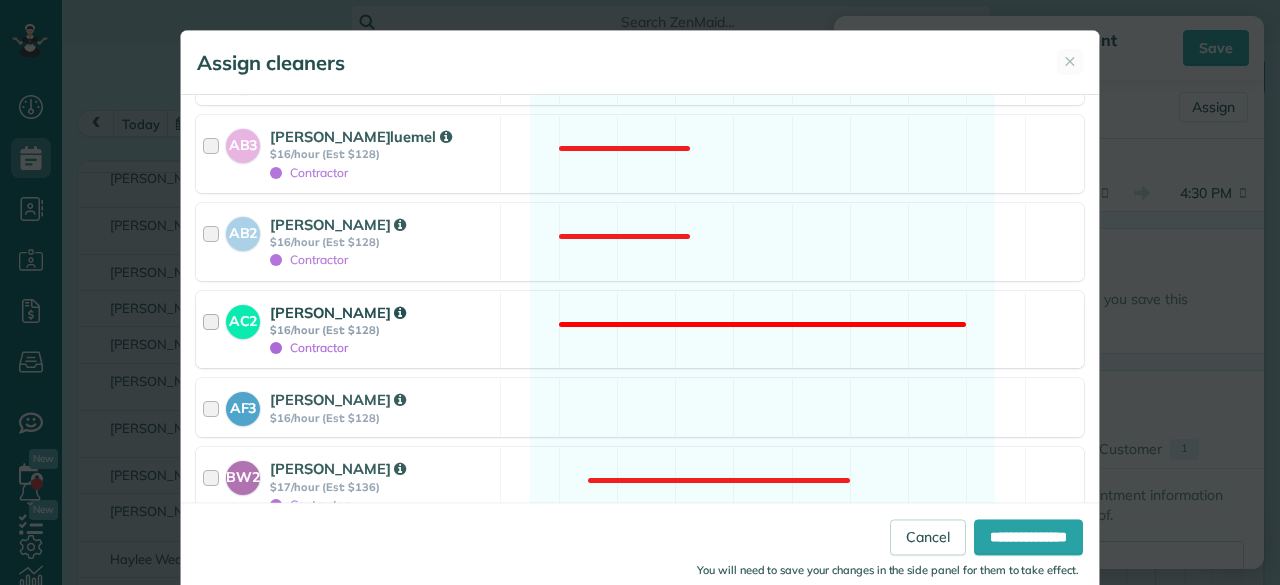 click on "$16/hour (Est: $128)" at bounding box center [382, 330] 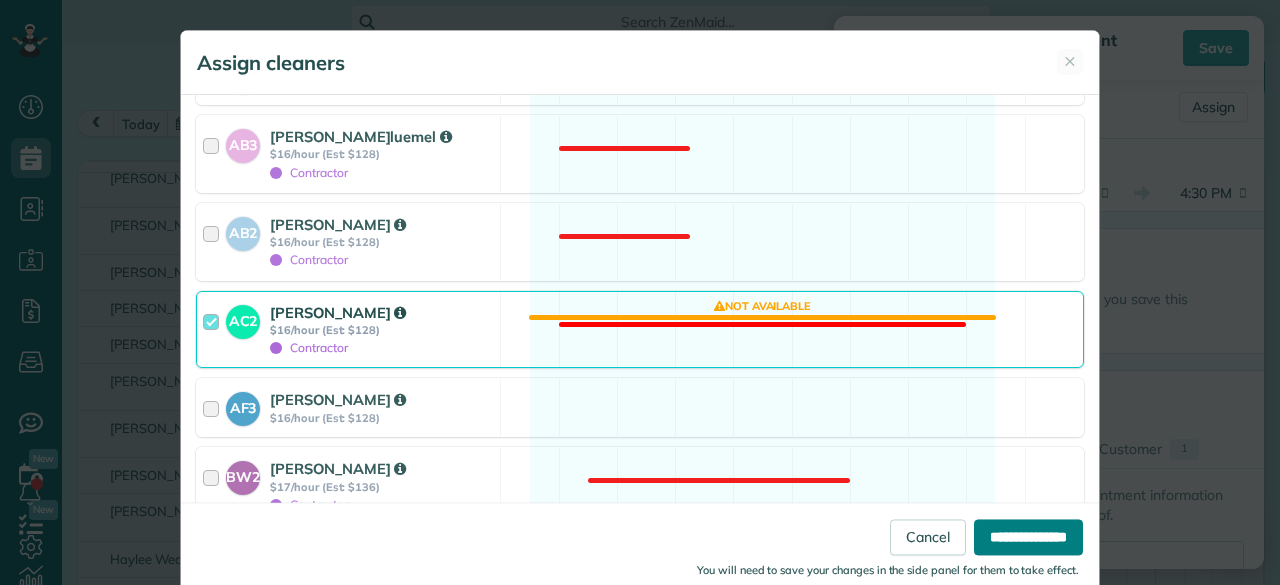 click on "**********" at bounding box center [1028, 537] 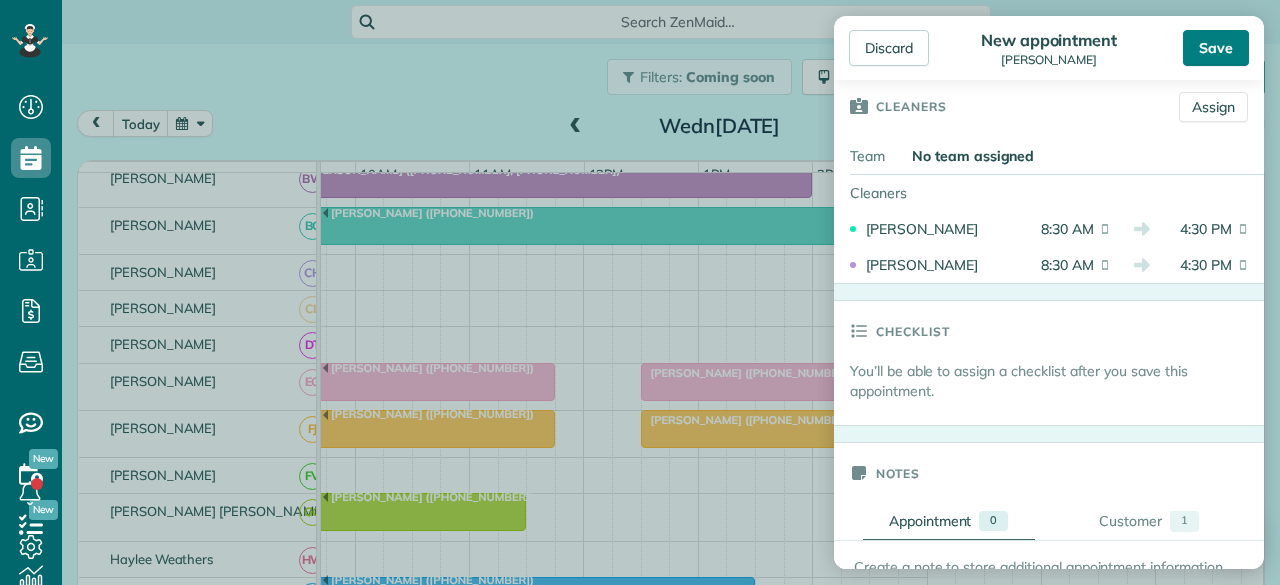 click on "Save" at bounding box center [1216, 48] 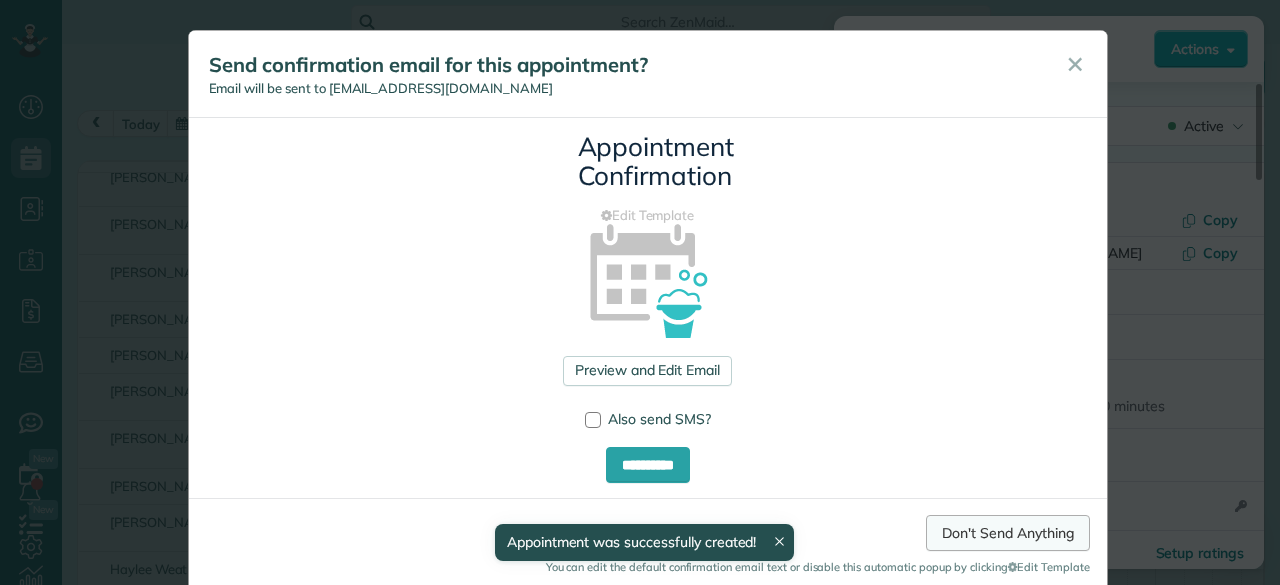 click on "Don't Send Anything" at bounding box center [1007, 533] 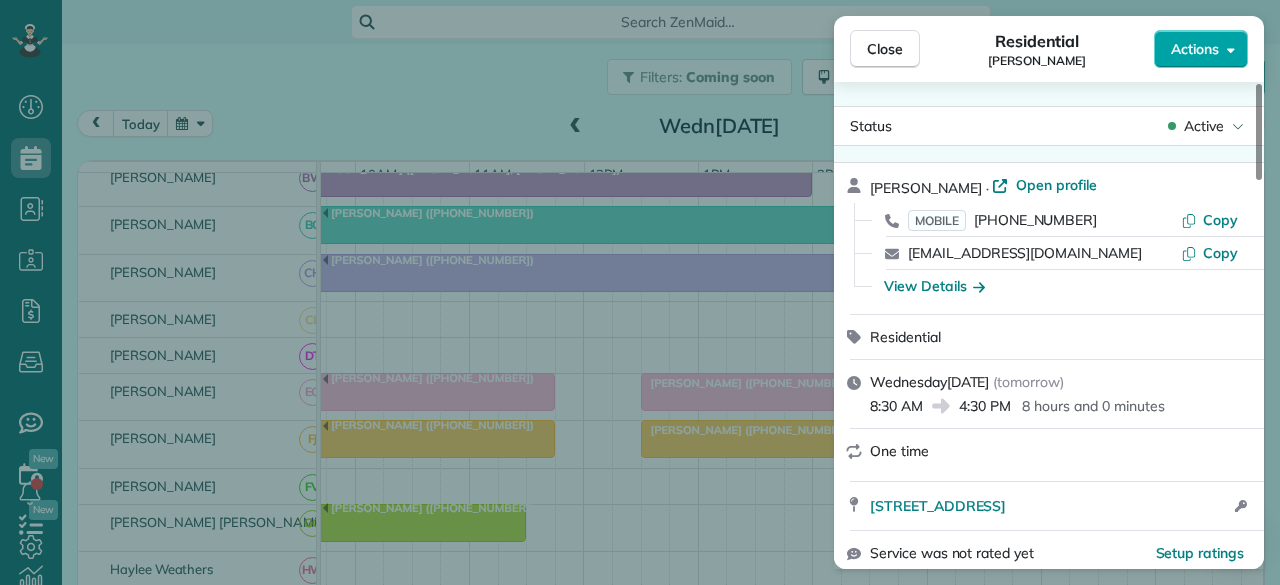 click on "Actions" at bounding box center (1195, 49) 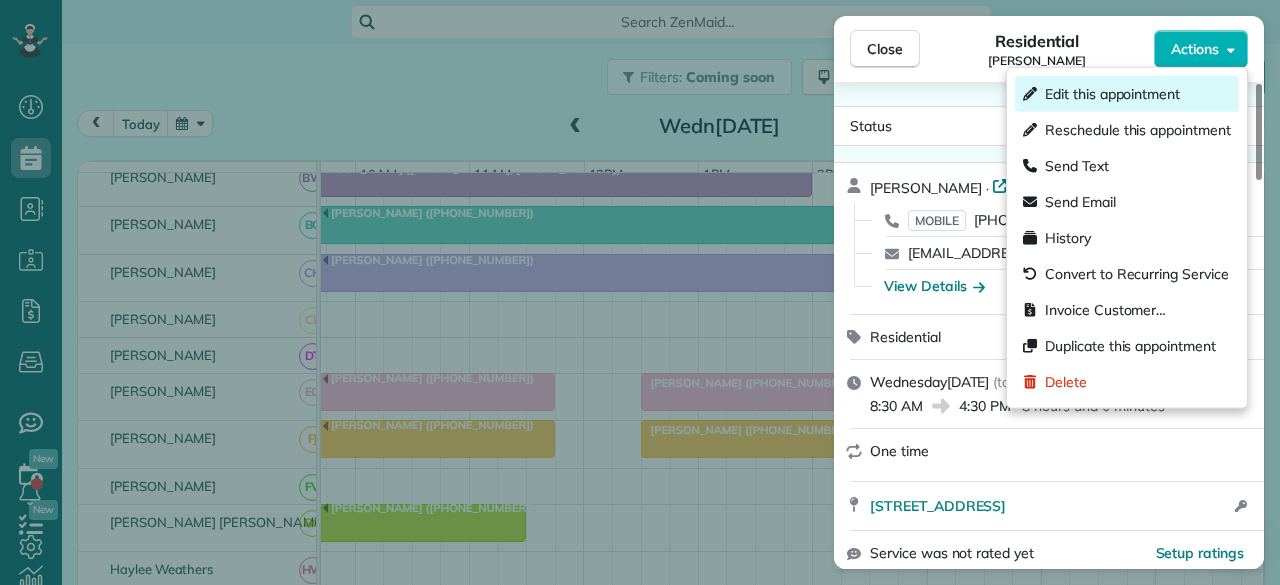 click on "Edit this appointment" at bounding box center (1112, 94) 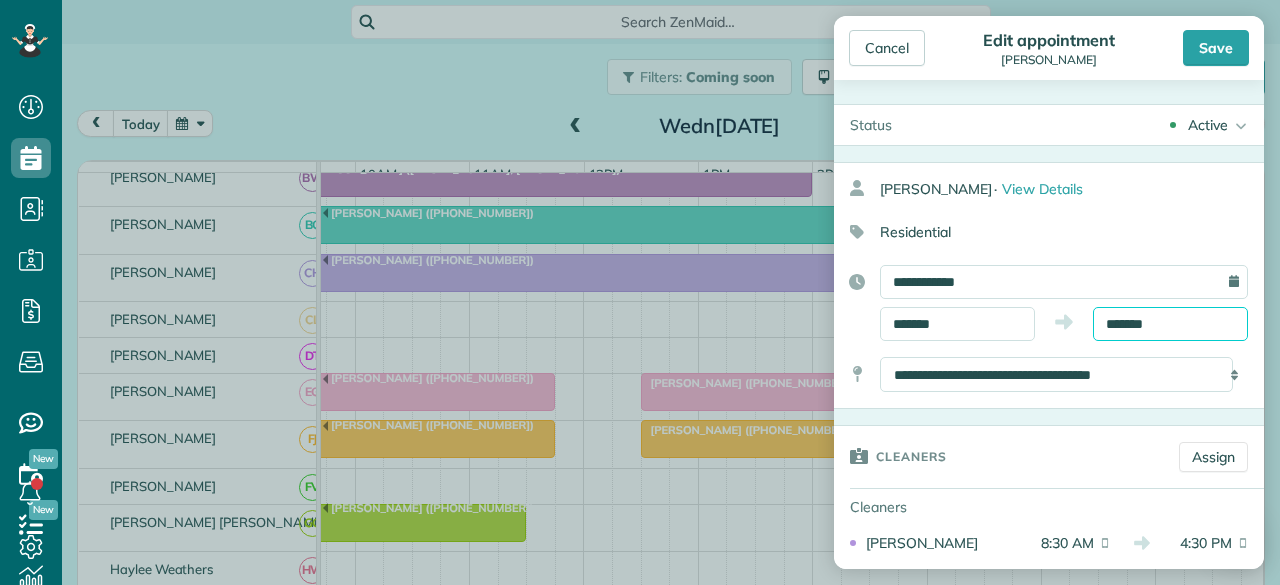 click on "*******" at bounding box center (1170, 324) 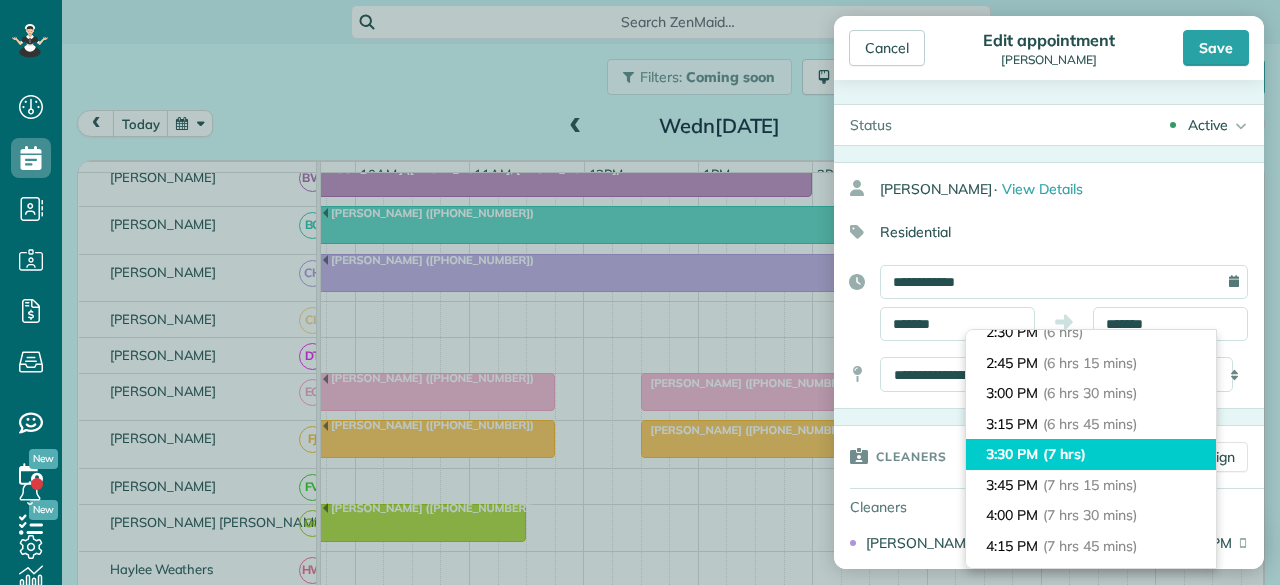 type on "*******" 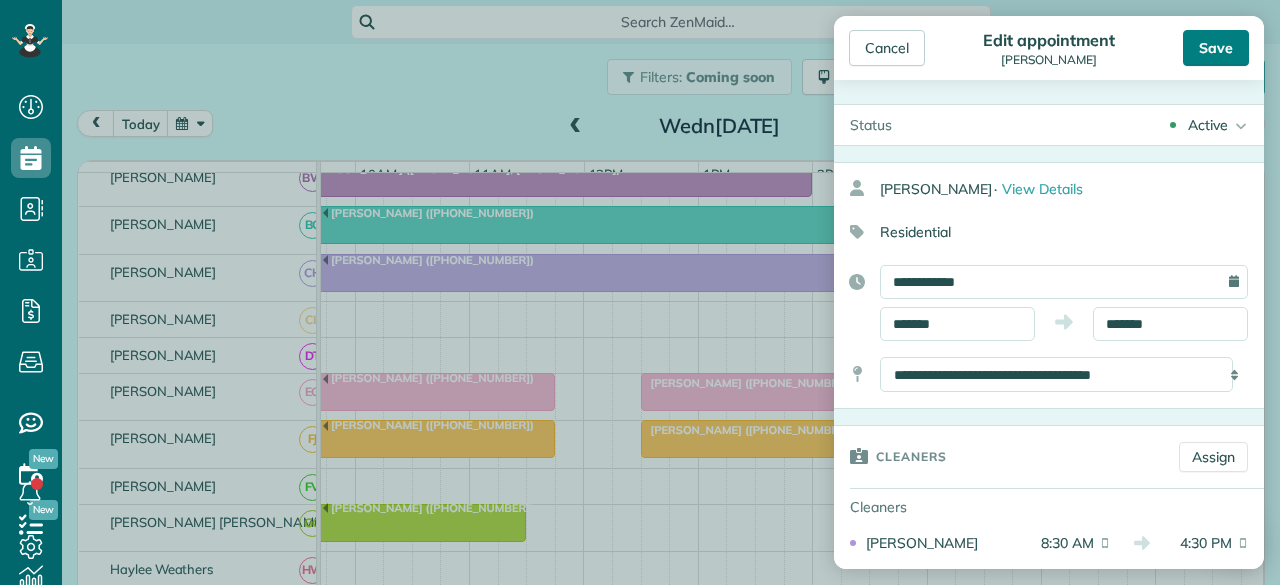 click on "Save" at bounding box center [1216, 48] 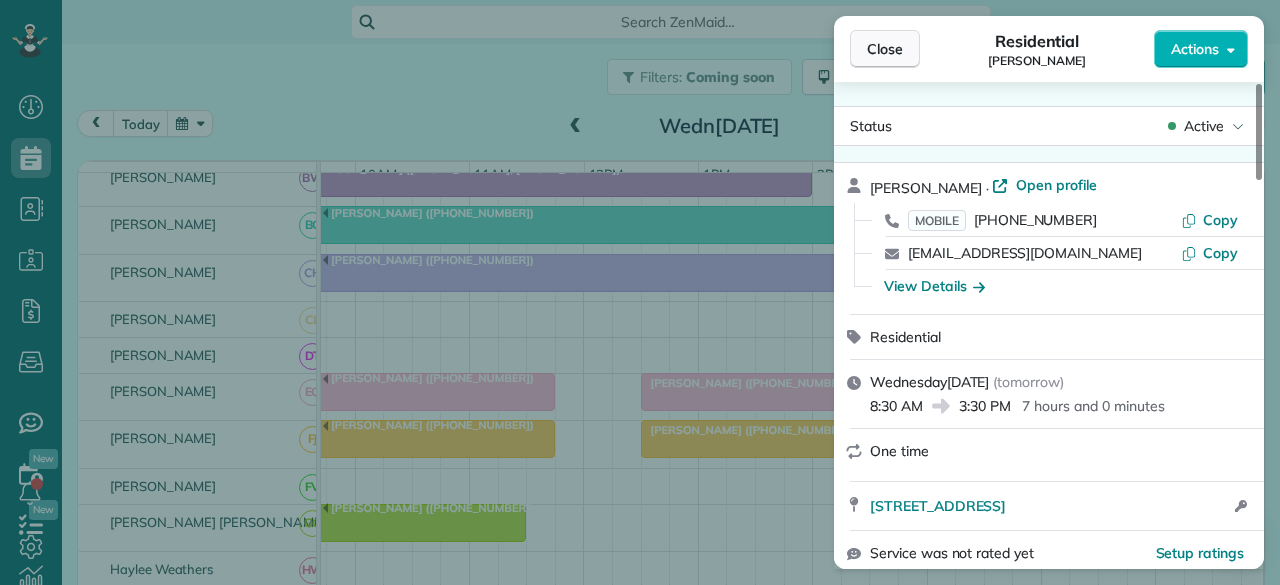click on "Close" at bounding box center [885, 49] 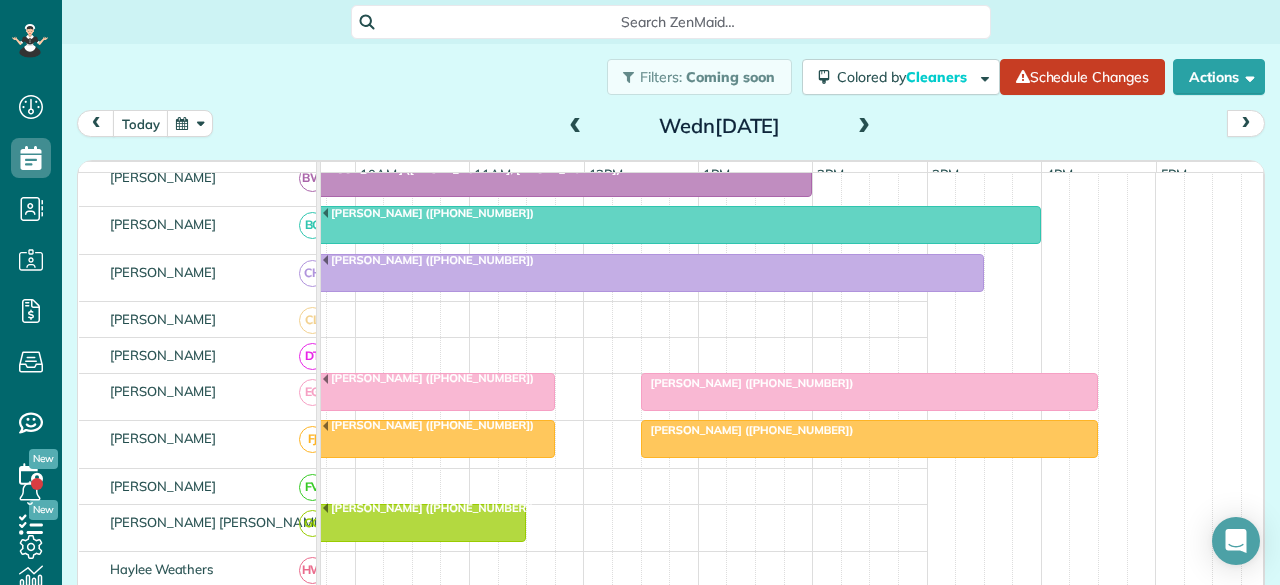 scroll, scrollTop: 33, scrollLeft: 0, axis: vertical 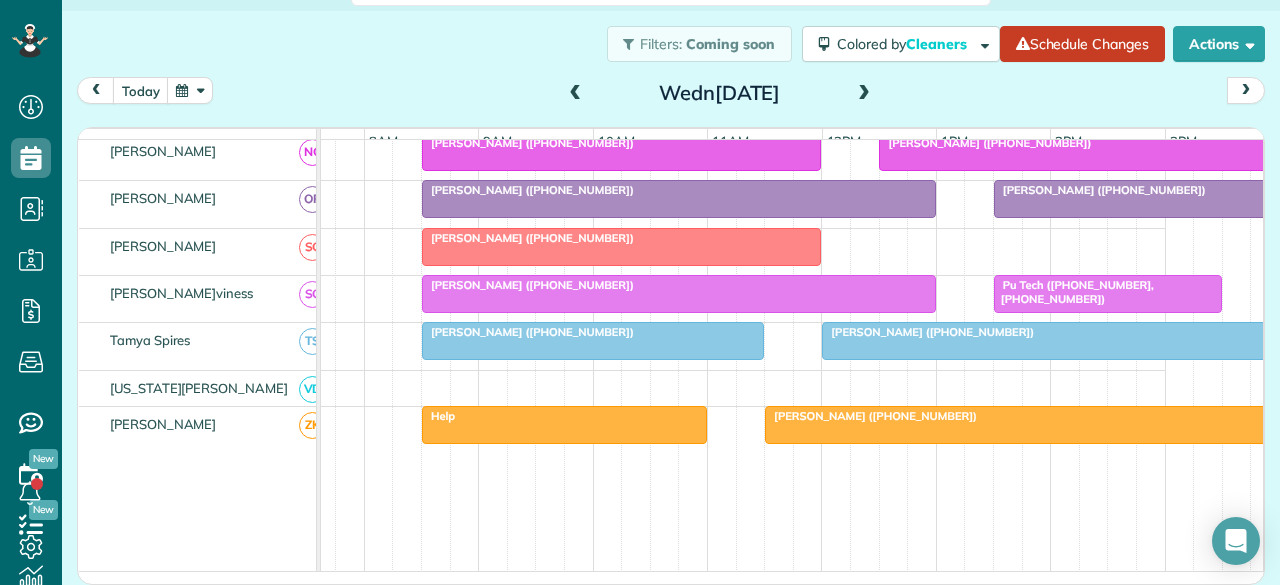 click at bounding box center [679, 294] 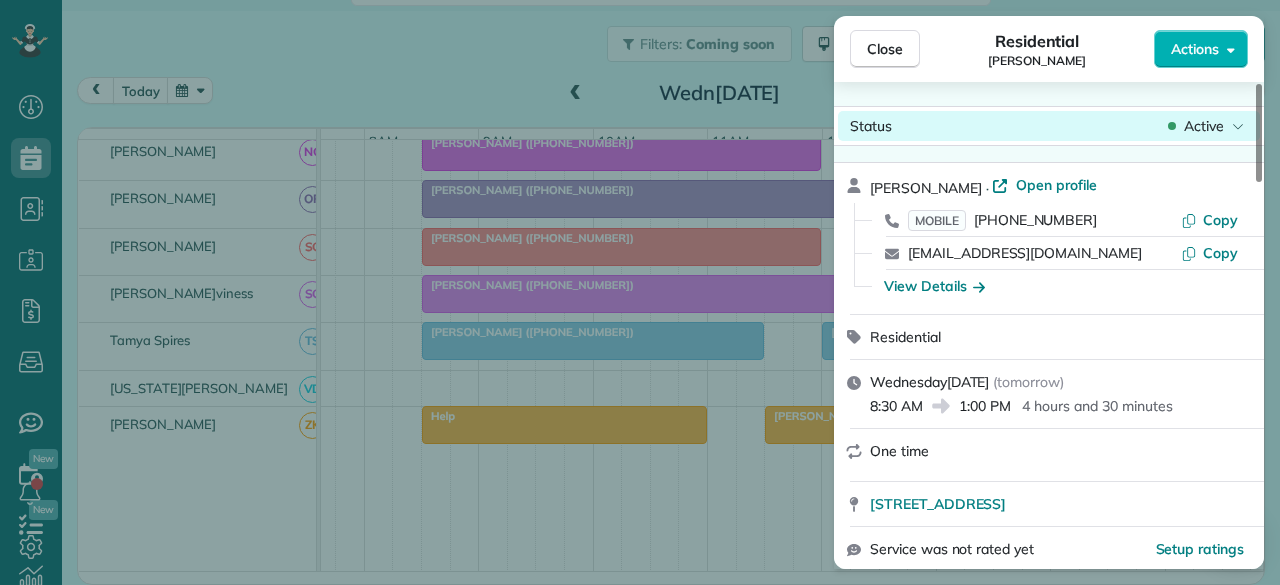 click on "Active" at bounding box center [1206, 126] 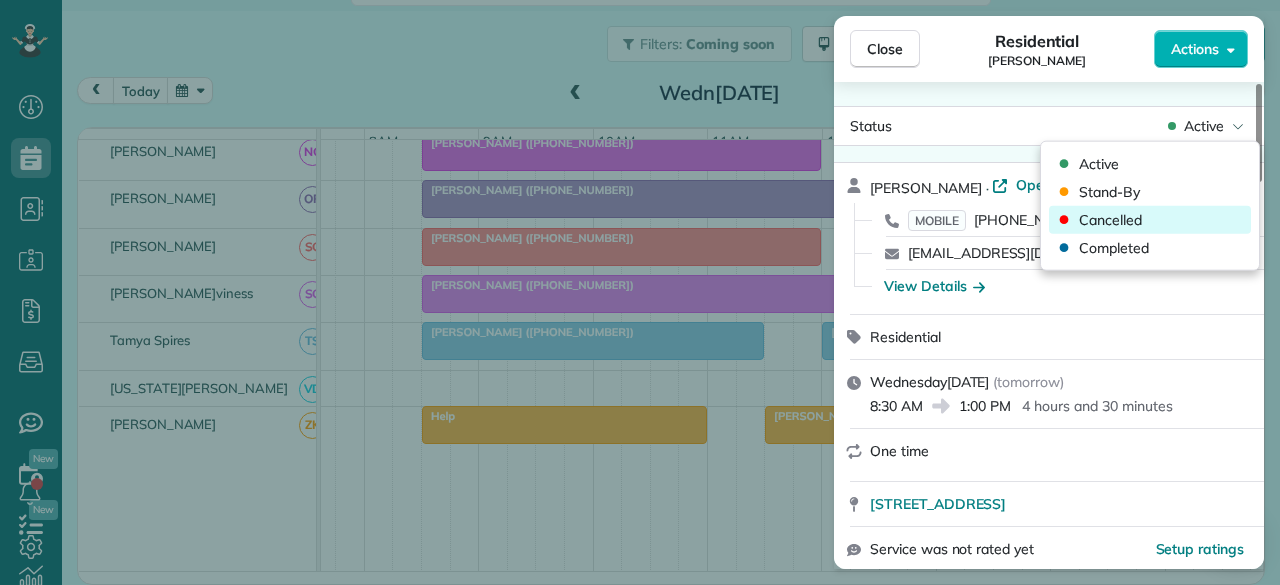 click on "Cancelled" at bounding box center [1110, 220] 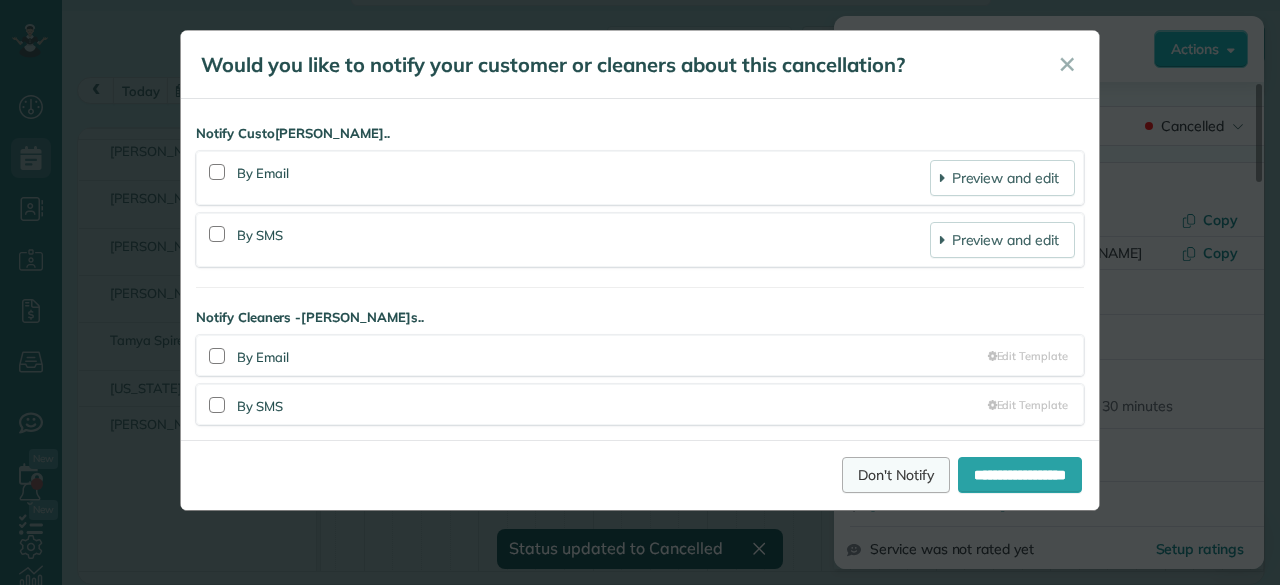 click on "Don't Notify" at bounding box center [896, 475] 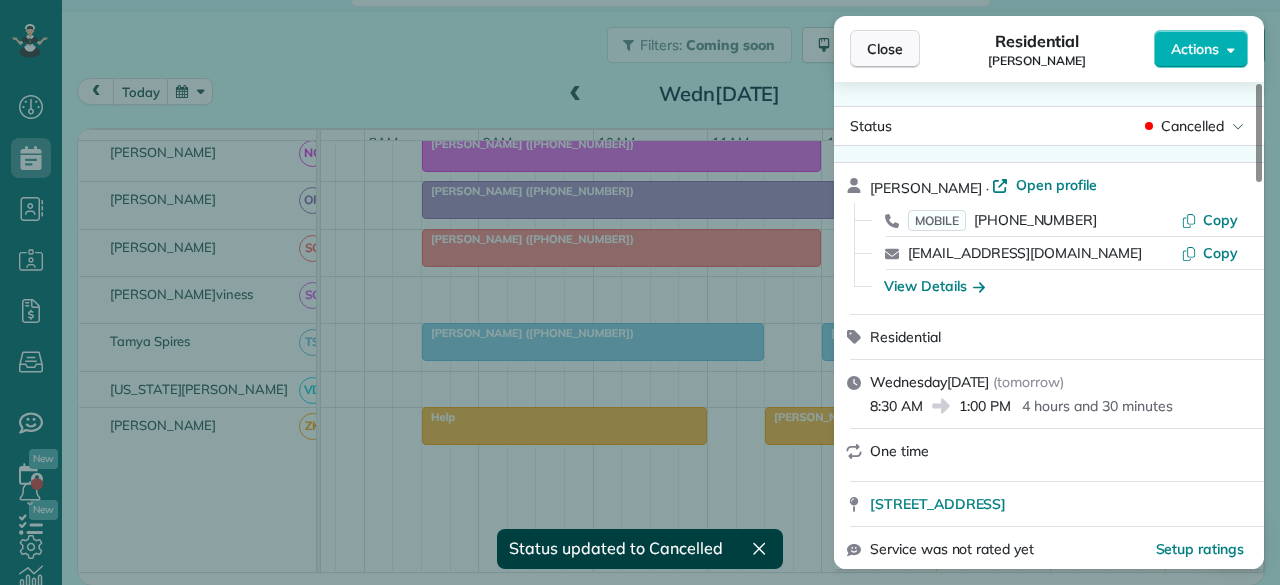 click on "Close" at bounding box center (885, 49) 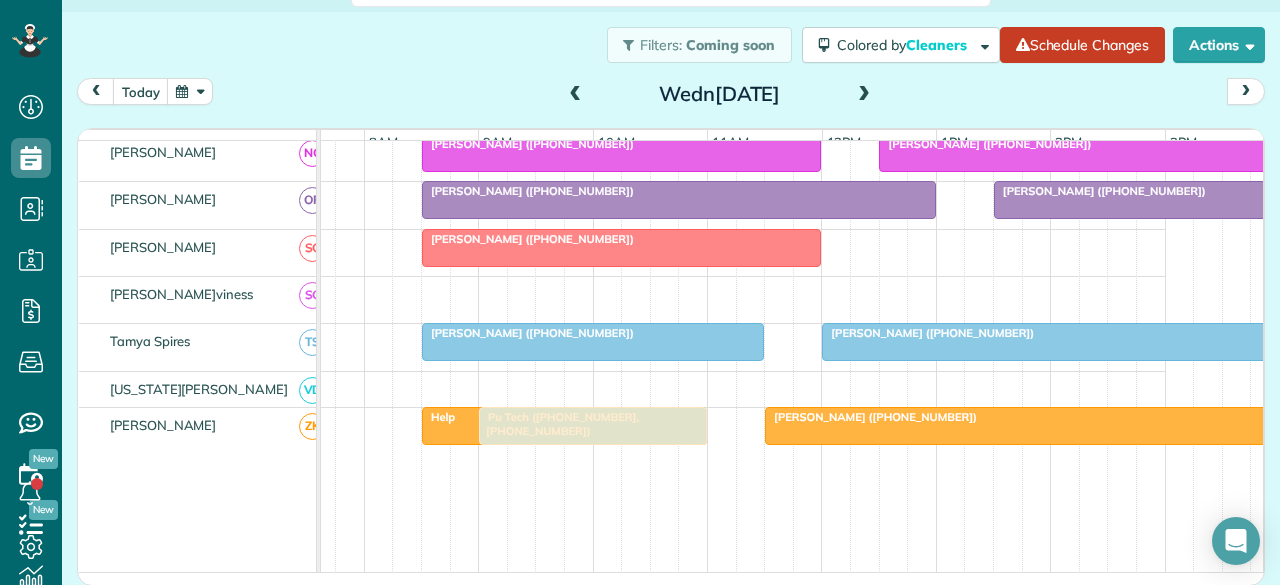drag, startPoint x: 1093, startPoint y: 287, endPoint x: 578, endPoint y: 425, distance: 533.1688 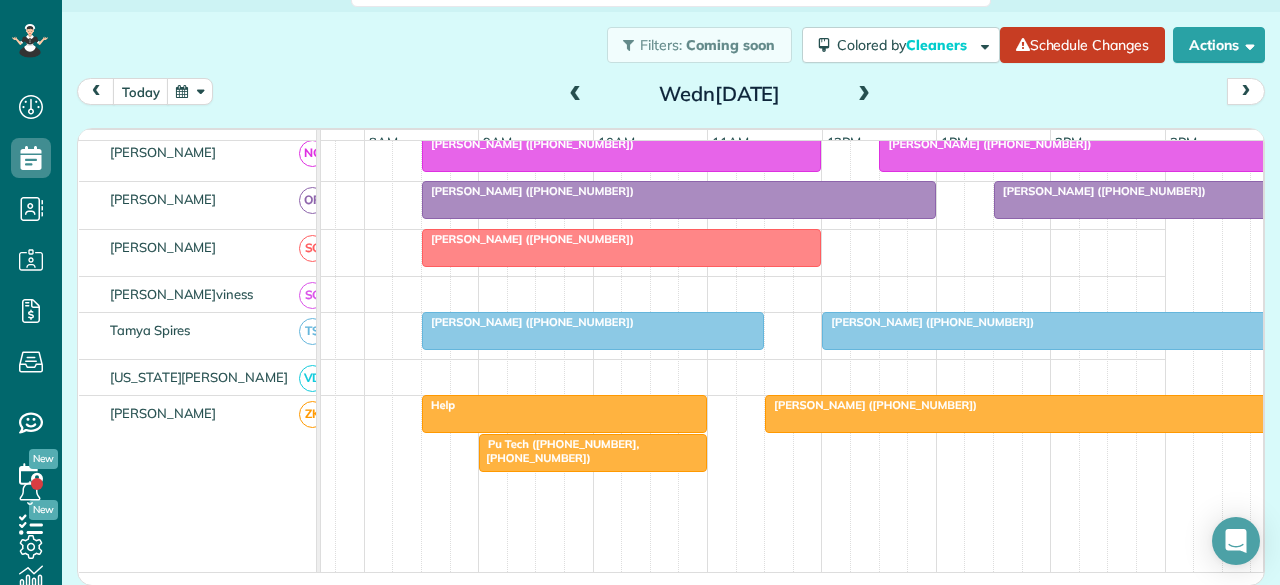 scroll, scrollTop: 827, scrollLeft: 71, axis: both 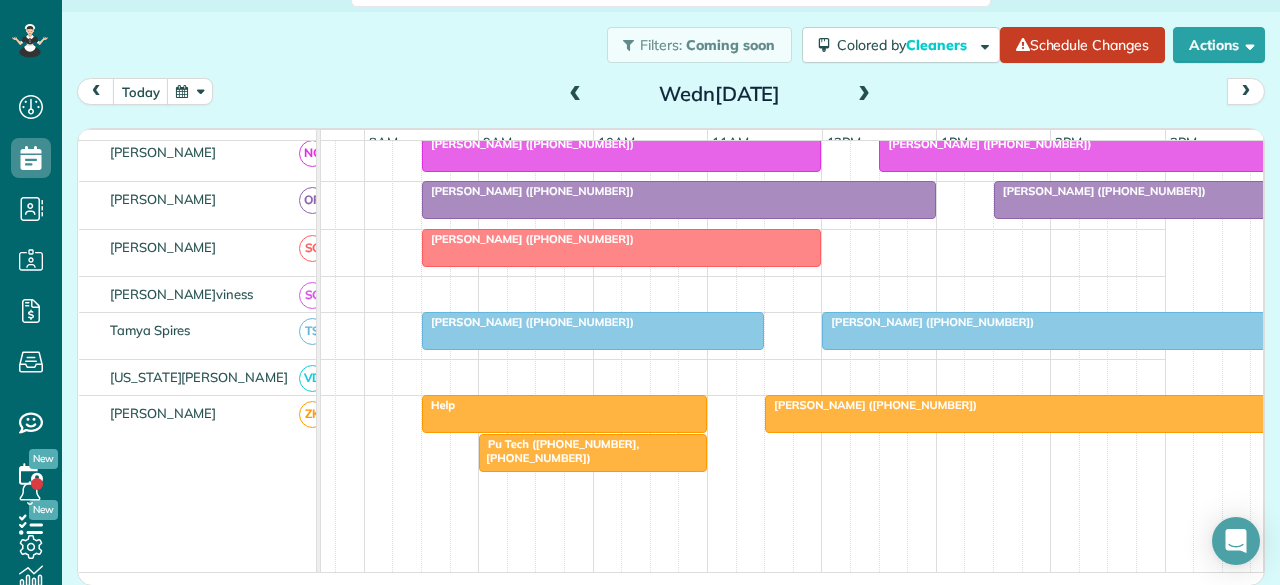 click on "[PERSON_NAME] ([PHONE_NUMBER])" at bounding box center (528, 322) 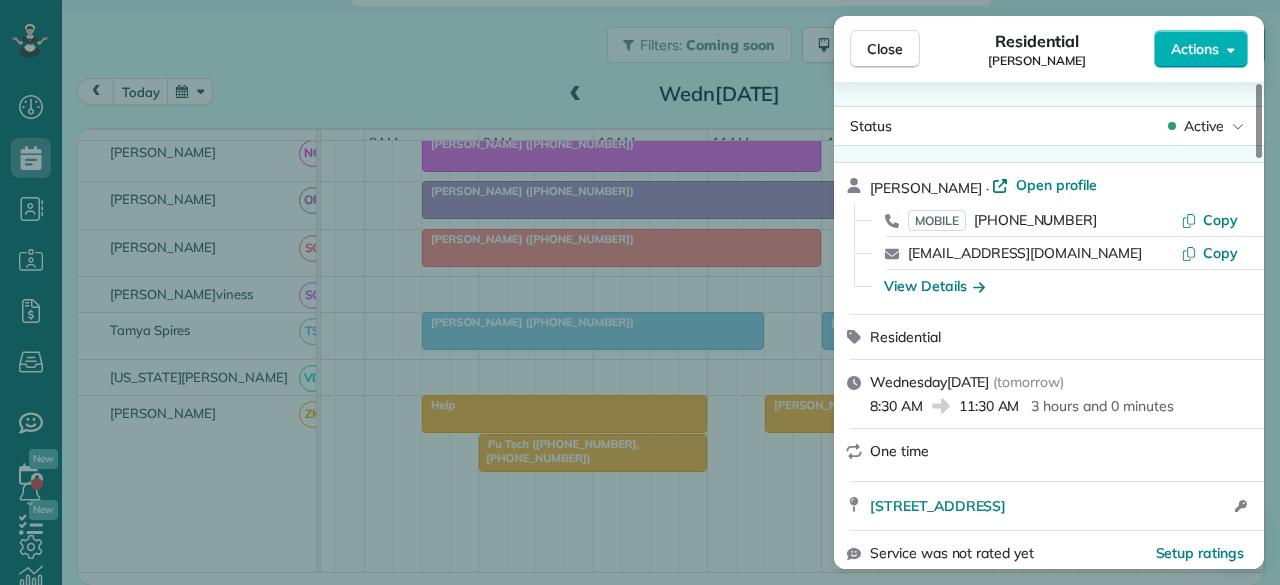 click on "Active" at bounding box center (1204, 126) 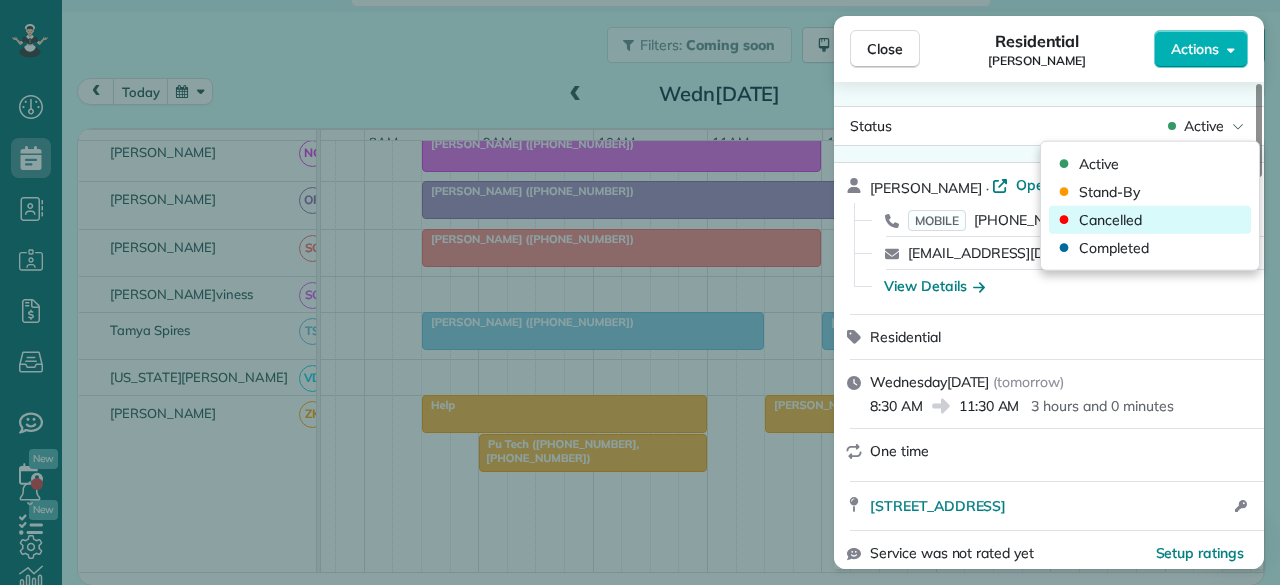 click on "Cancelled" at bounding box center [1110, 220] 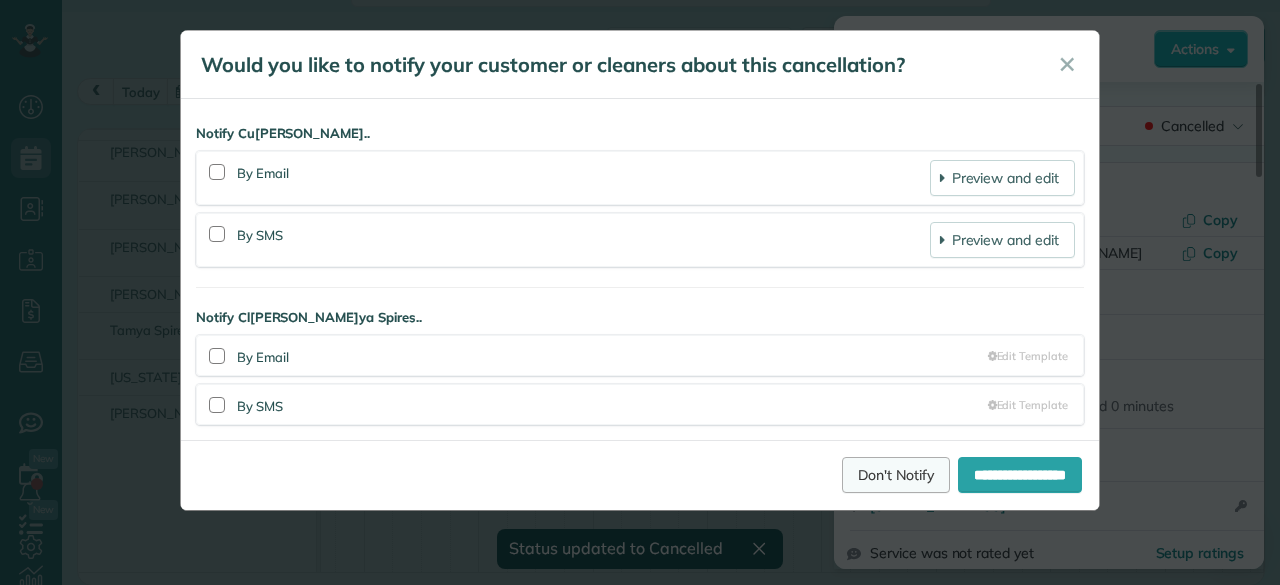 click on "Don't Notify" at bounding box center [896, 475] 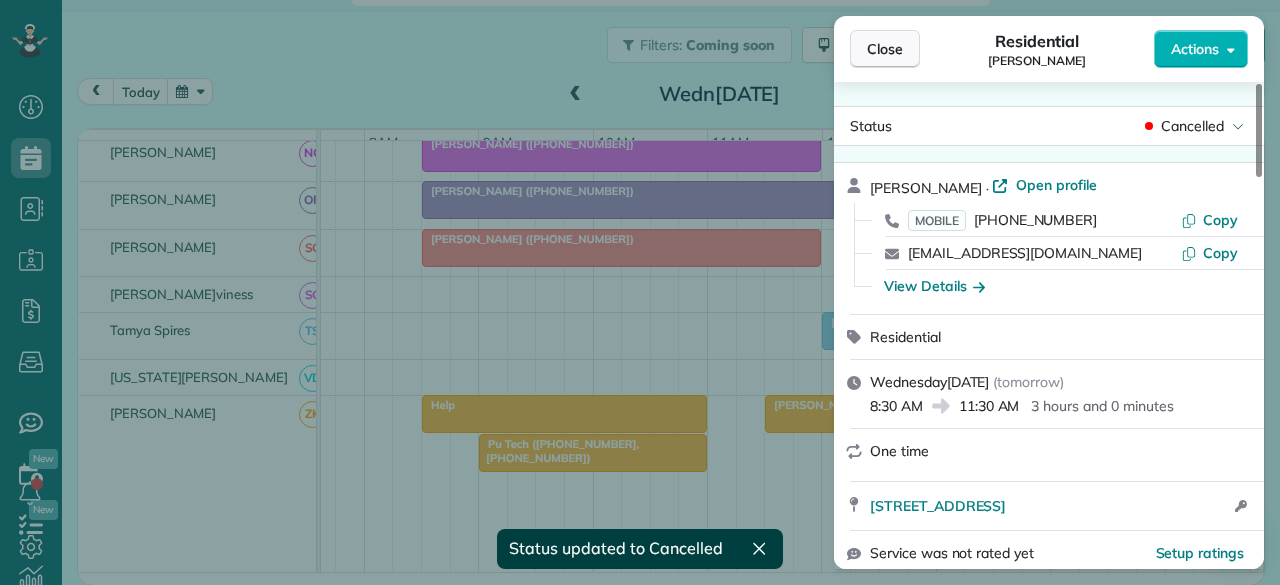 click on "Close" at bounding box center [885, 49] 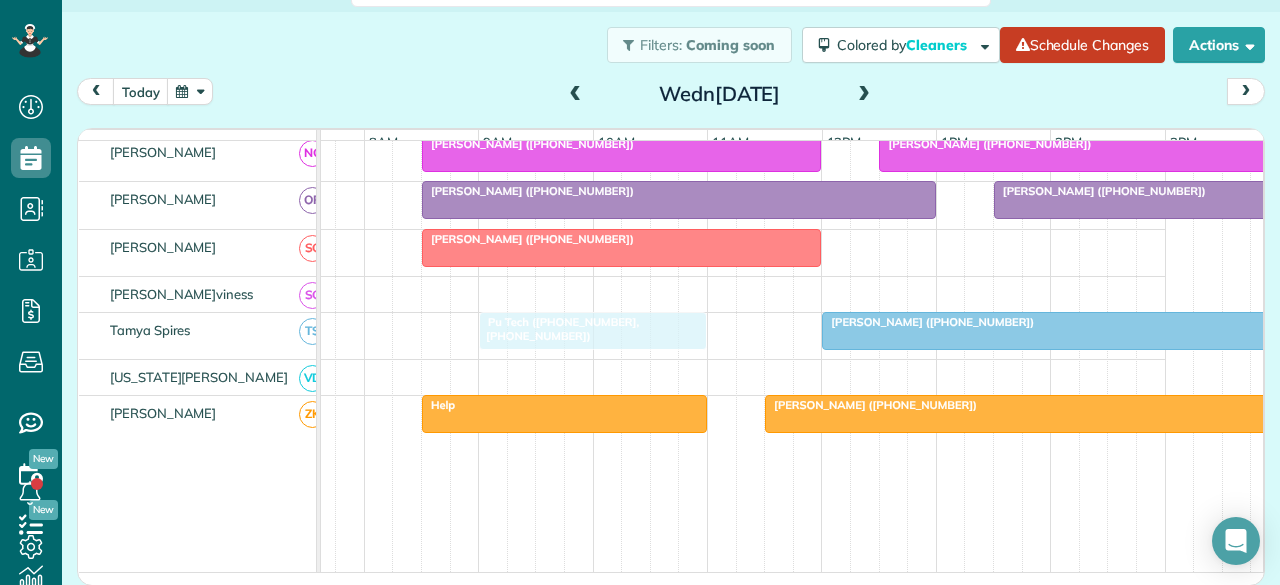 drag, startPoint x: 556, startPoint y: 447, endPoint x: 561, endPoint y: 350, distance: 97.128784 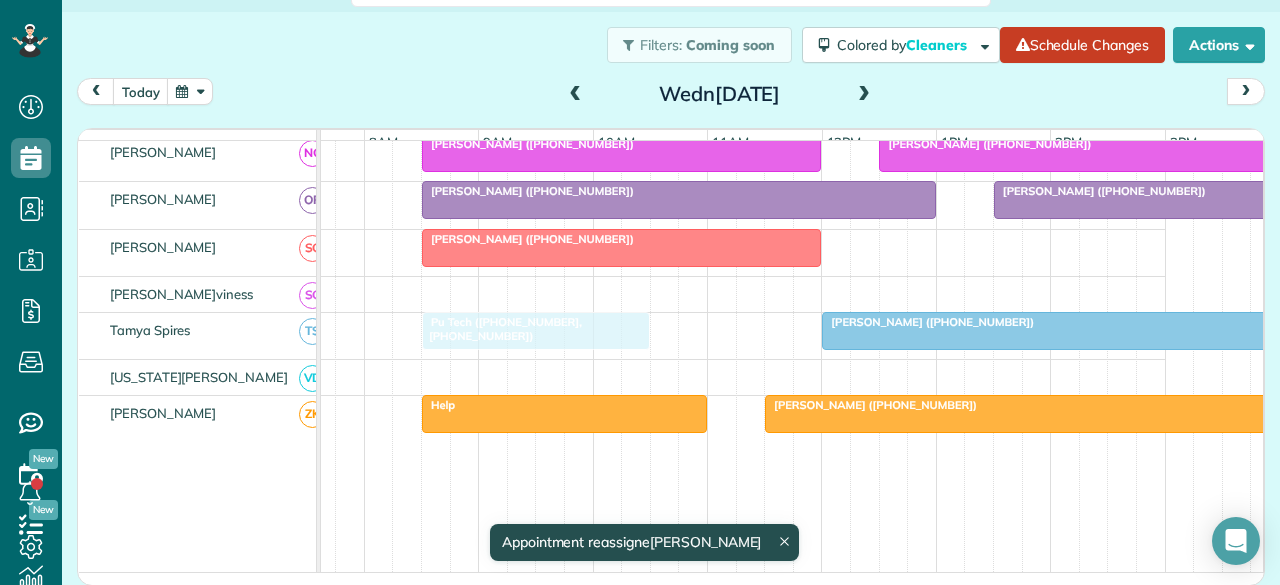 drag, startPoint x: 632, startPoint y: 329, endPoint x: 586, endPoint y: 329, distance: 46 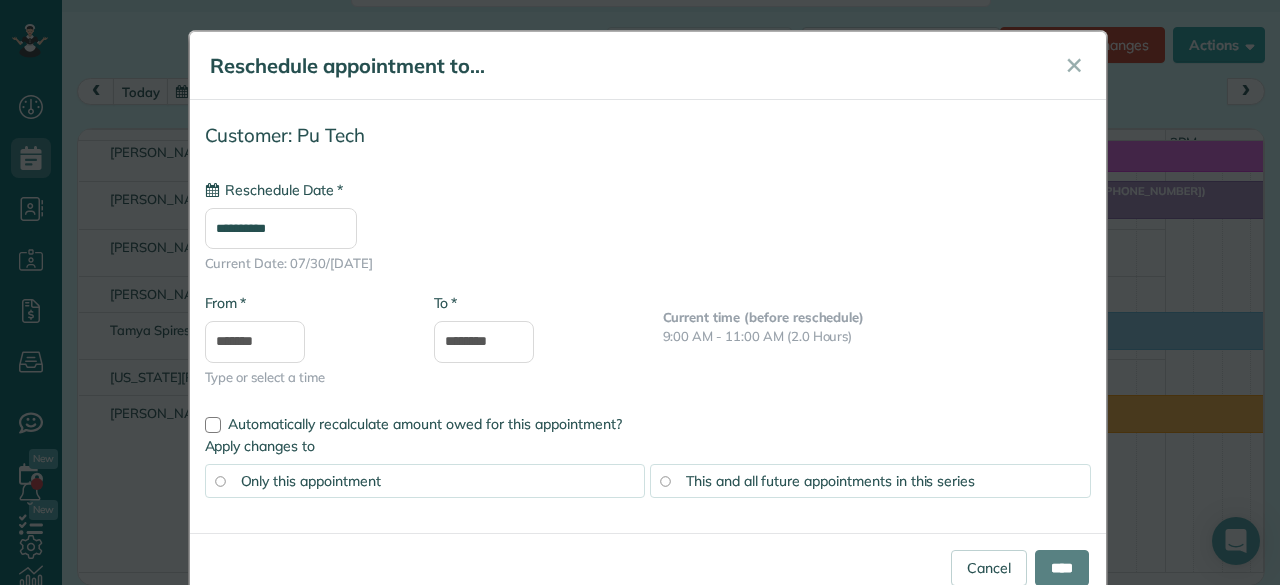 type on "**********" 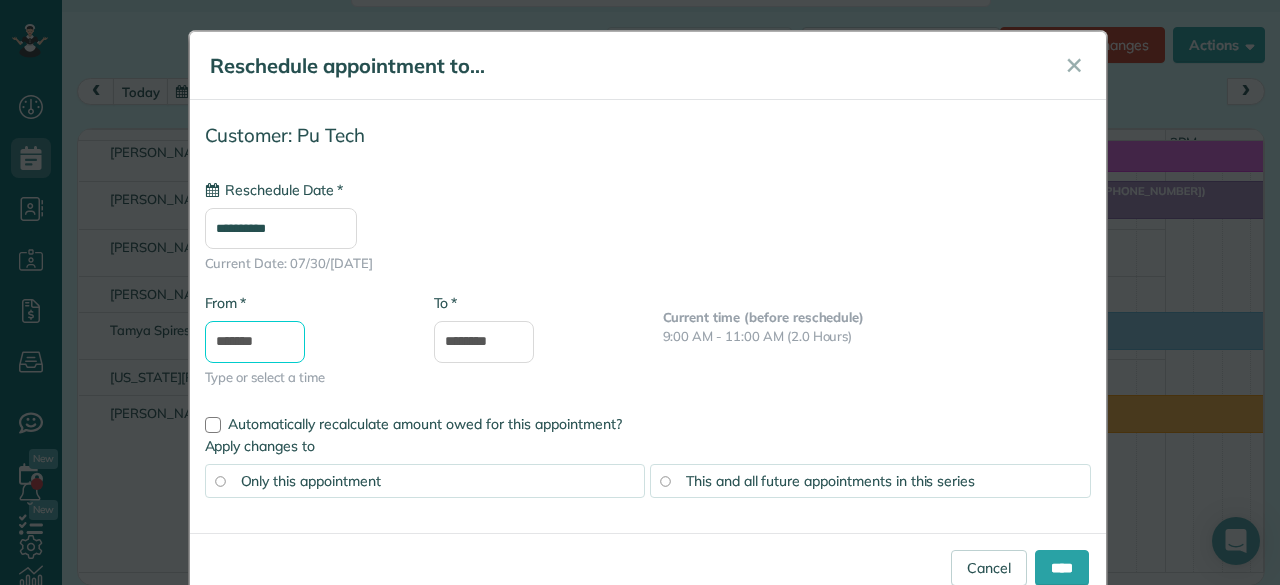 click on "*******" at bounding box center (255, 342) 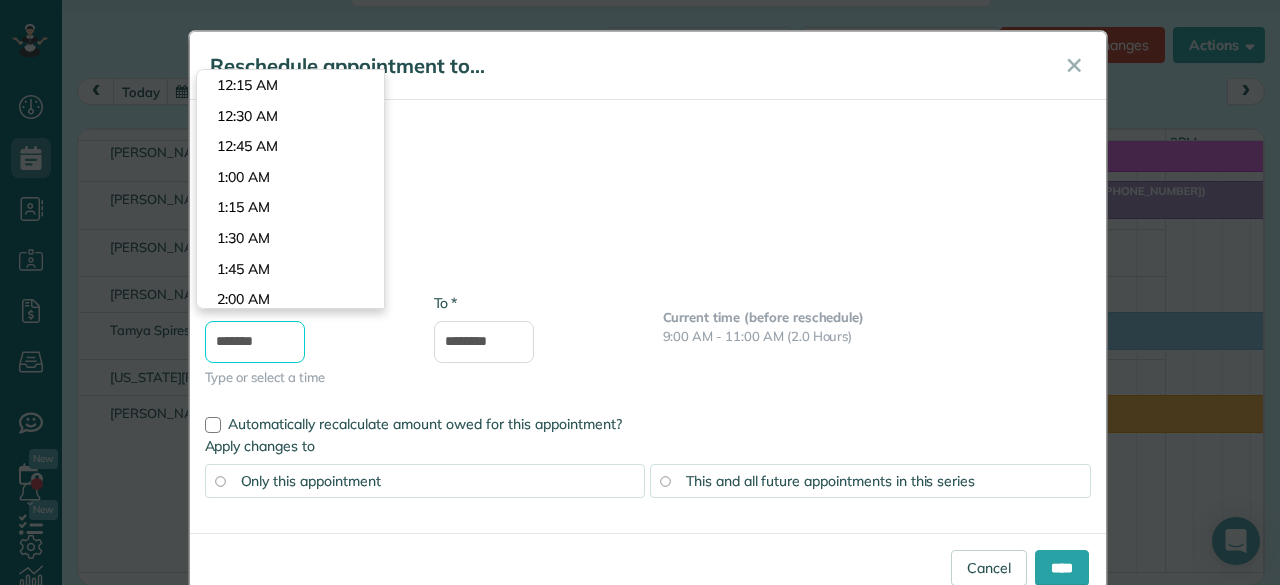 scroll, scrollTop: 977, scrollLeft: 0, axis: vertical 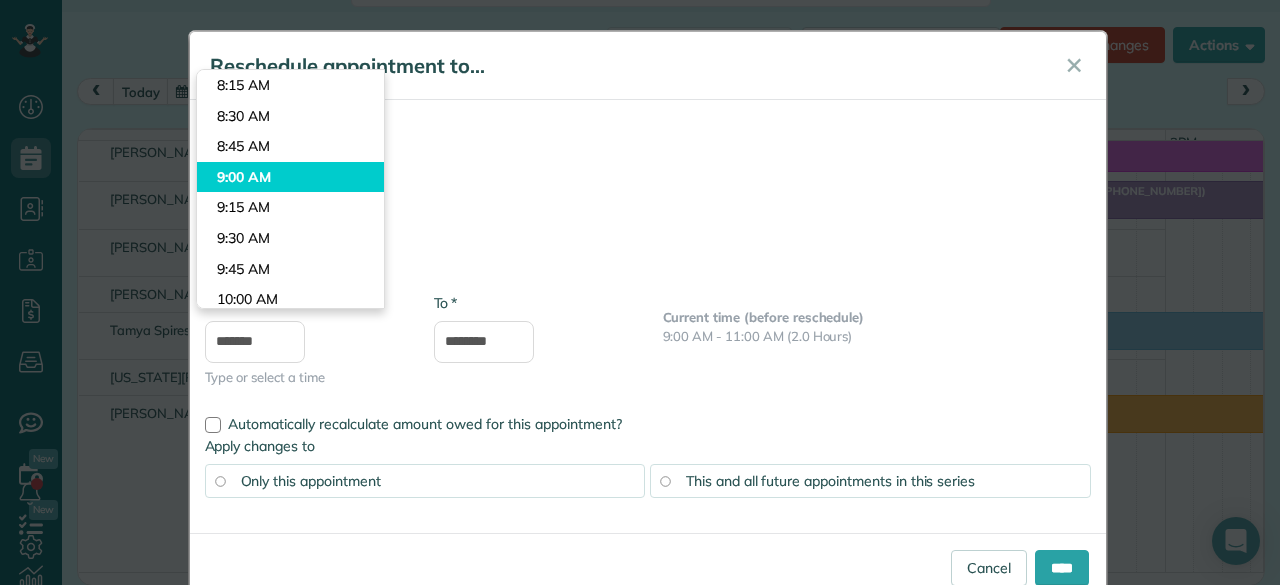 type on "*******" 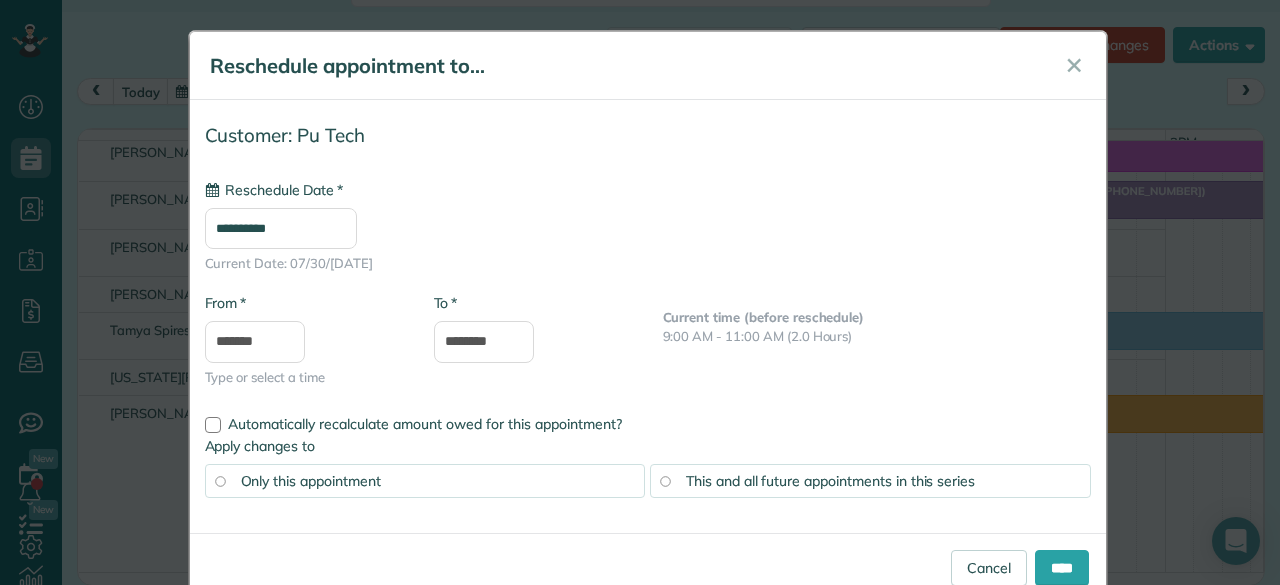 click on "Dashboard
Scheduling
Calendar View
List View
Dispatch View - Weekly scheduling (Beta)" at bounding box center [640, 292] 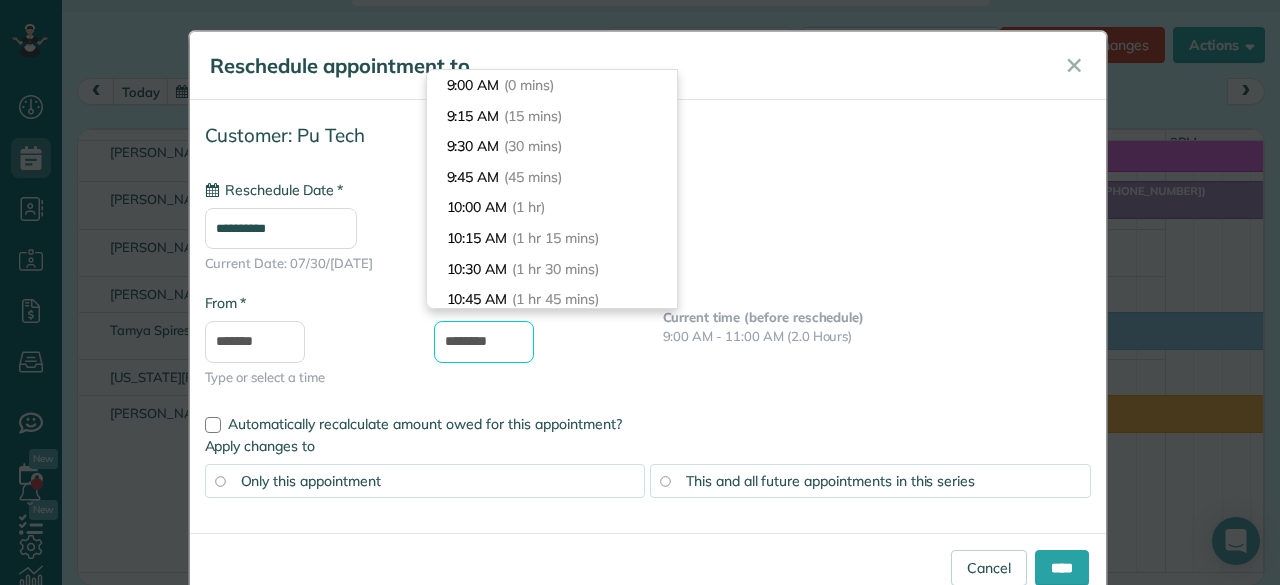 scroll, scrollTop: 128, scrollLeft: 0, axis: vertical 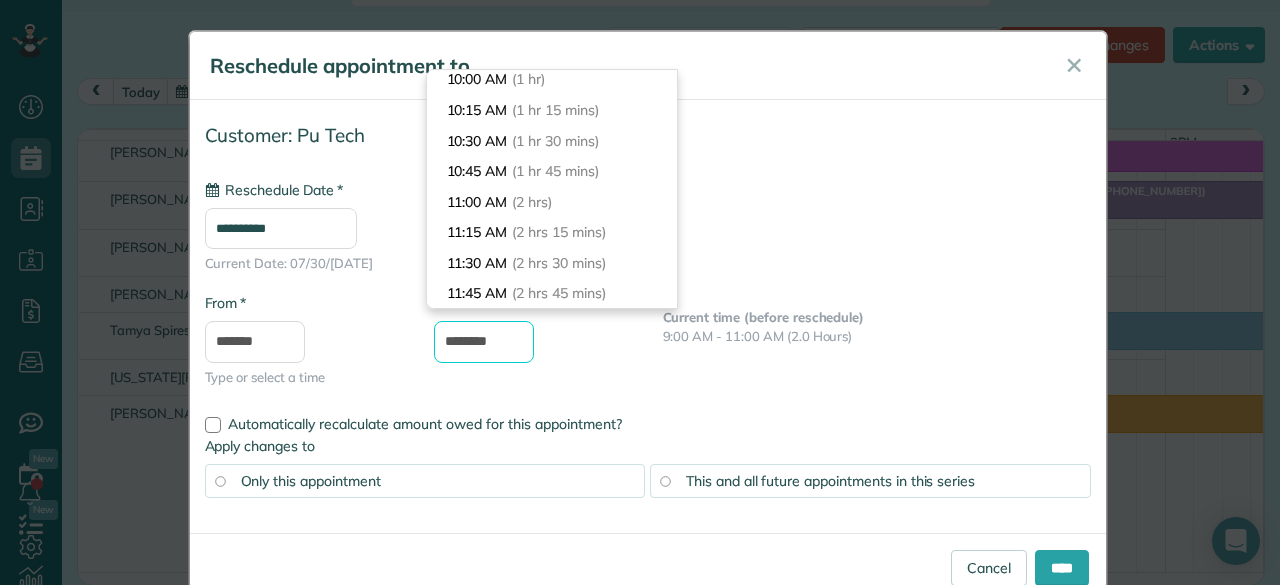 drag, startPoint x: 474, startPoint y: 336, endPoint x: 399, endPoint y: 337, distance: 75.00667 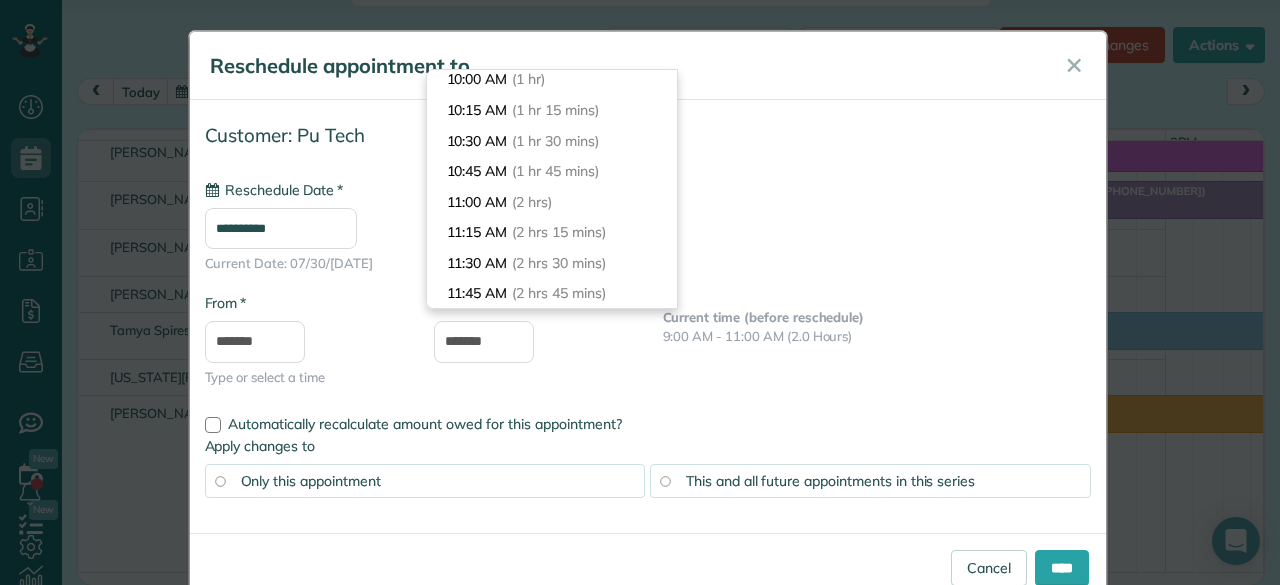 type on "********" 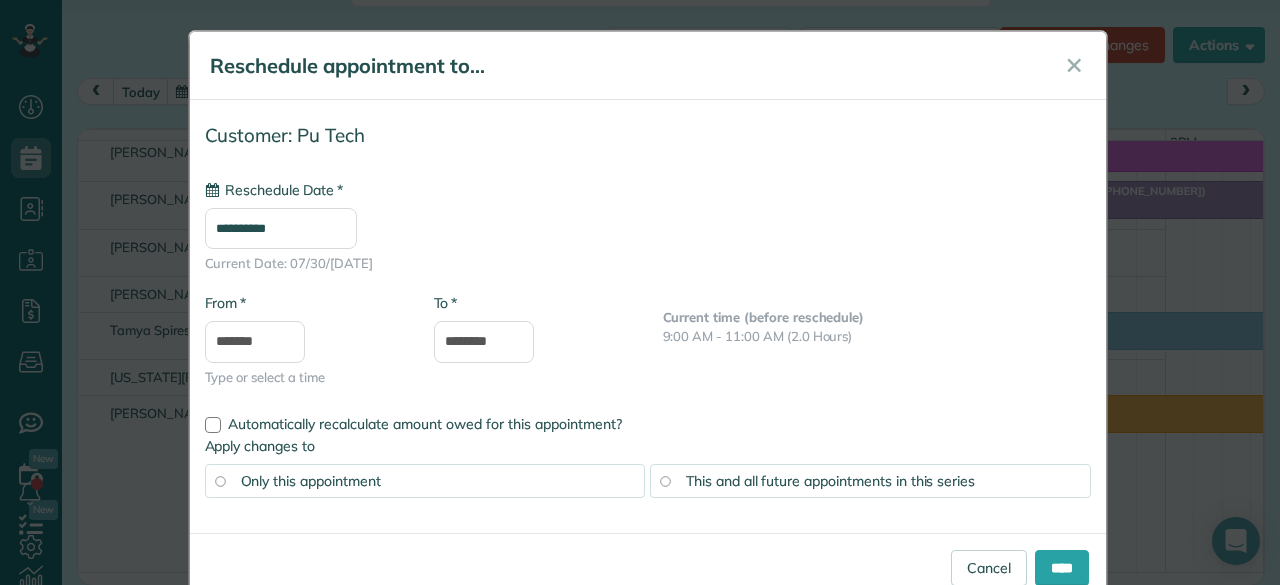 click on "*  To ********" at bounding box center [533, 338] 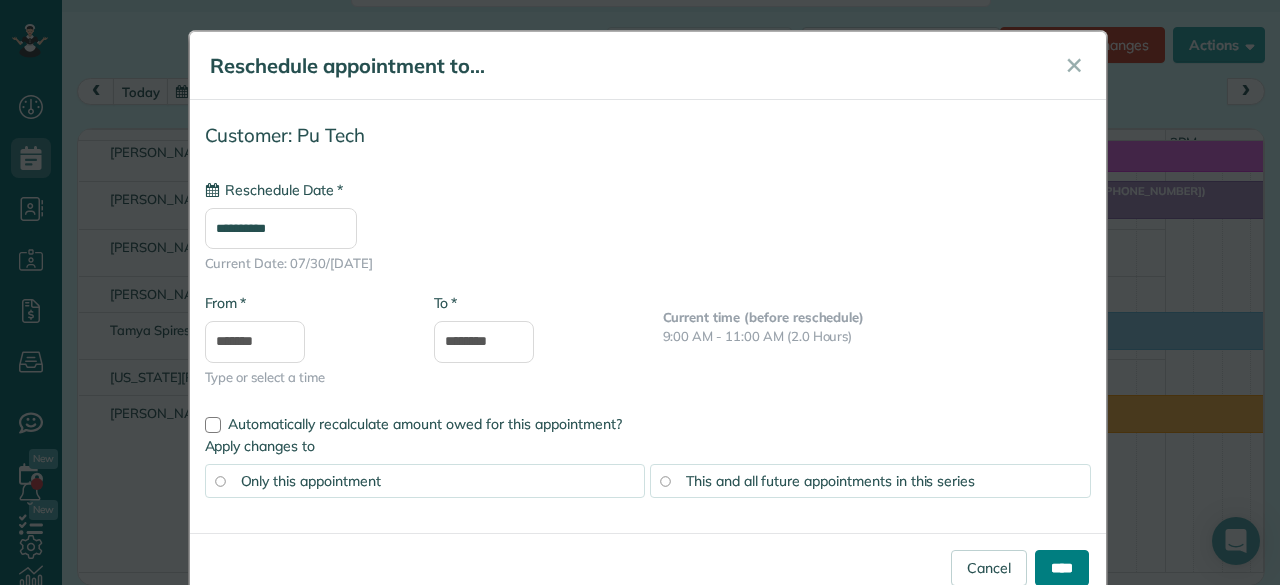 click on "****" at bounding box center [1062, 568] 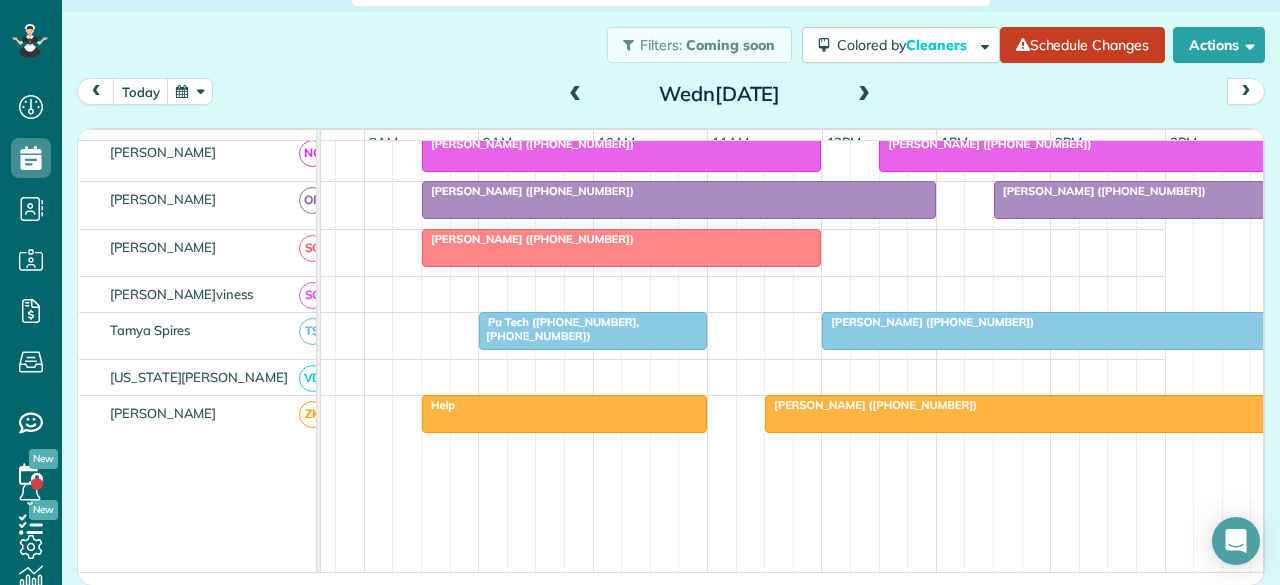 scroll, scrollTop: 844, scrollLeft: 71, axis: both 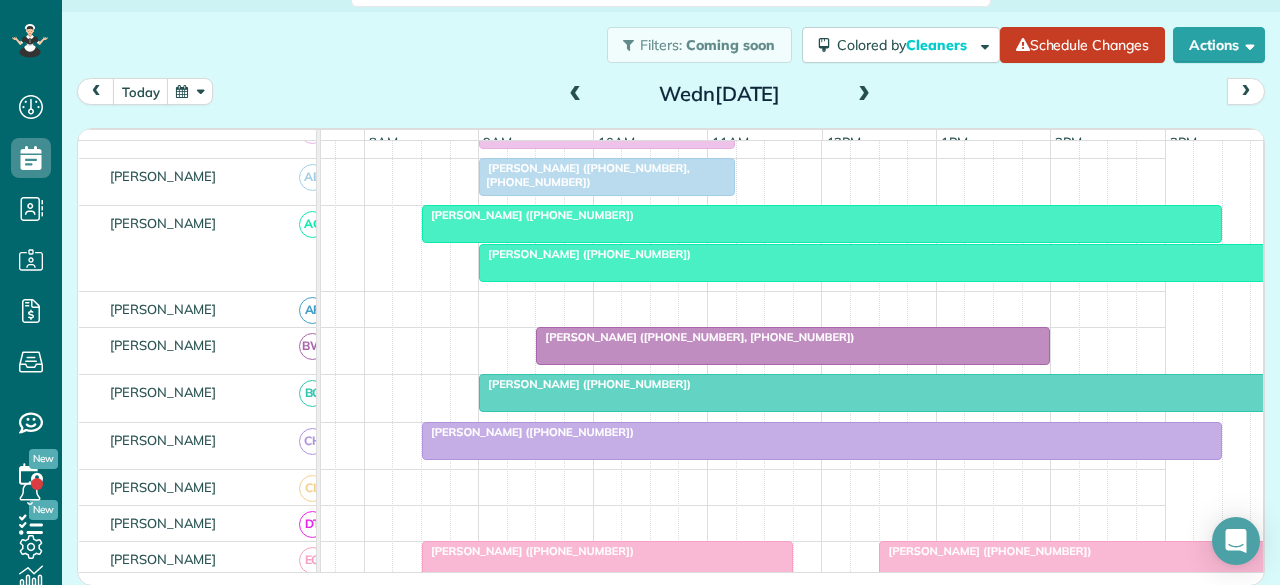 click at bounding box center [822, 224] 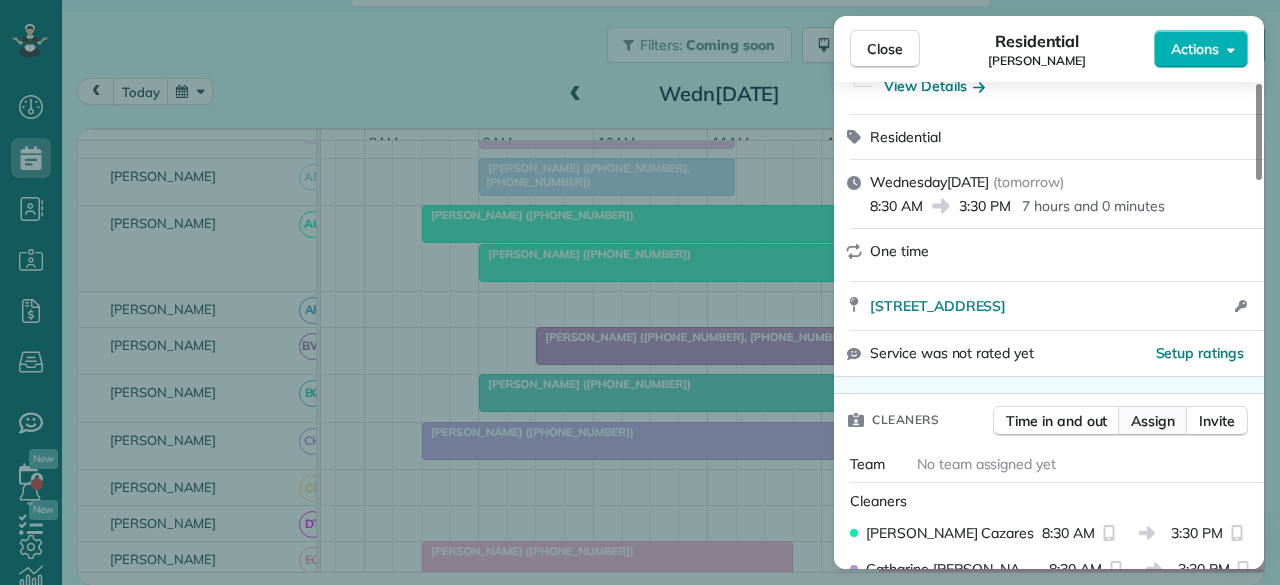 click on "Assign" at bounding box center [1153, 421] 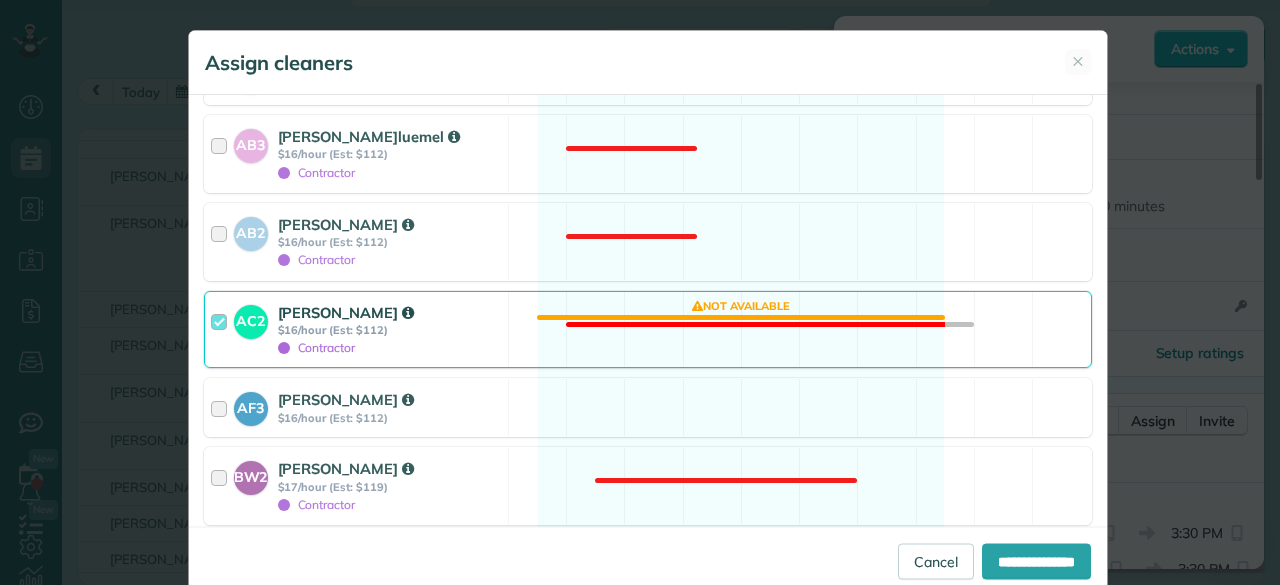 click on "$16/hour (Est: $112)" at bounding box center [390, 330] 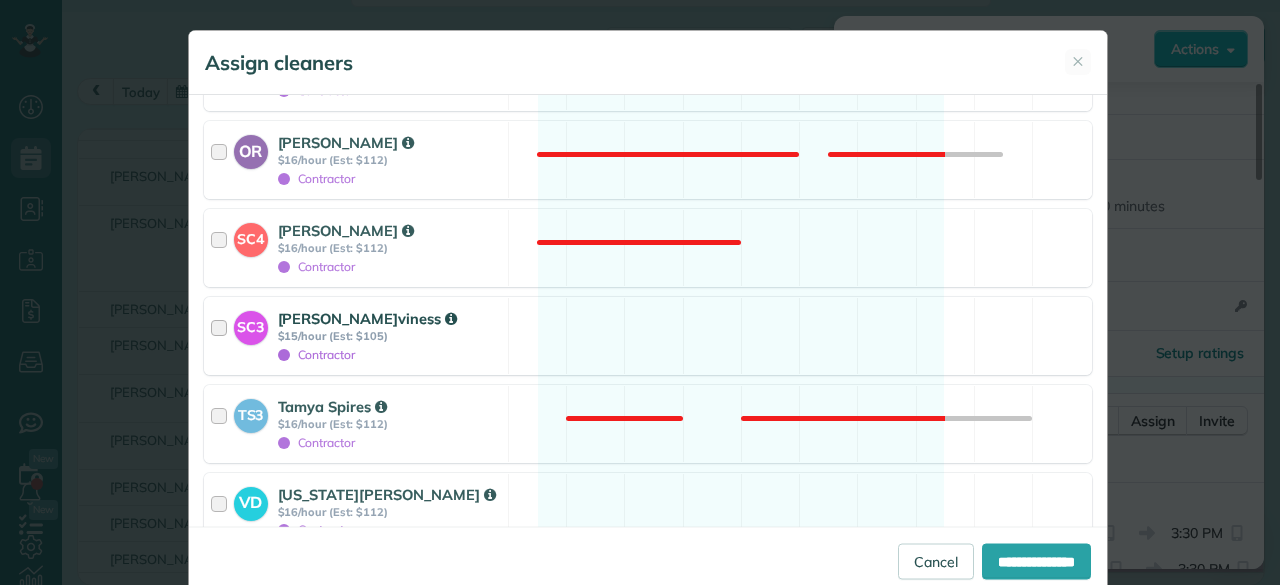 click on "[PERSON_NAME]" at bounding box center (367, 318) 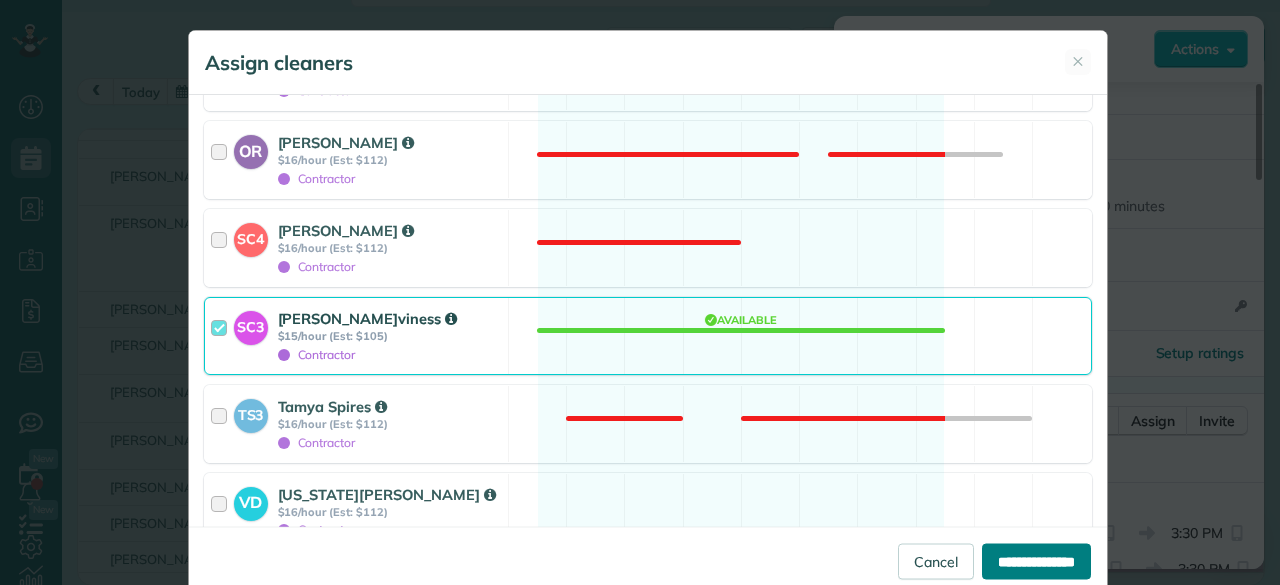 click on "**********" at bounding box center [1036, 561] 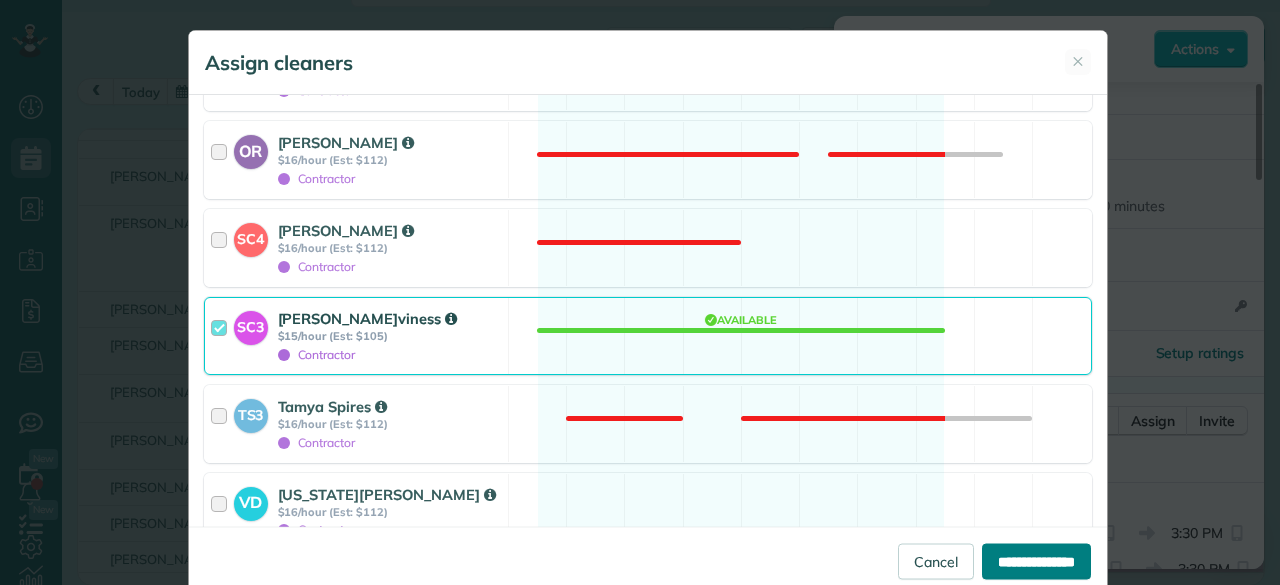 type on "**********" 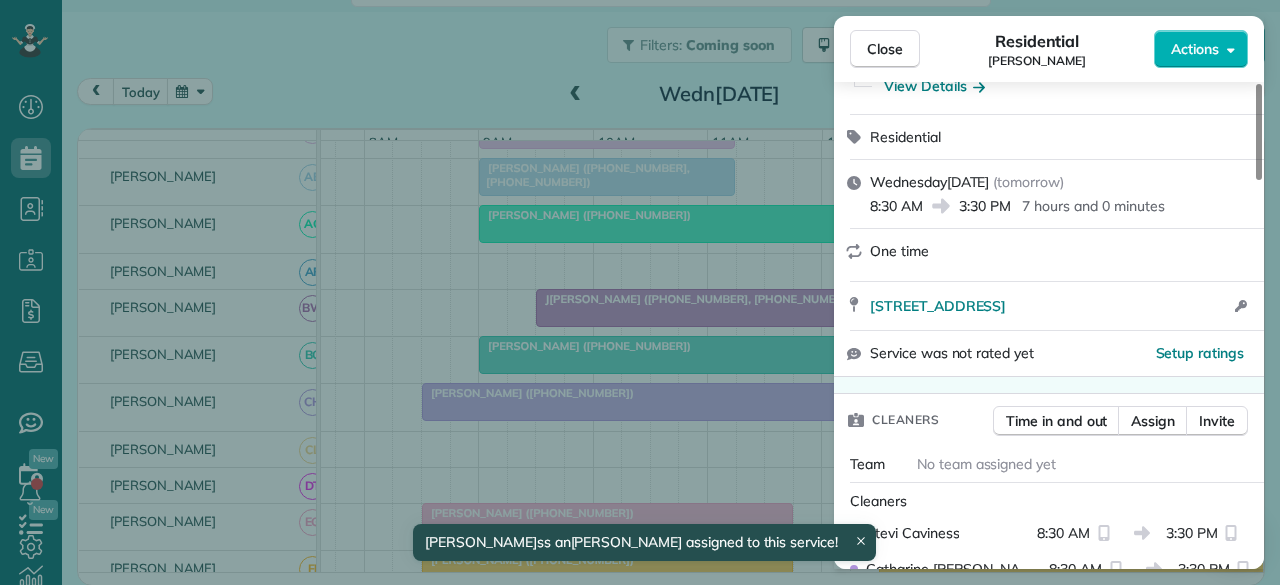 scroll, scrollTop: 400, scrollLeft: 0, axis: vertical 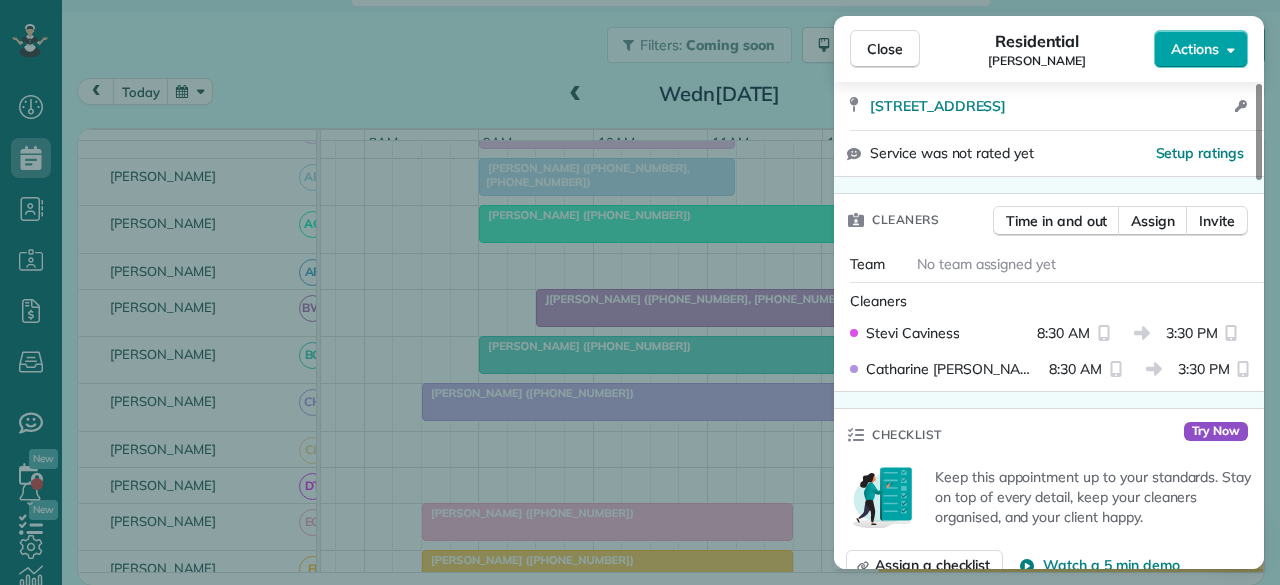 click on "Actions" at bounding box center [1201, 49] 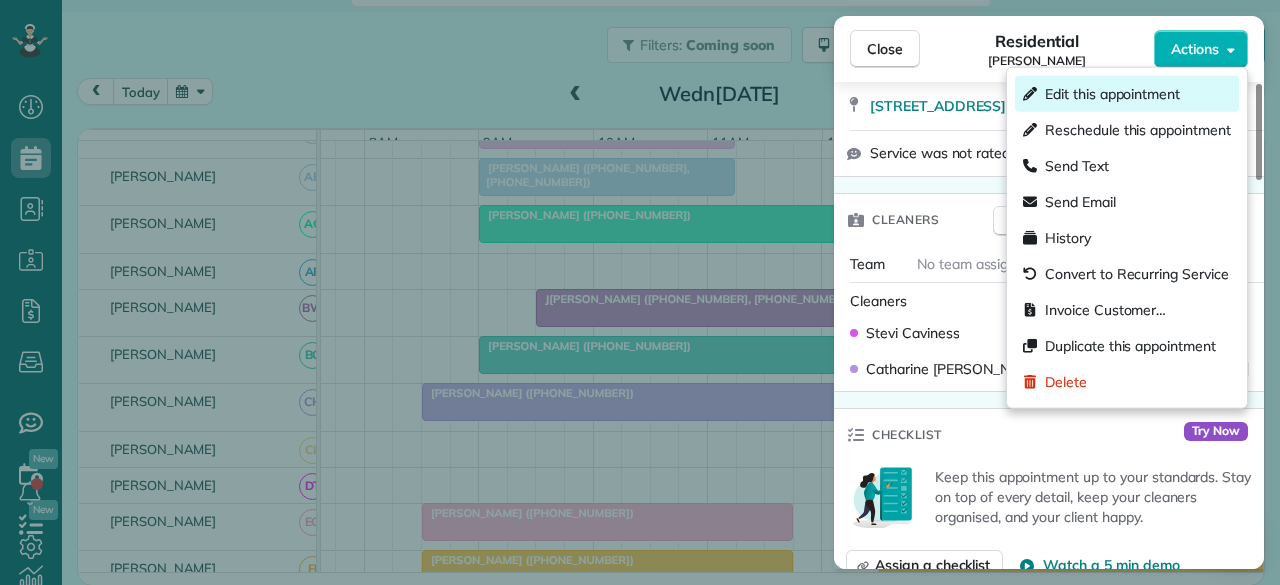click on "Edit this appointment" at bounding box center [1112, 94] 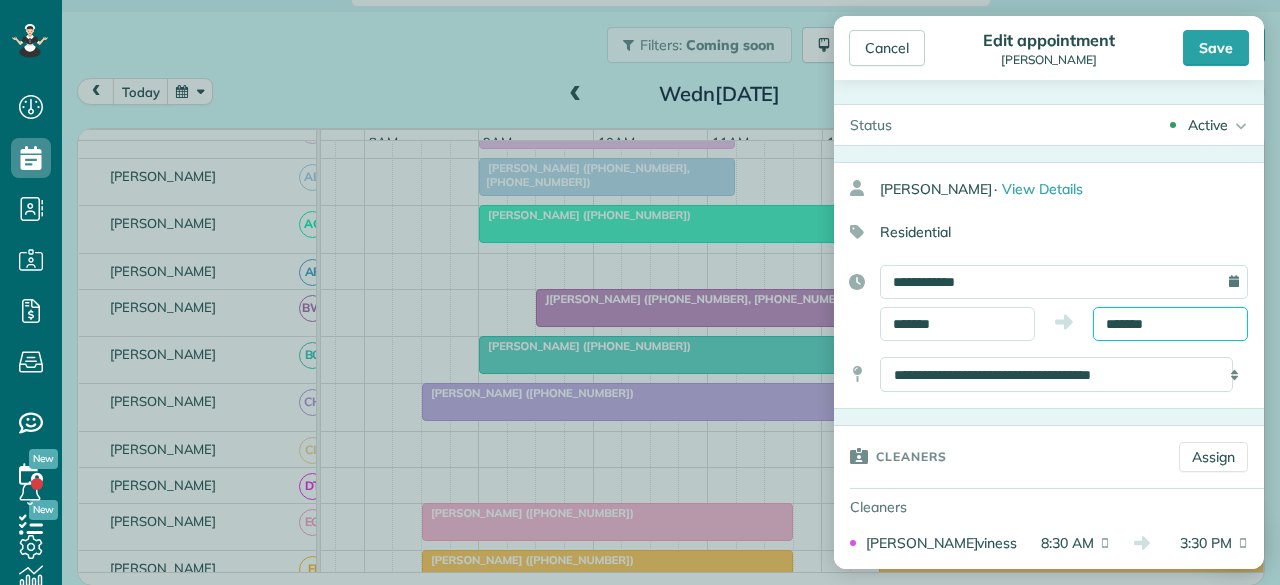 click on "*******" at bounding box center [1170, 324] 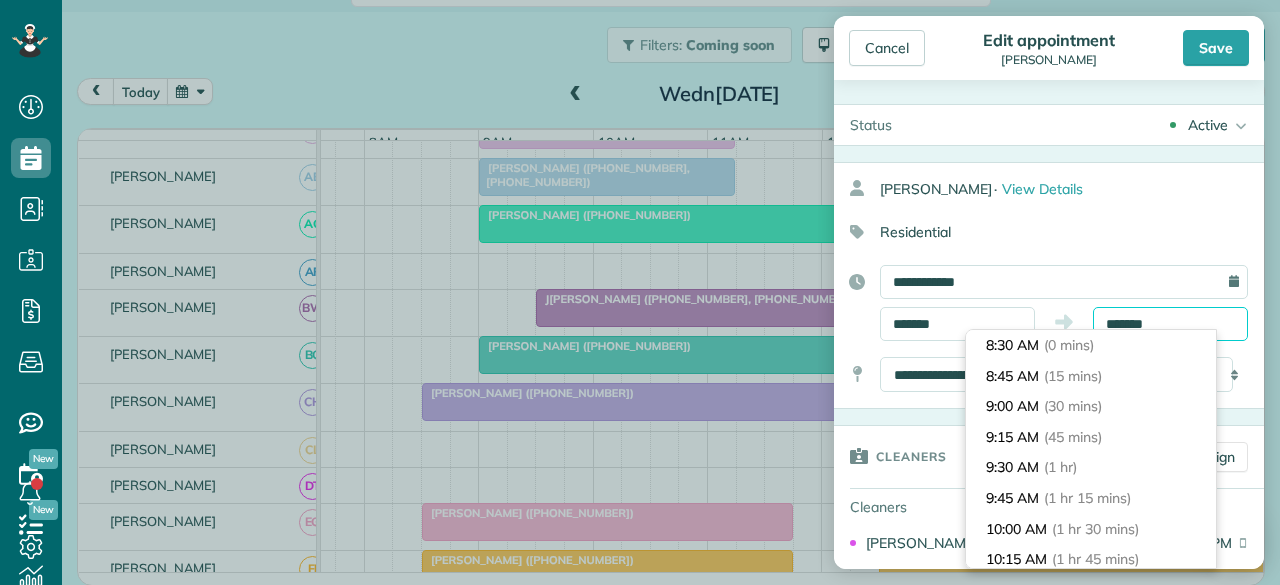scroll, scrollTop: 824, scrollLeft: 0, axis: vertical 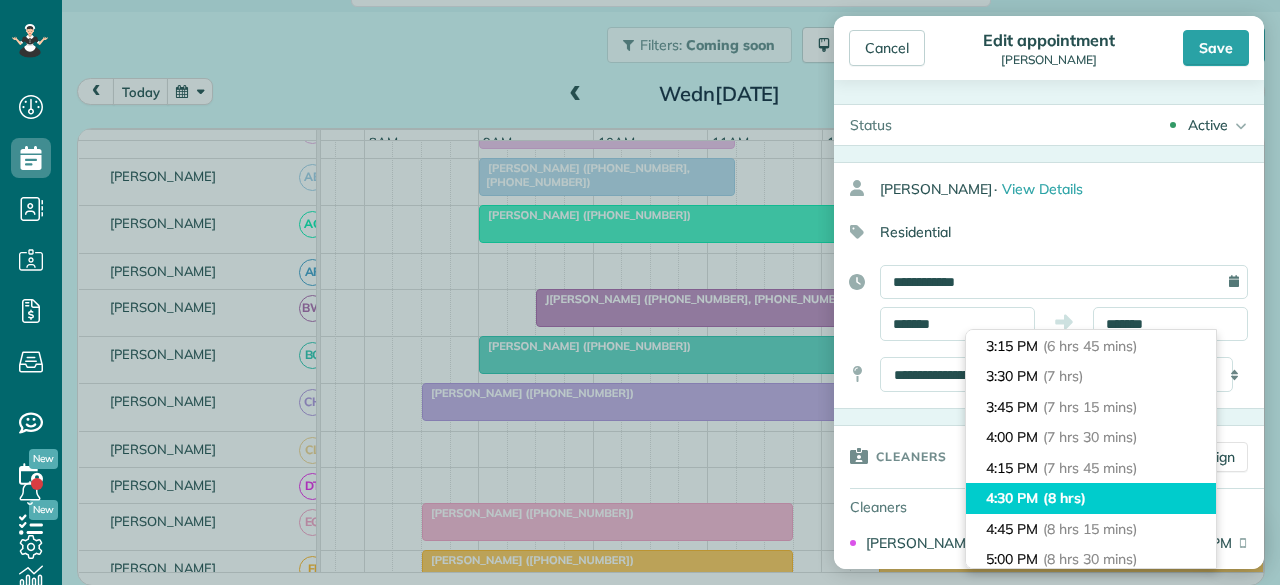type on "*******" 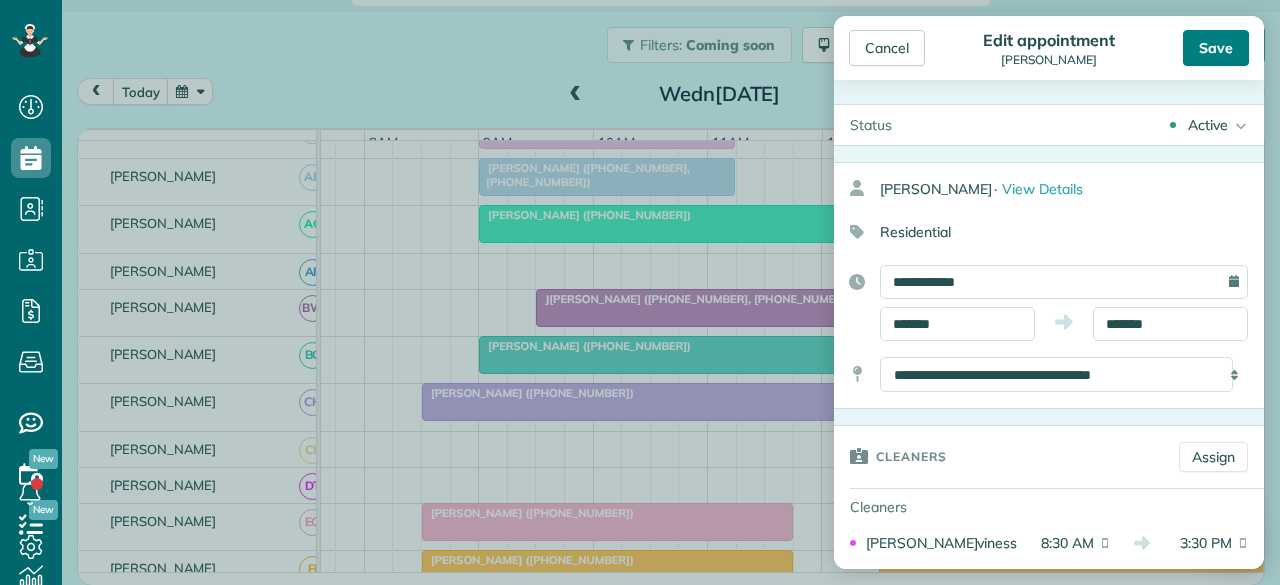 click on "Save" at bounding box center (1216, 48) 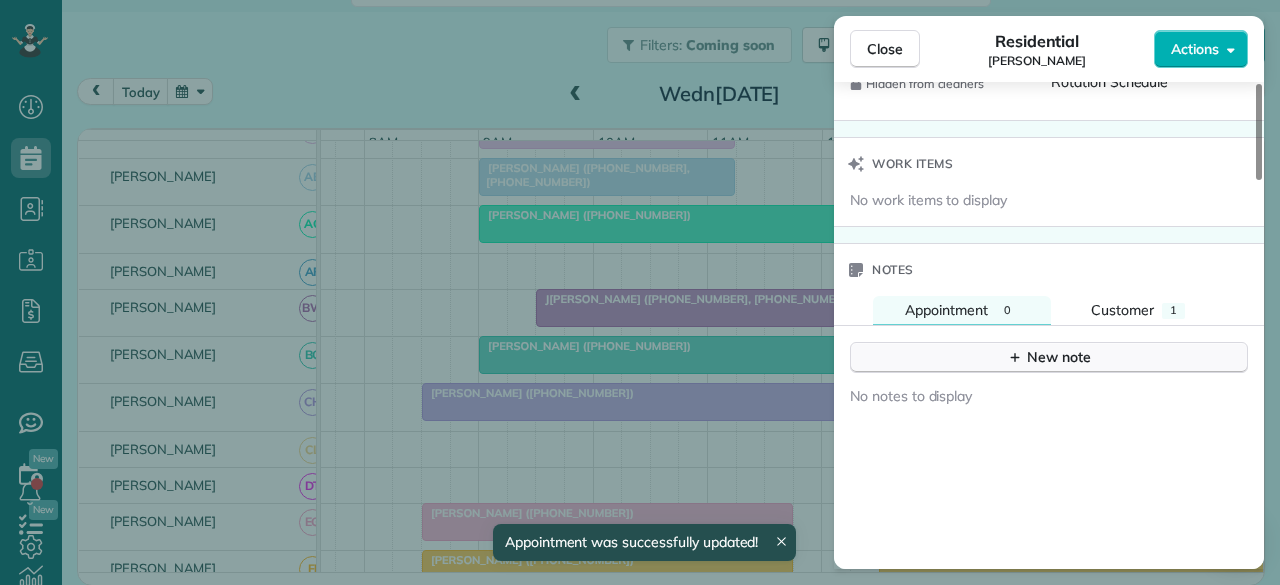 scroll, scrollTop: 1800, scrollLeft: 0, axis: vertical 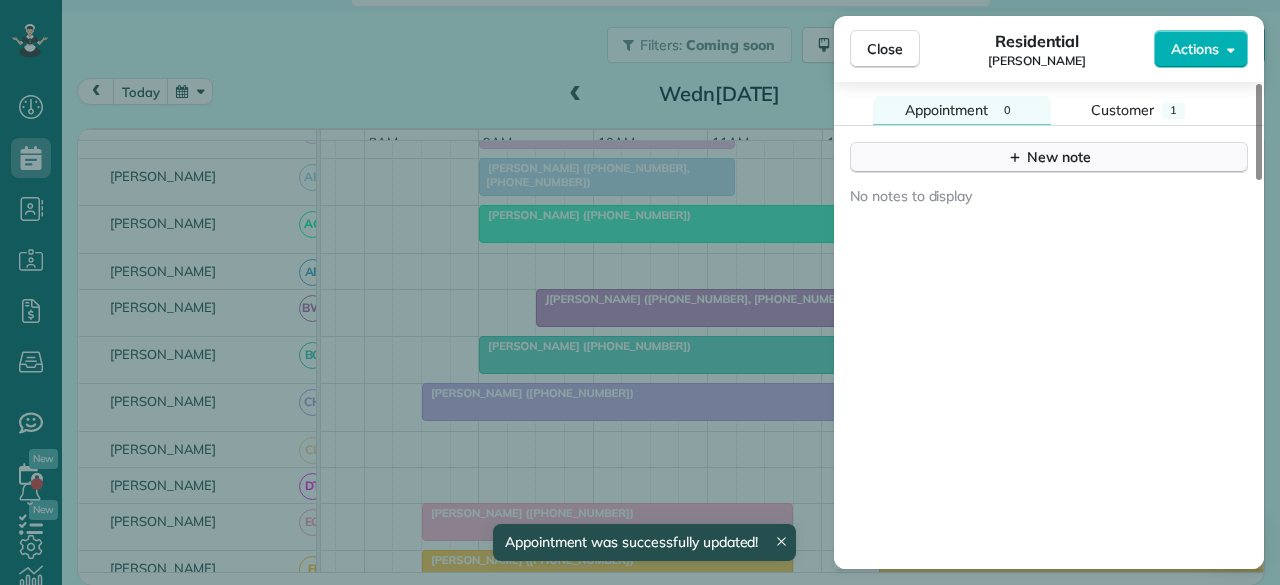 click on "New note" at bounding box center [1049, 157] 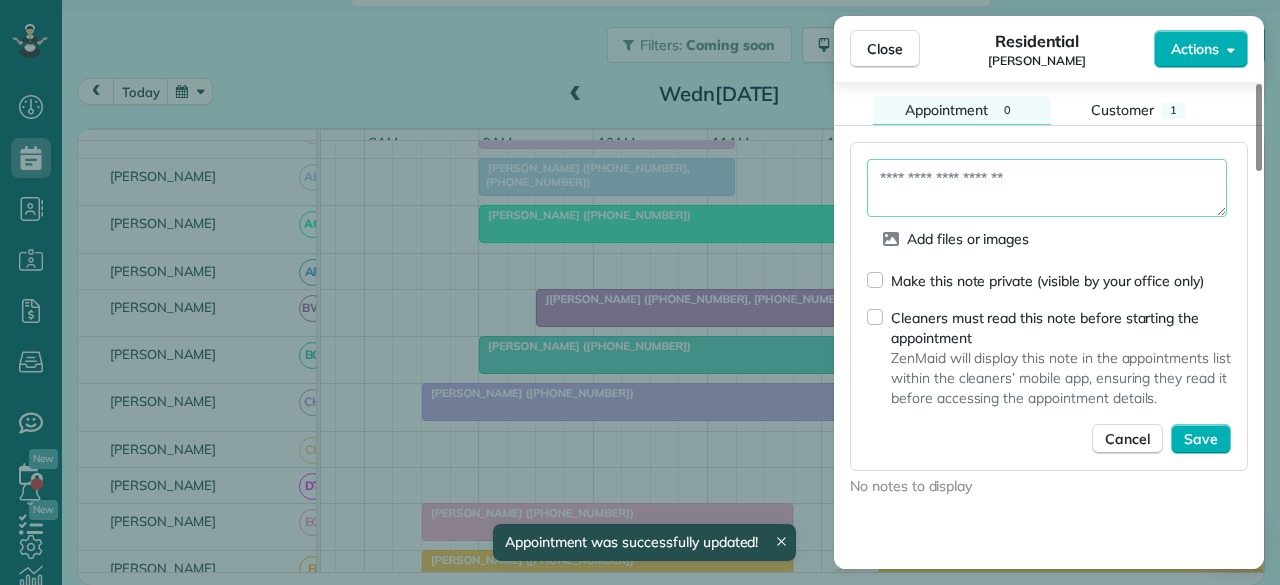 click at bounding box center (1047, 188) 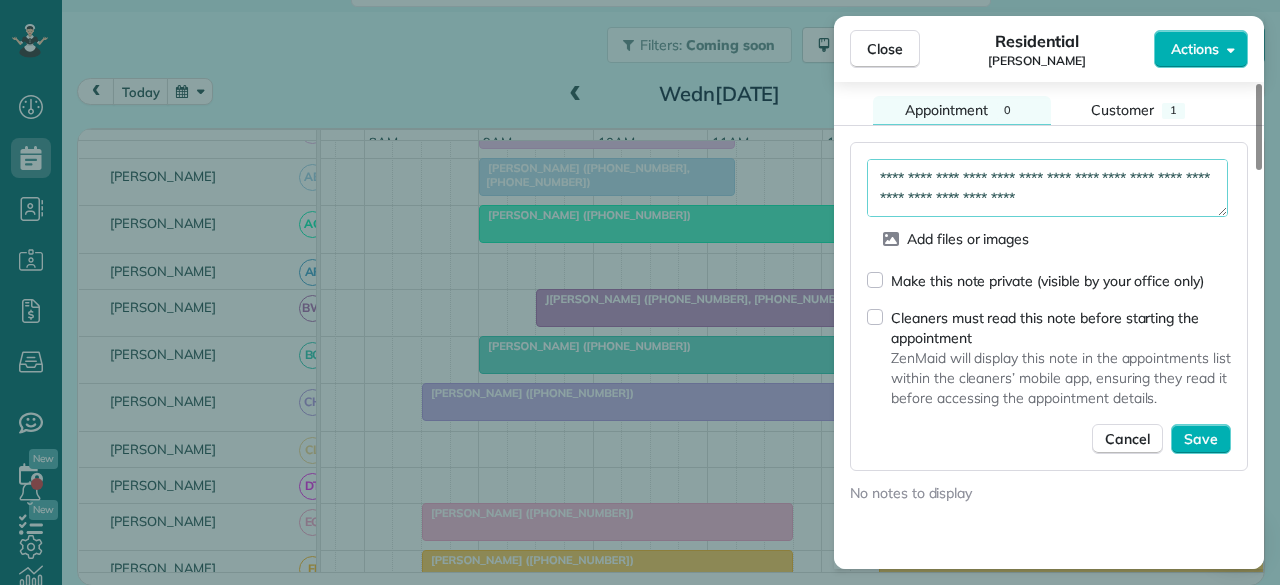 click on "**********" at bounding box center (1047, 187) 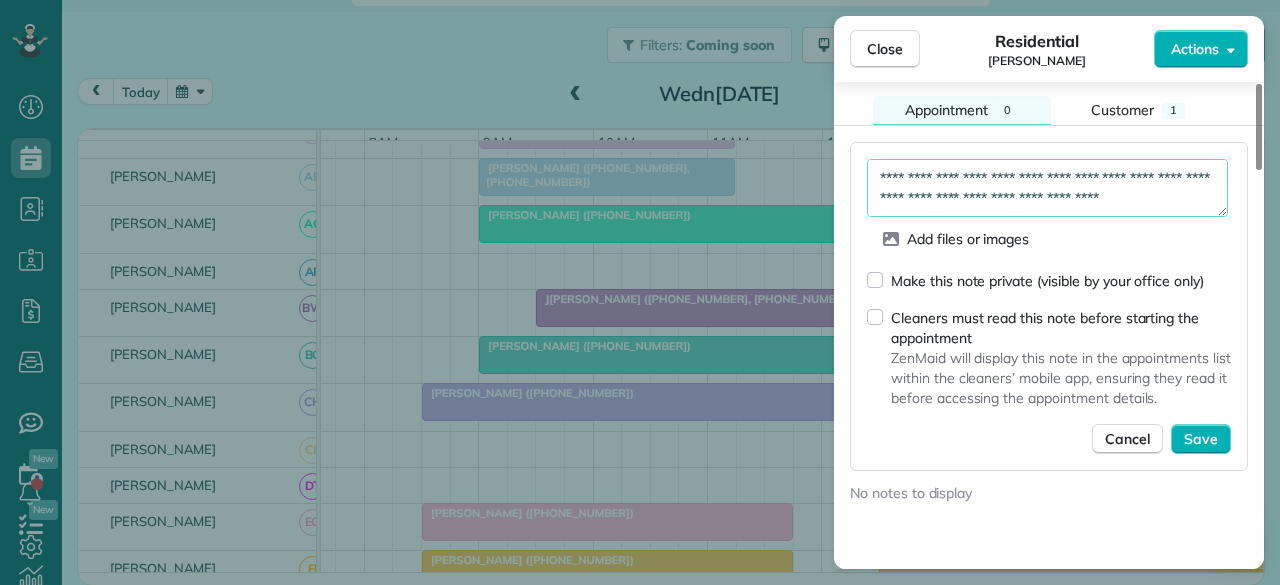 click on "**********" at bounding box center (1047, 187) 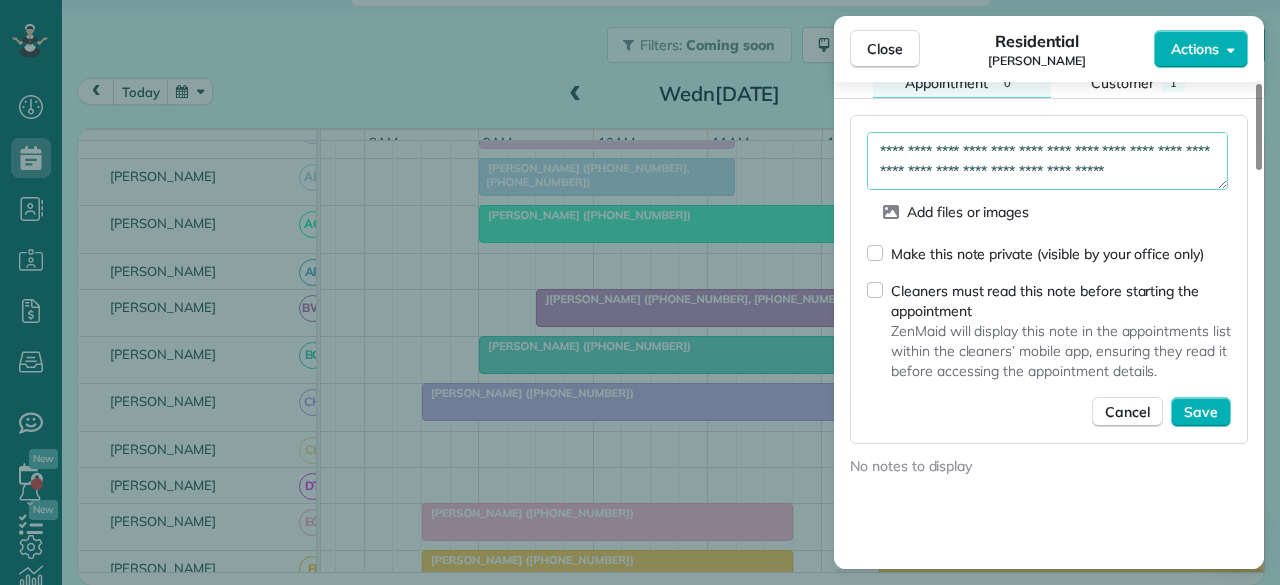 scroll, scrollTop: 1800, scrollLeft: 0, axis: vertical 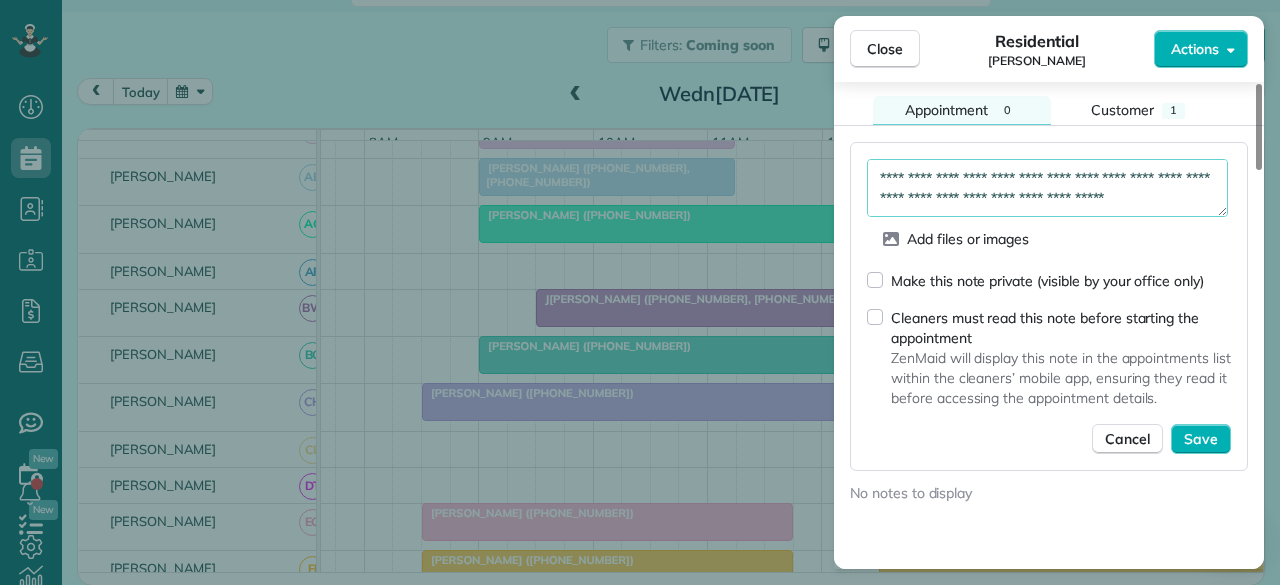 click on "**********" at bounding box center [1047, 187] 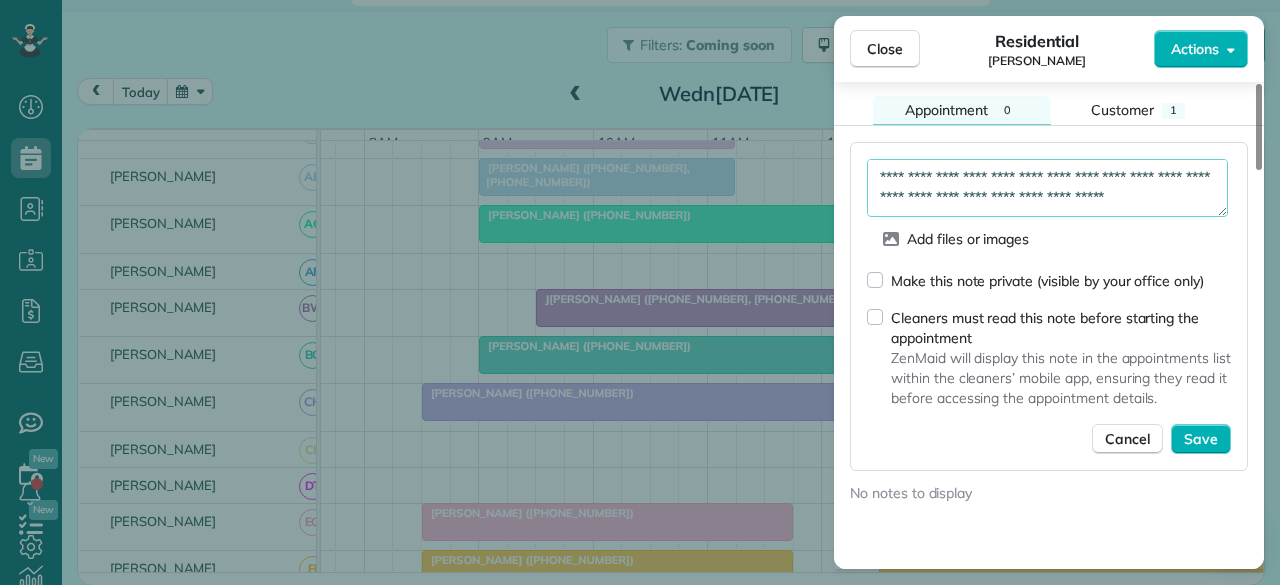 scroll, scrollTop: 51, scrollLeft: 0, axis: vertical 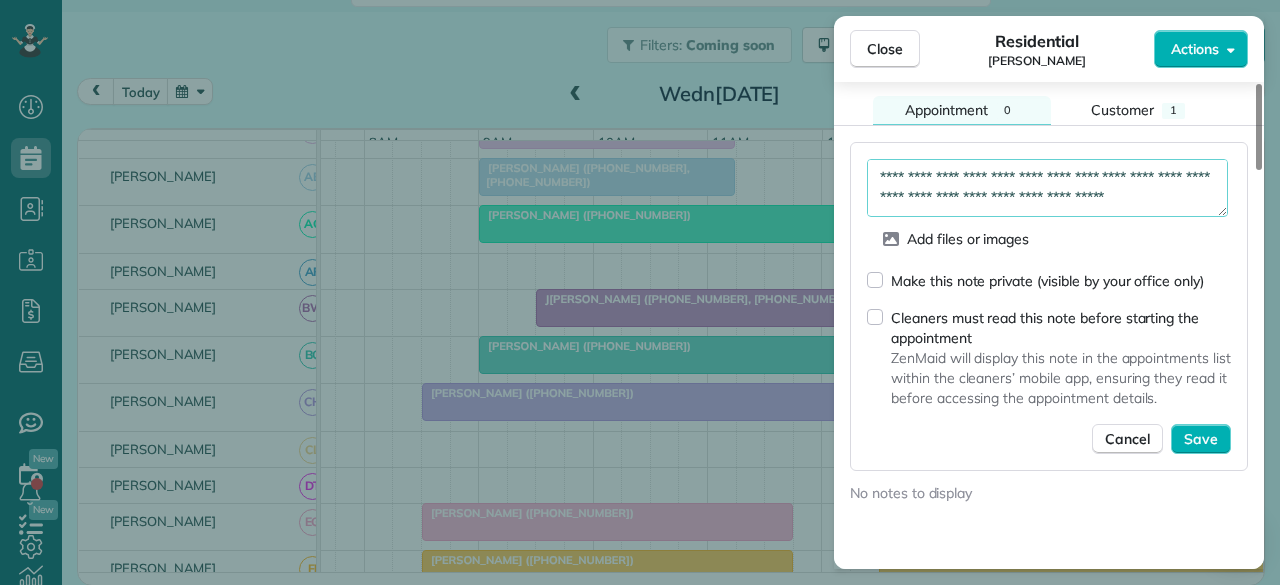 paste on "**********" 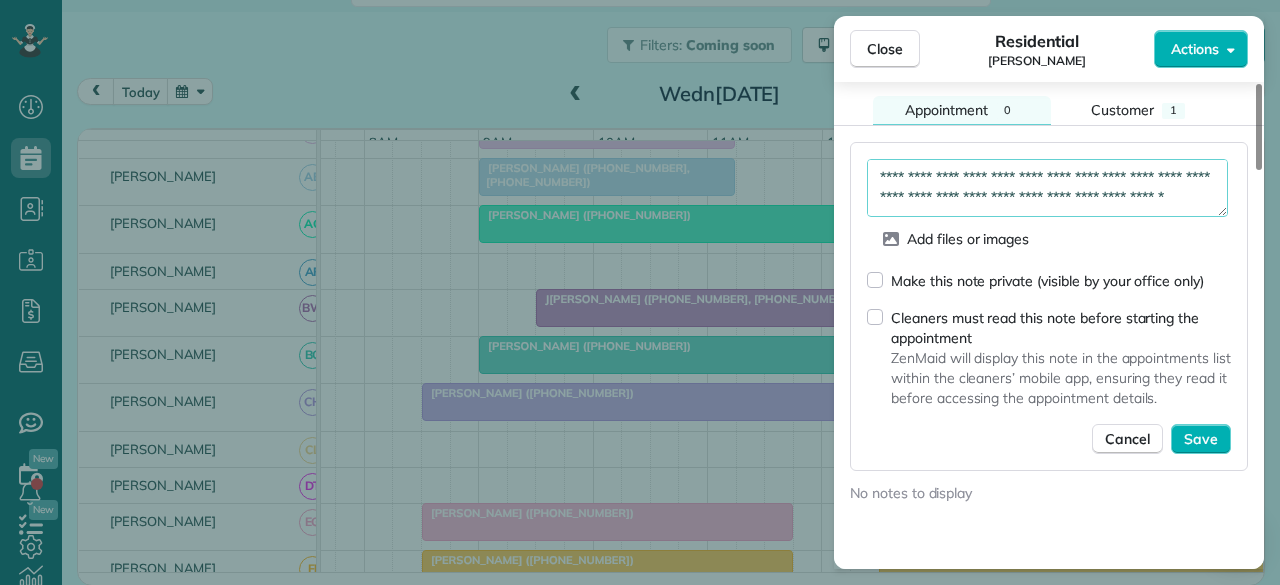 scroll, scrollTop: 720, scrollLeft: 0, axis: vertical 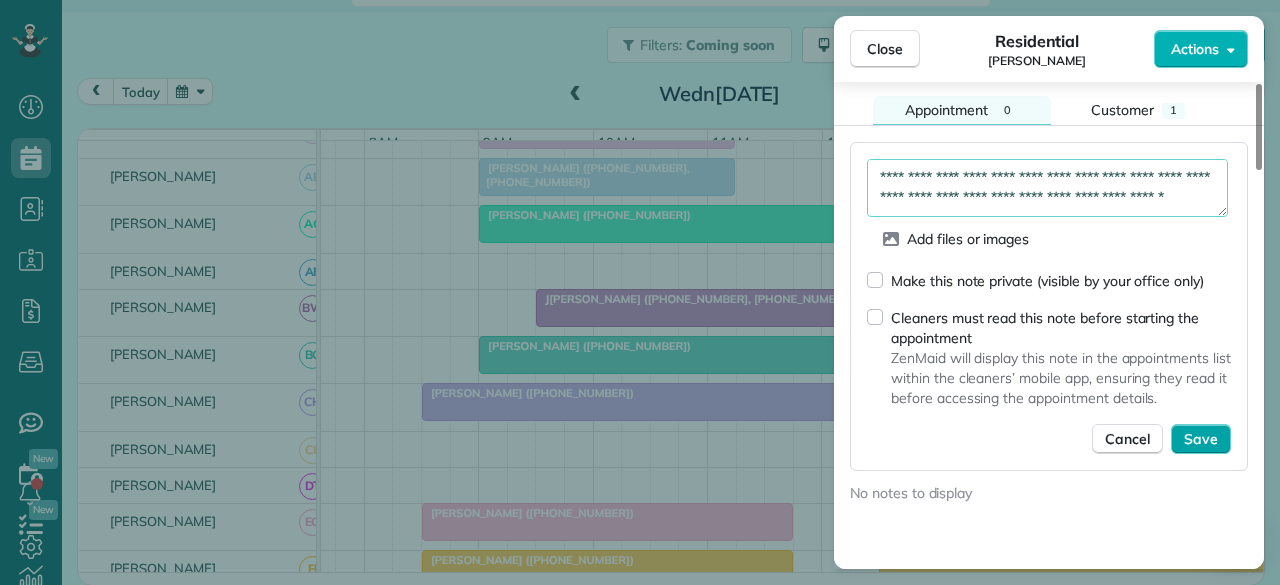 type on "**********" 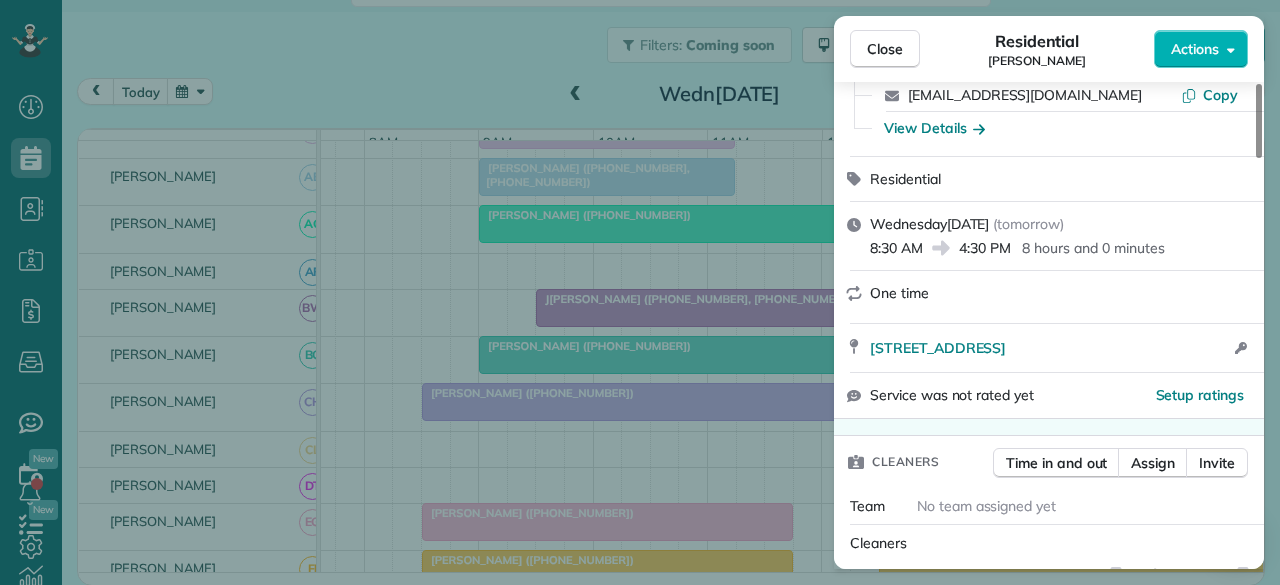 scroll, scrollTop: 0, scrollLeft: 0, axis: both 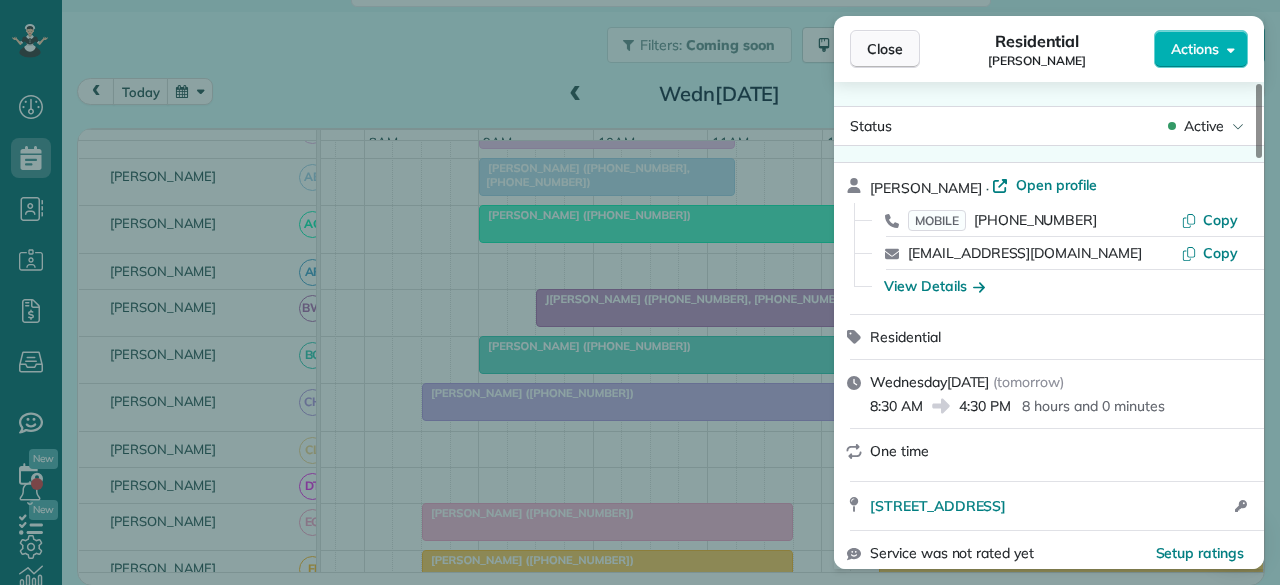 click on "Close" at bounding box center [885, 49] 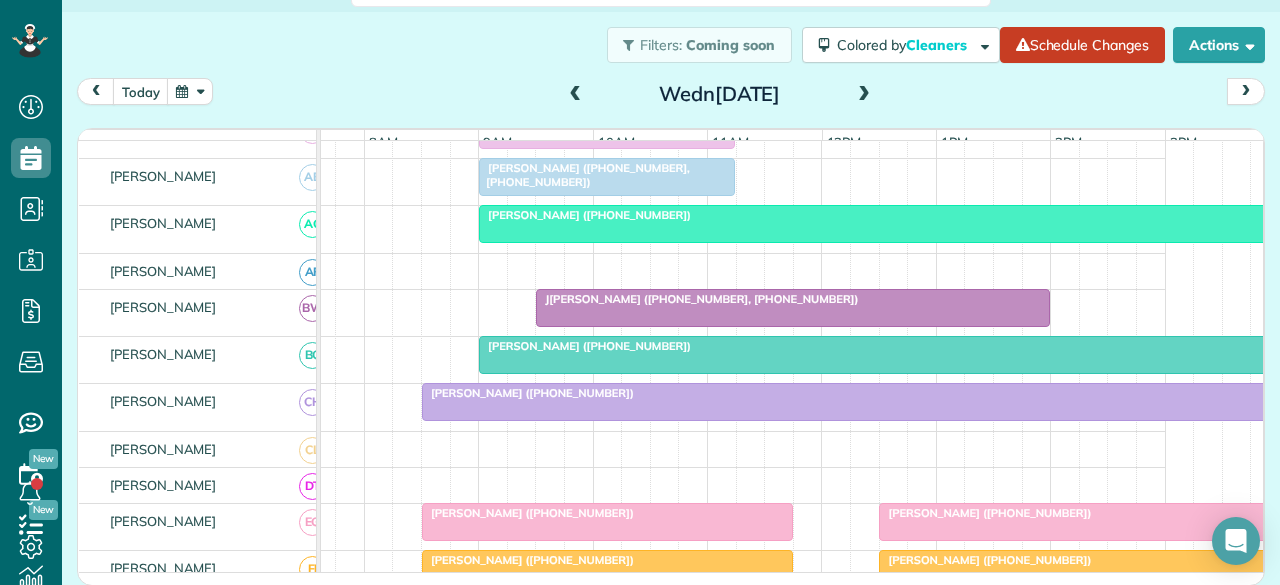 scroll, scrollTop: 327, scrollLeft: 71, axis: both 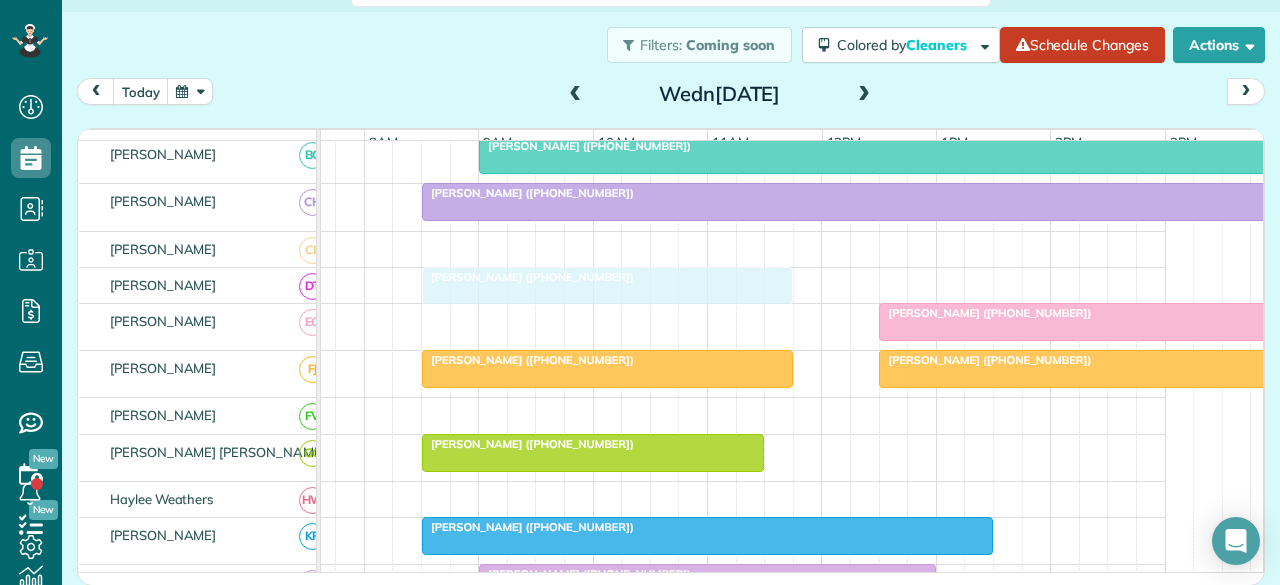 drag, startPoint x: 454, startPoint y: 325, endPoint x: 458, endPoint y: 293, distance: 32.24903 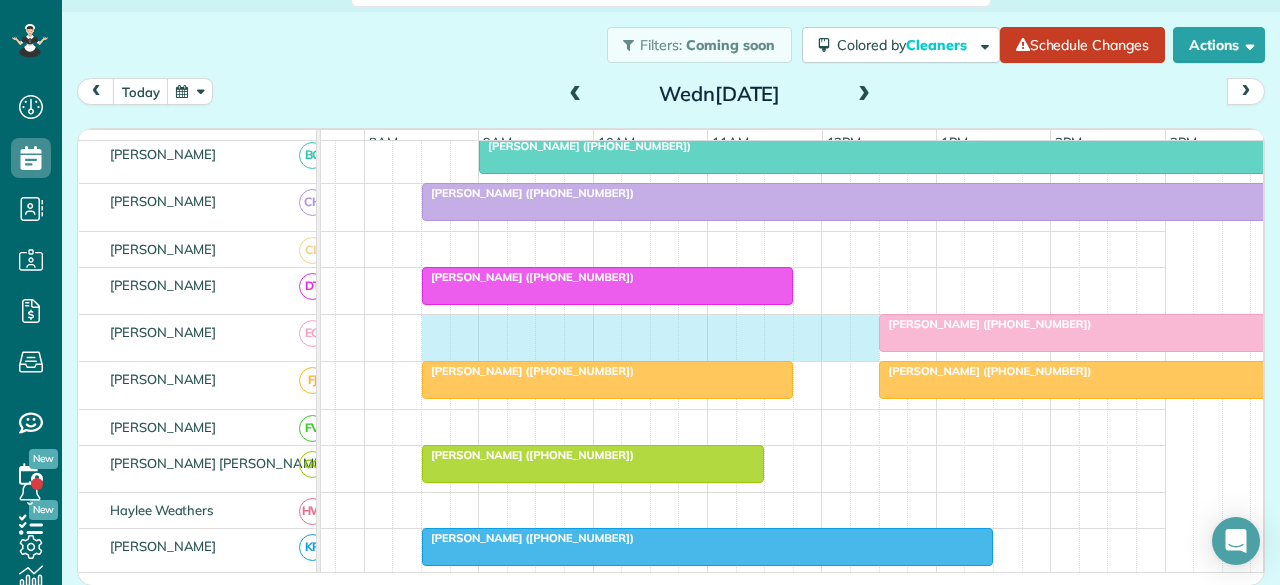 drag, startPoint x: 420, startPoint y: 333, endPoint x: 854, endPoint y: 333, distance: 434 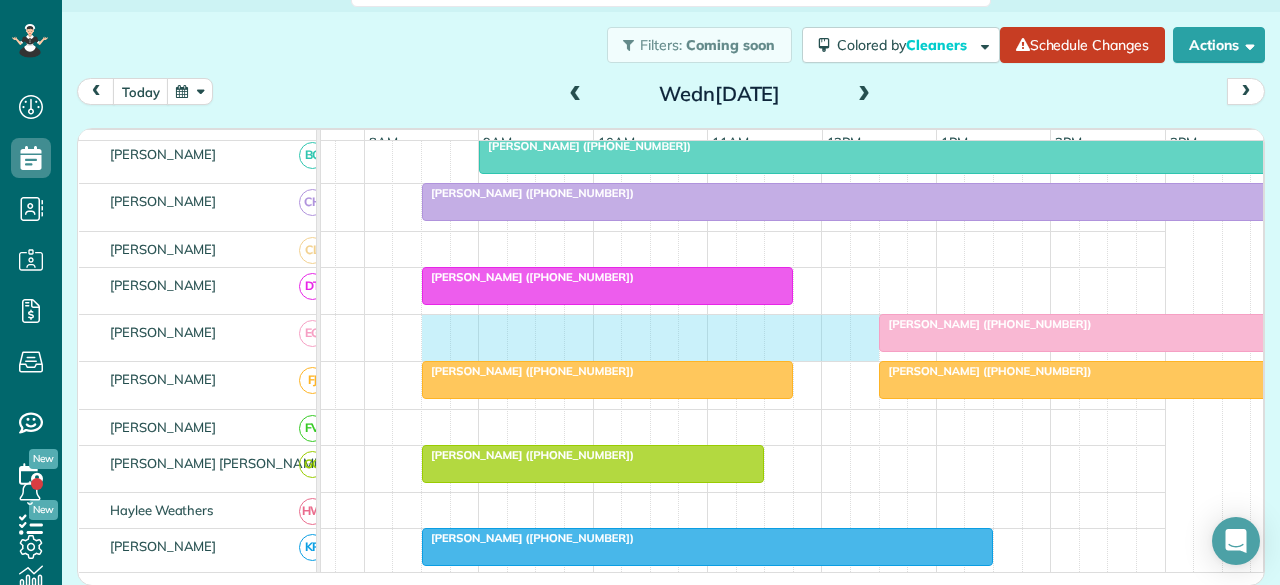 click on "[PERSON_NAME] ([PHONE_NUMBER])" at bounding box center (708, 338) 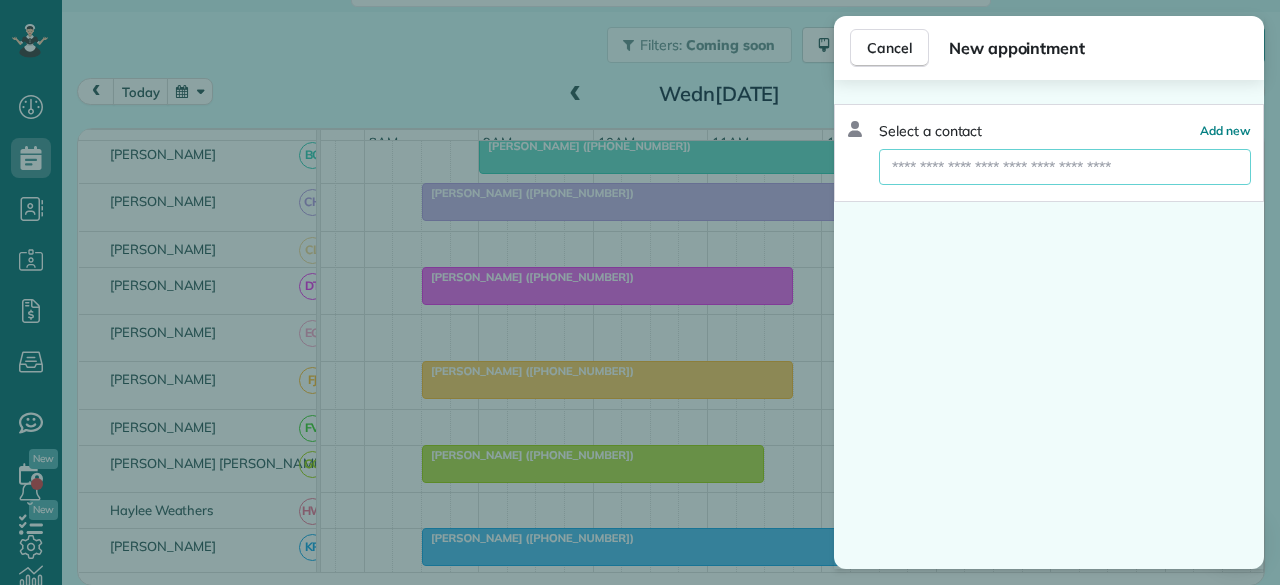 click at bounding box center (1065, 167) 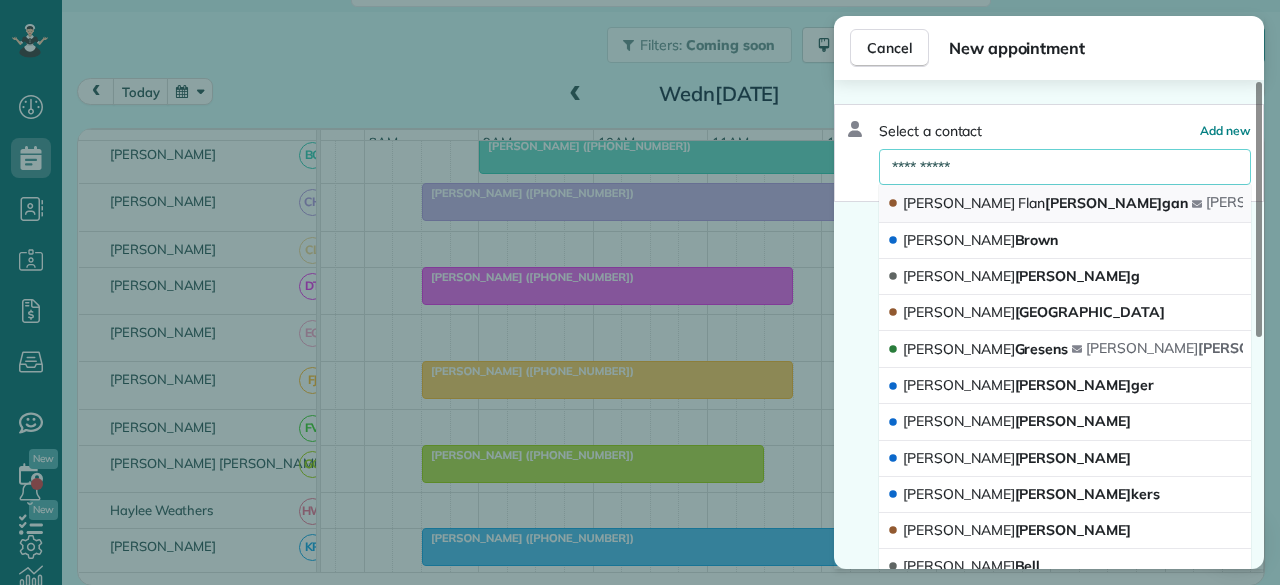type on "**********" 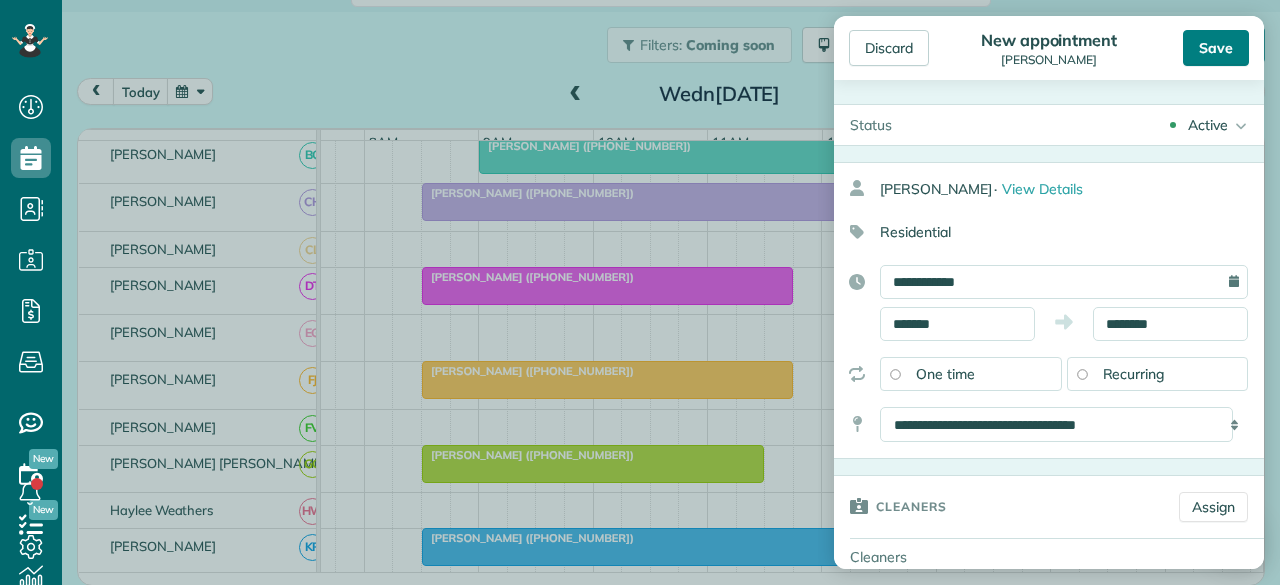 click on "Save" at bounding box center [1216, 48] 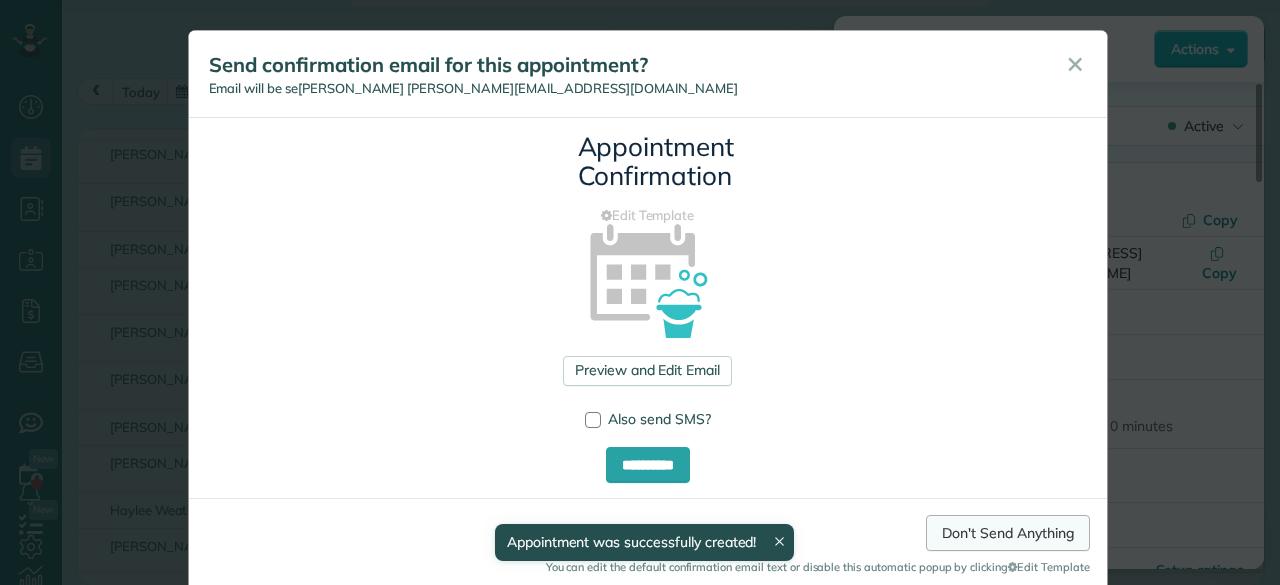 click on "Don't Send Anything" at bounding box center (1007, 533) 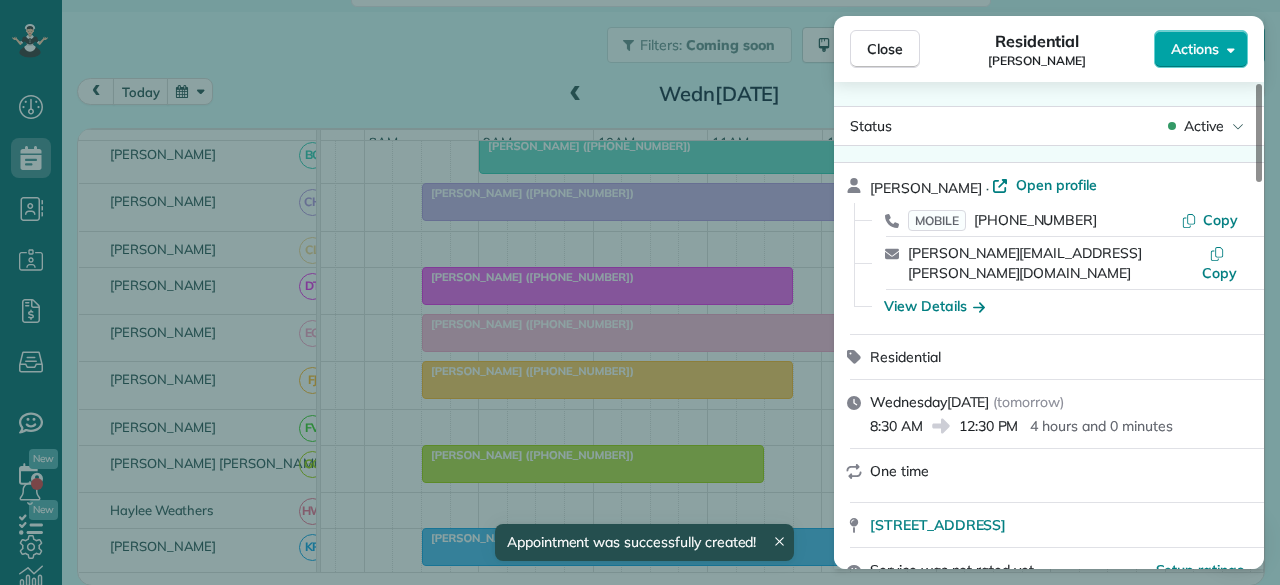 click on "Actions" at bounding box center (1195, 49) 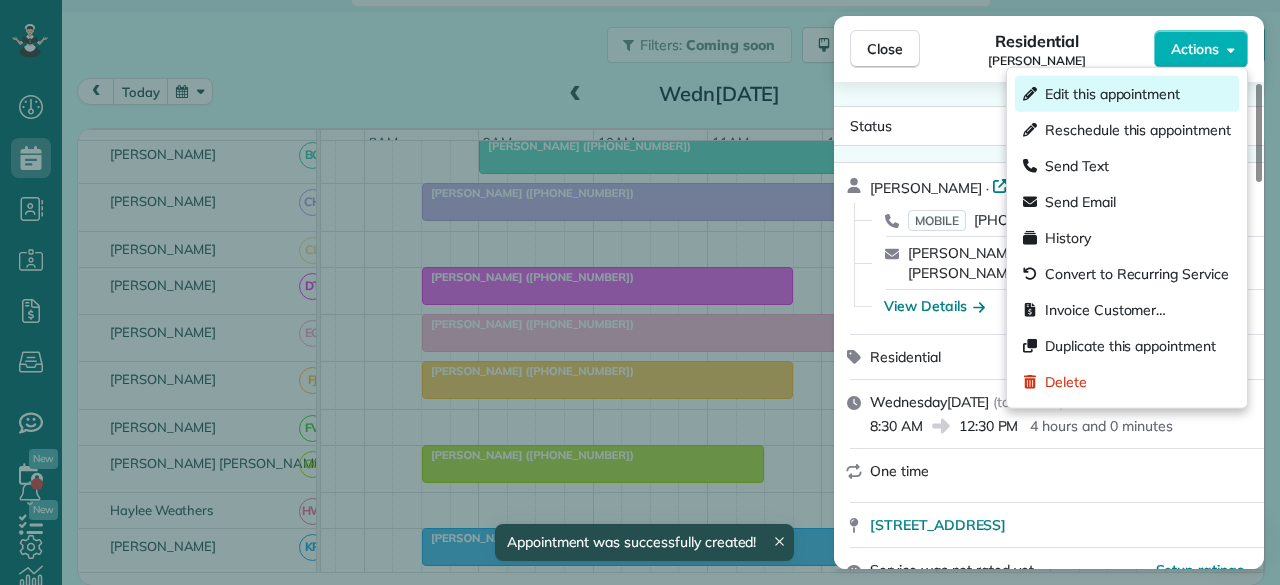 click on "Edit this appointment" at bounding box center (1112, 94) 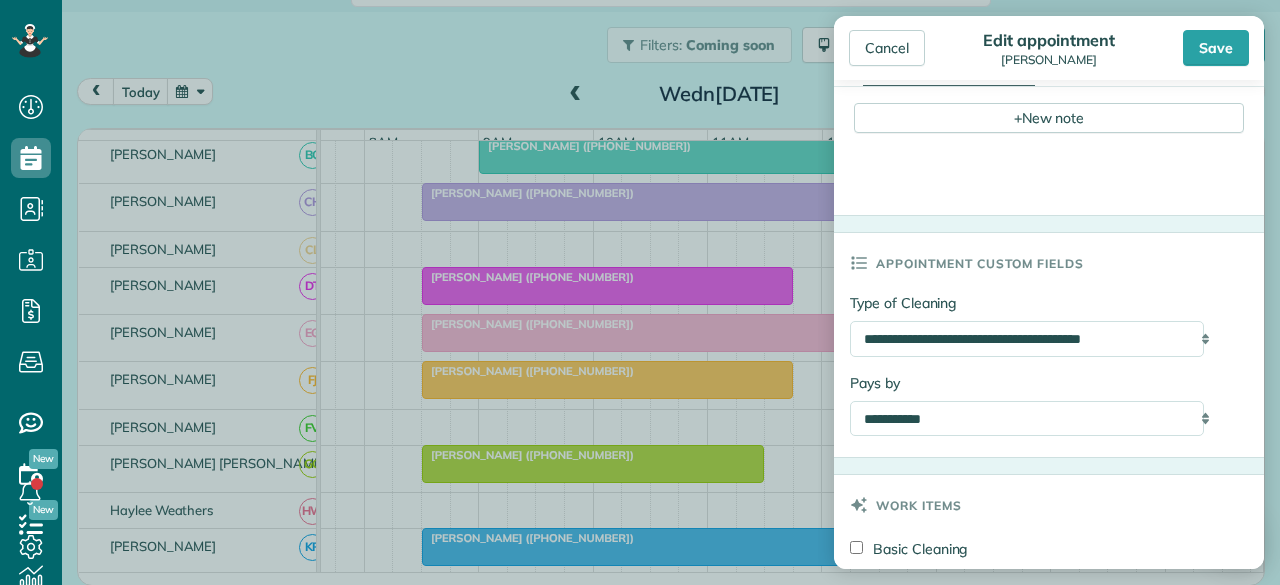 scroll, scrollTop: 800, scrollLeft: 0, axis: vertical 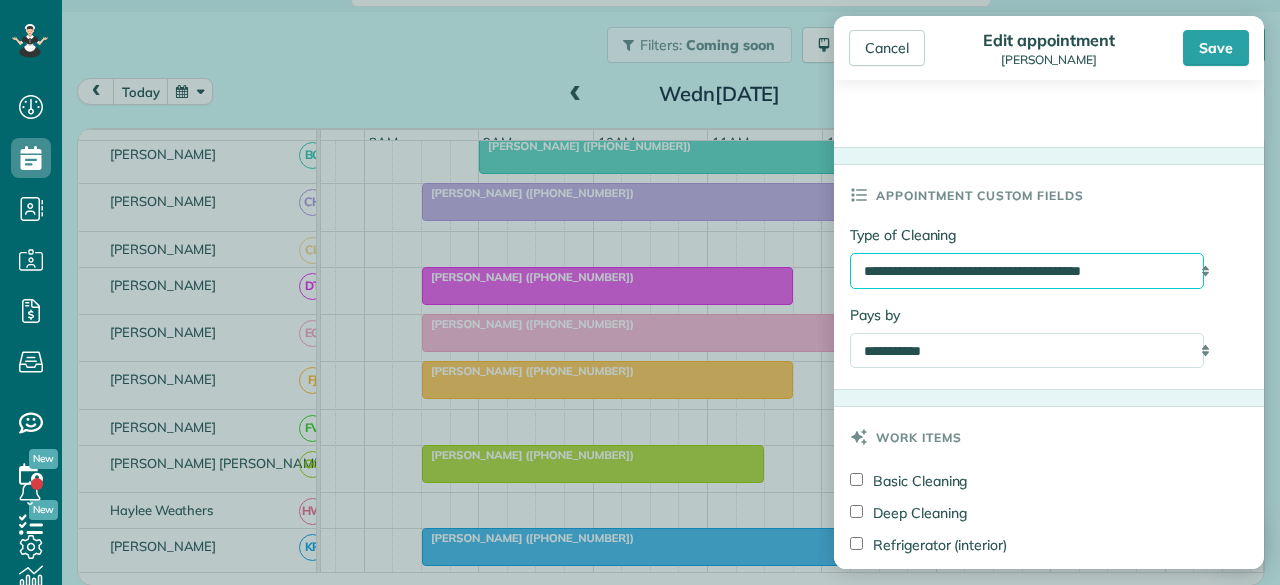 click on "**********" at bounding box center (1027, 270) 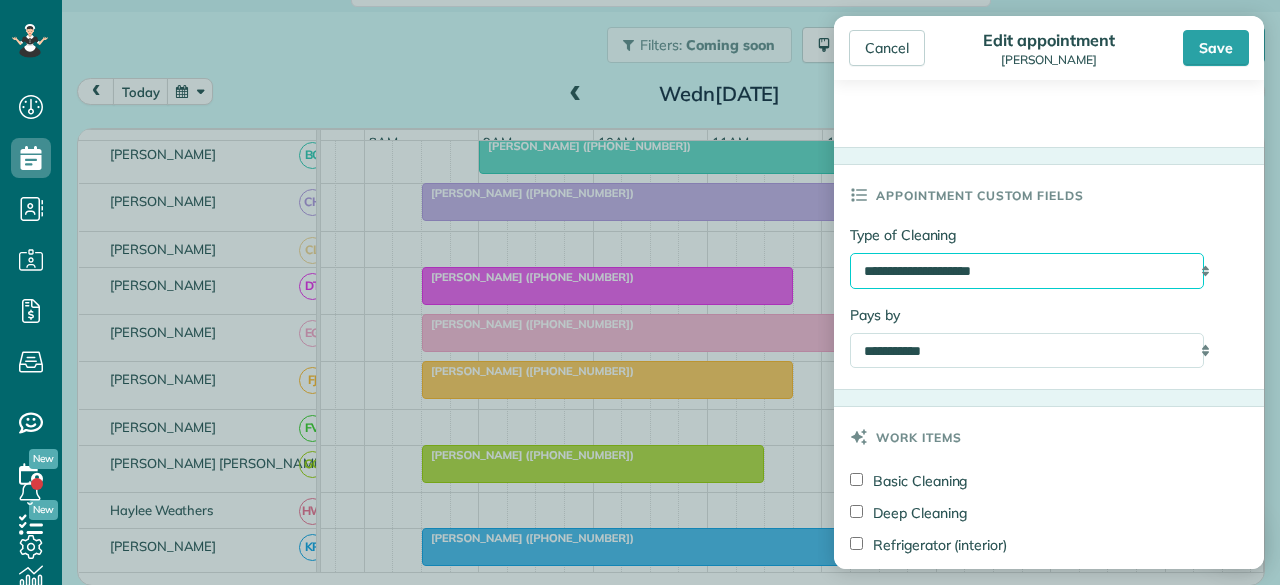 click on "**********" at bounding box center [1027, 270] 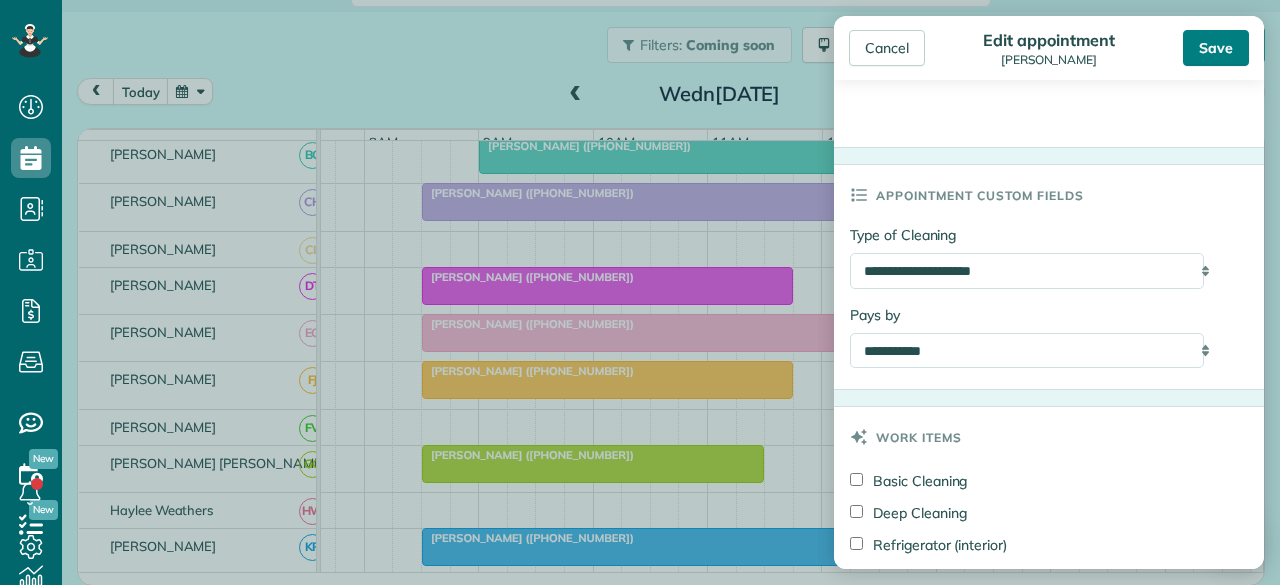click on "Save" at bounding box center [1216, 48] 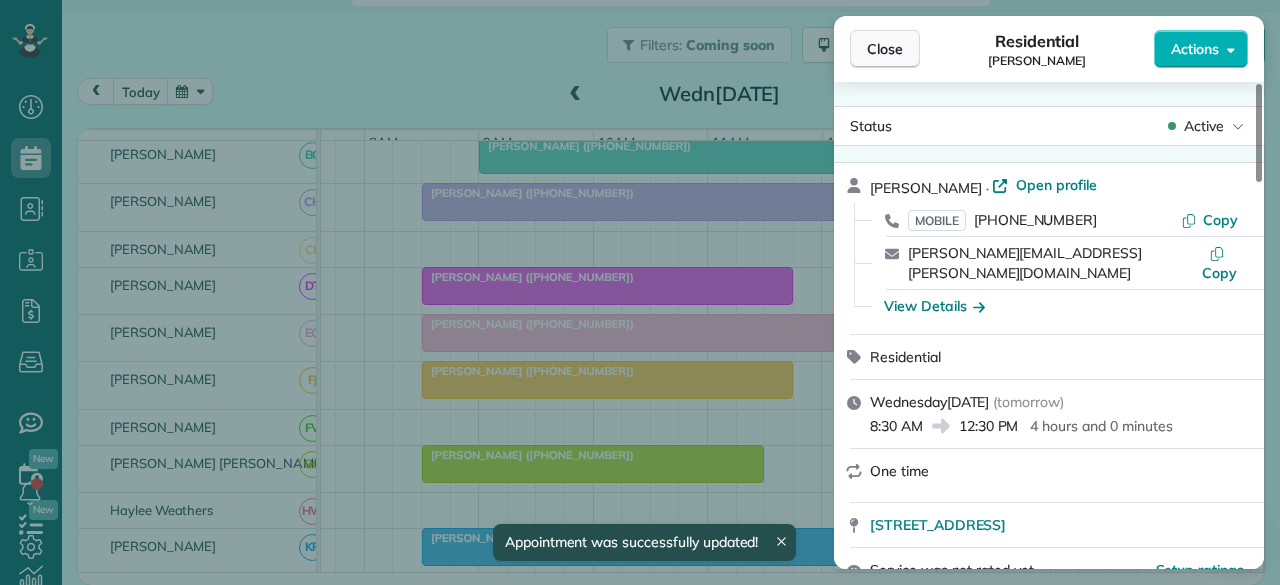 click on "Close" at bounding box center [885, 49] 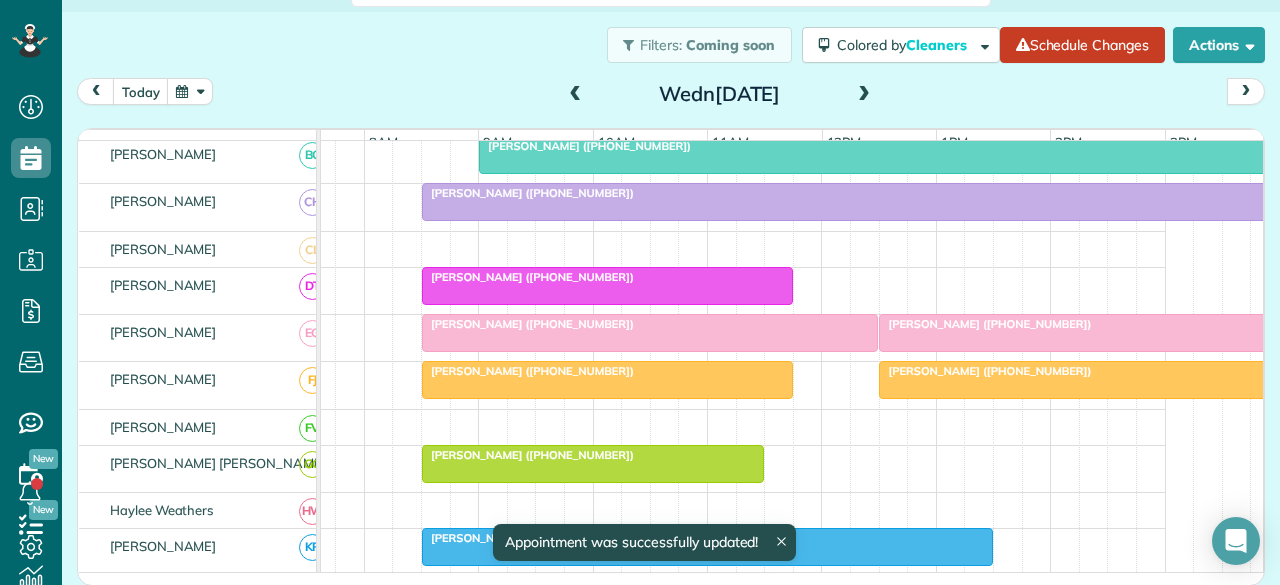 scroll, scrollTop: 499, scrollLeft: 71, axis: both 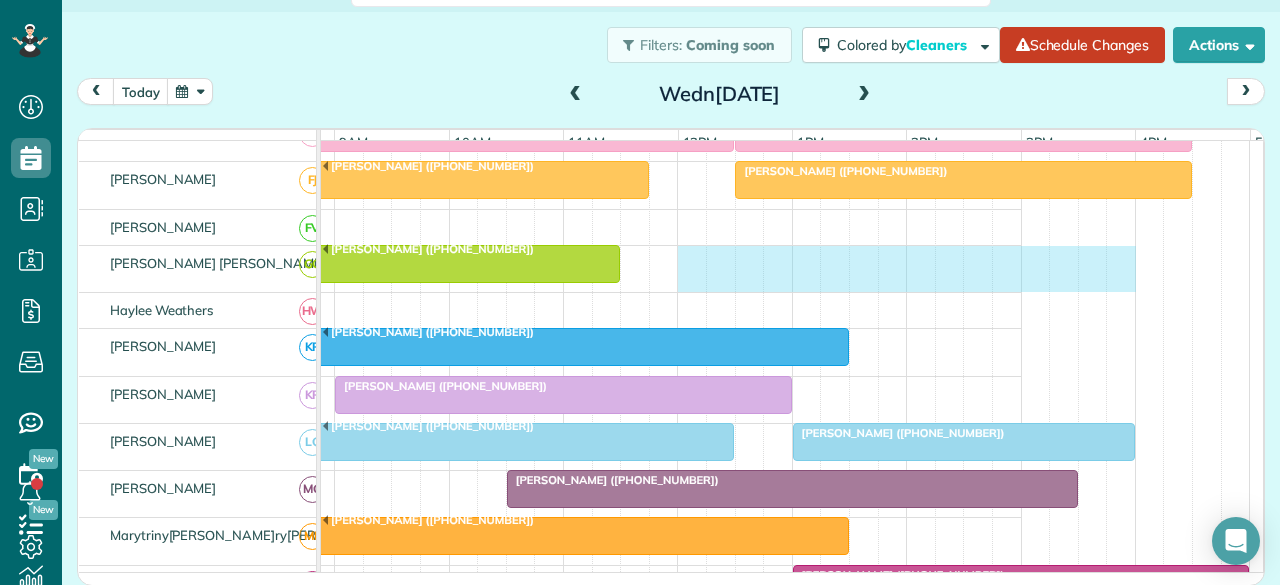 drag, startPoint x: 820, startPoint y: 263, endPoint x: 1120, endPoint y: 254, distance: 300.13498 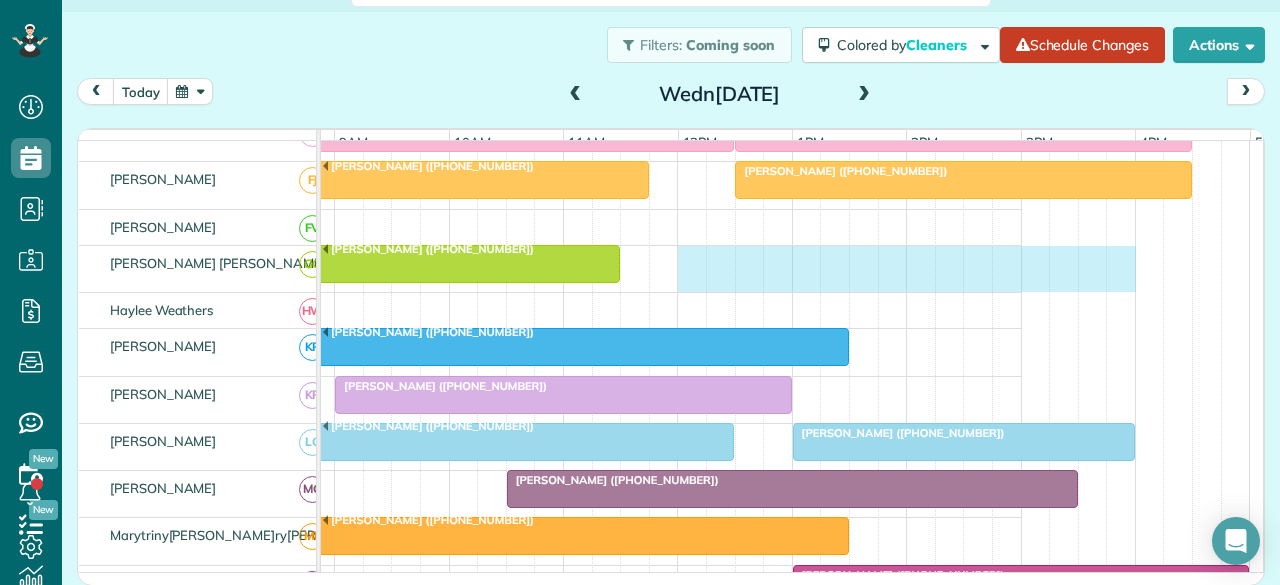 click on "[PERSON_NAME] ([PHONE_NUMBER])" at bounding box center (564, 269) 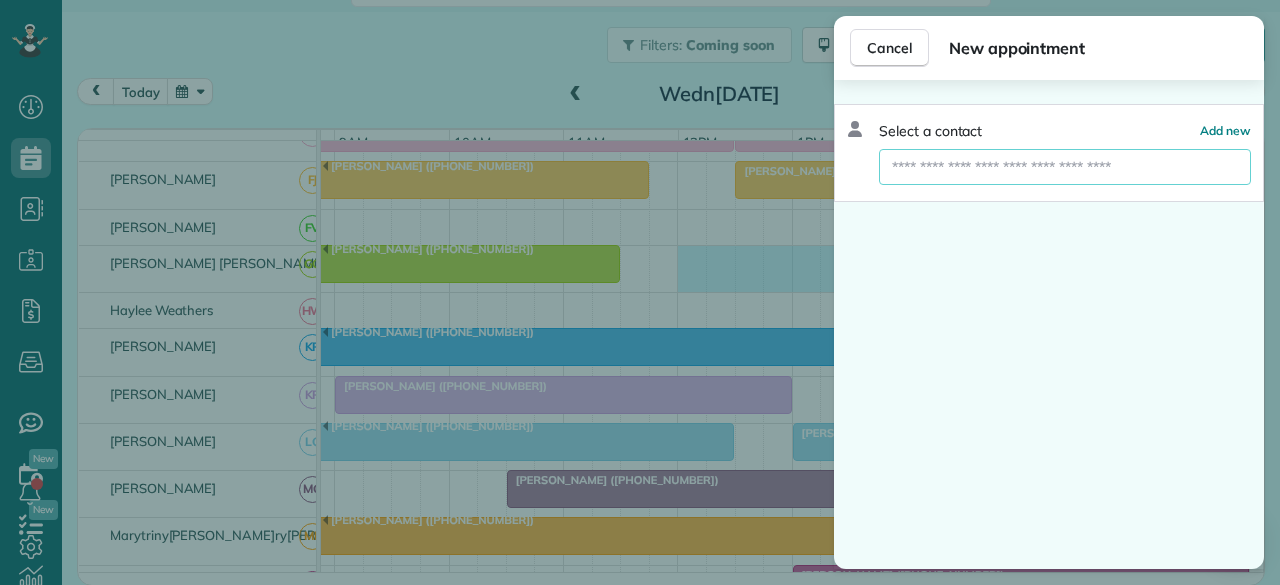 click at bounding box center (1065, 167) 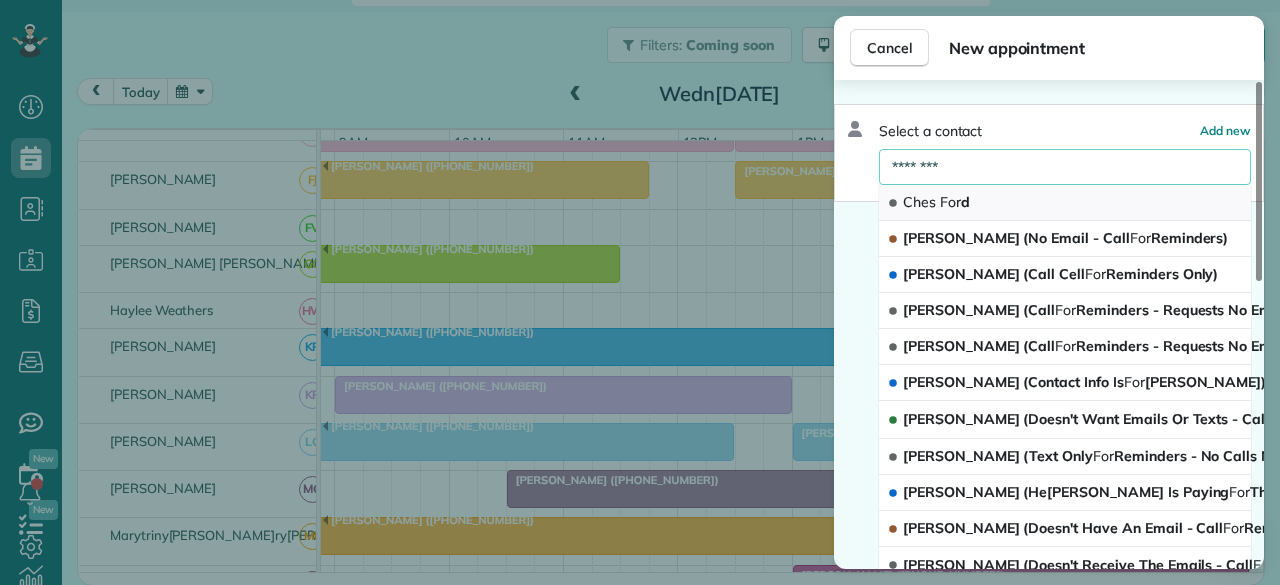 type on "********" 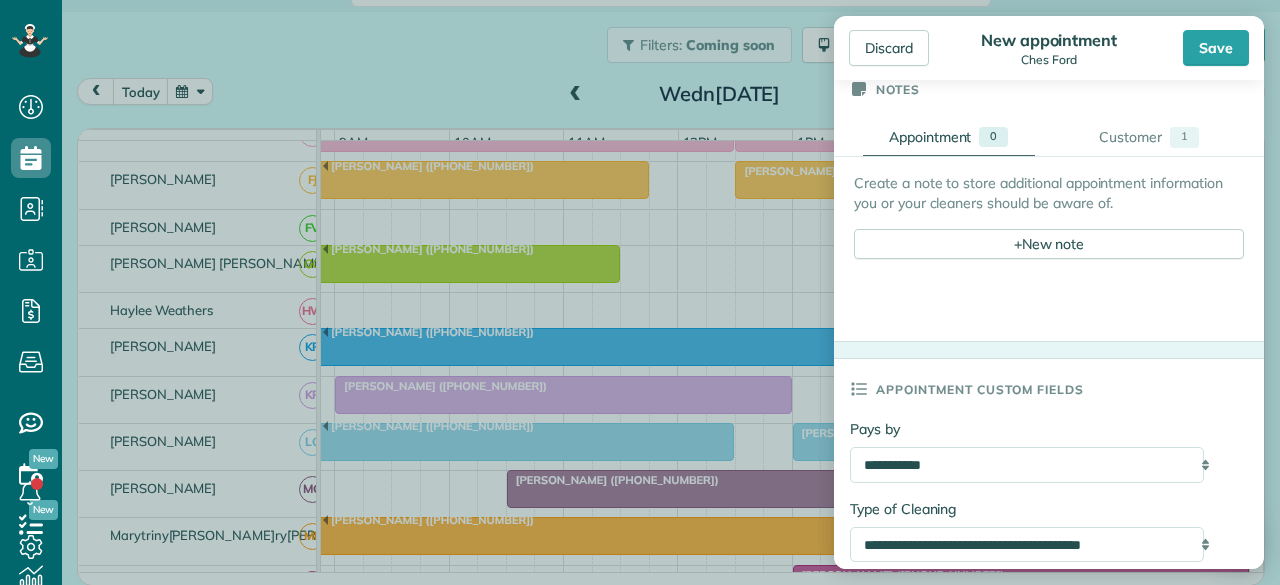 scroll, scrollTop: 800, scrollLeft: 0, axis: vertical 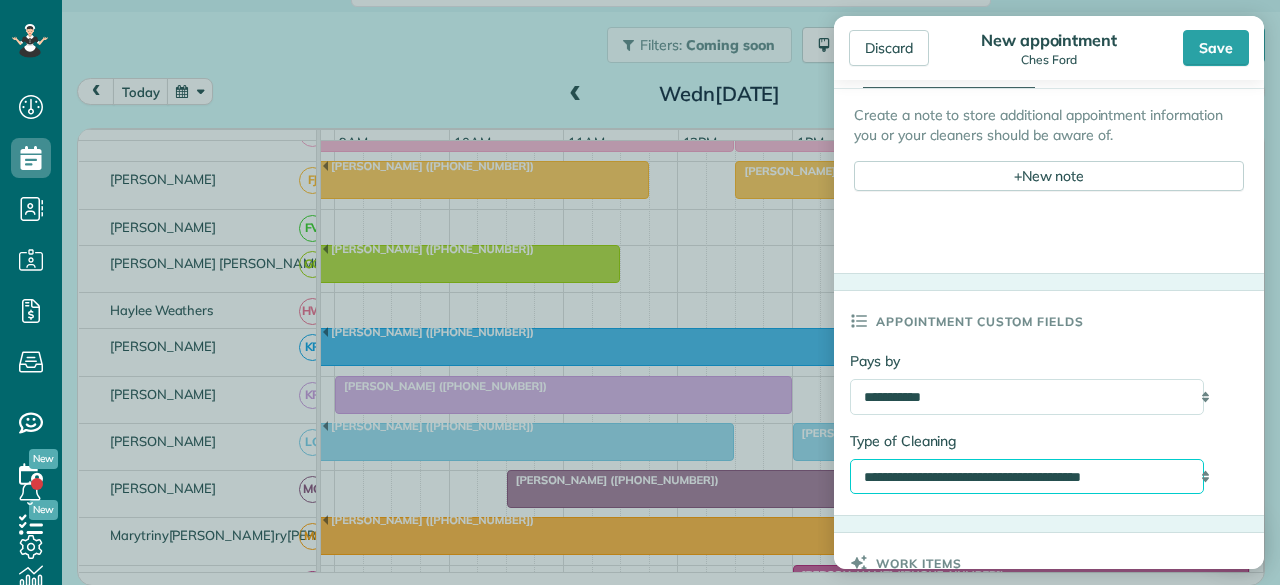 click on "**********" at bounding box center [1027, 476] 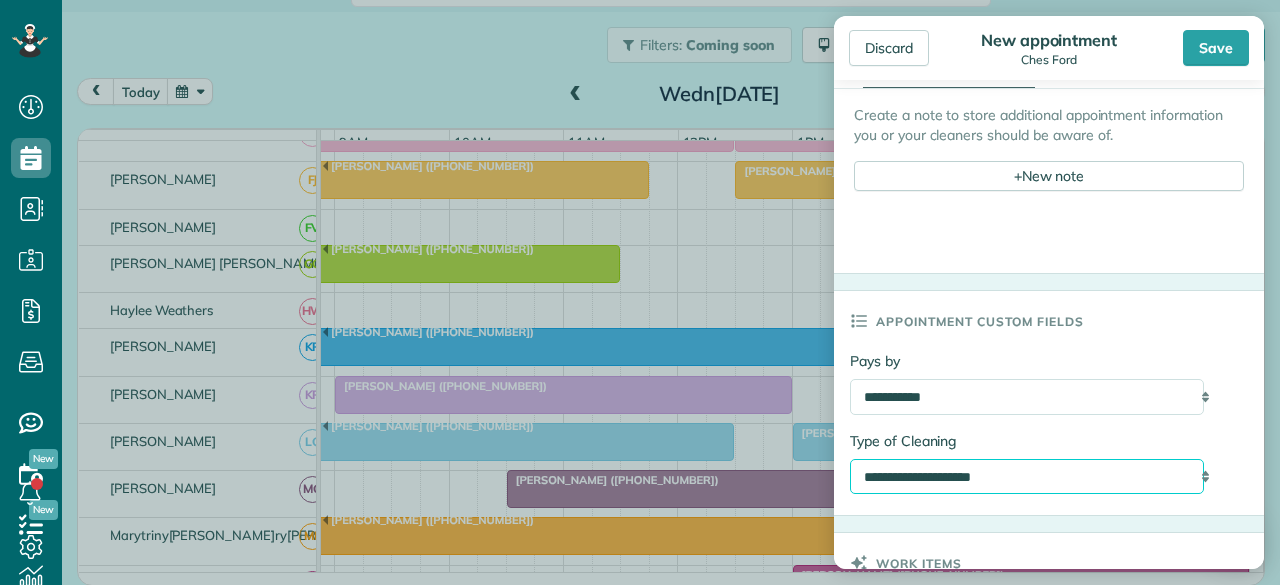 click on "**********" at bounding box center (1027, 476) 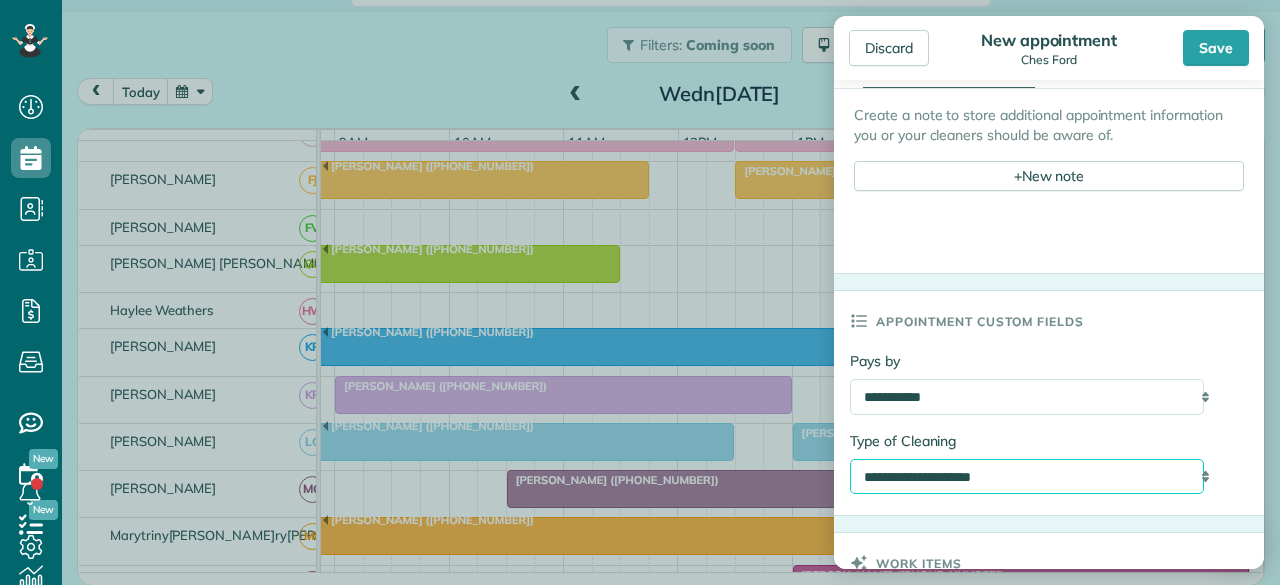 click on "**********" at bounding box center [1027, 476] 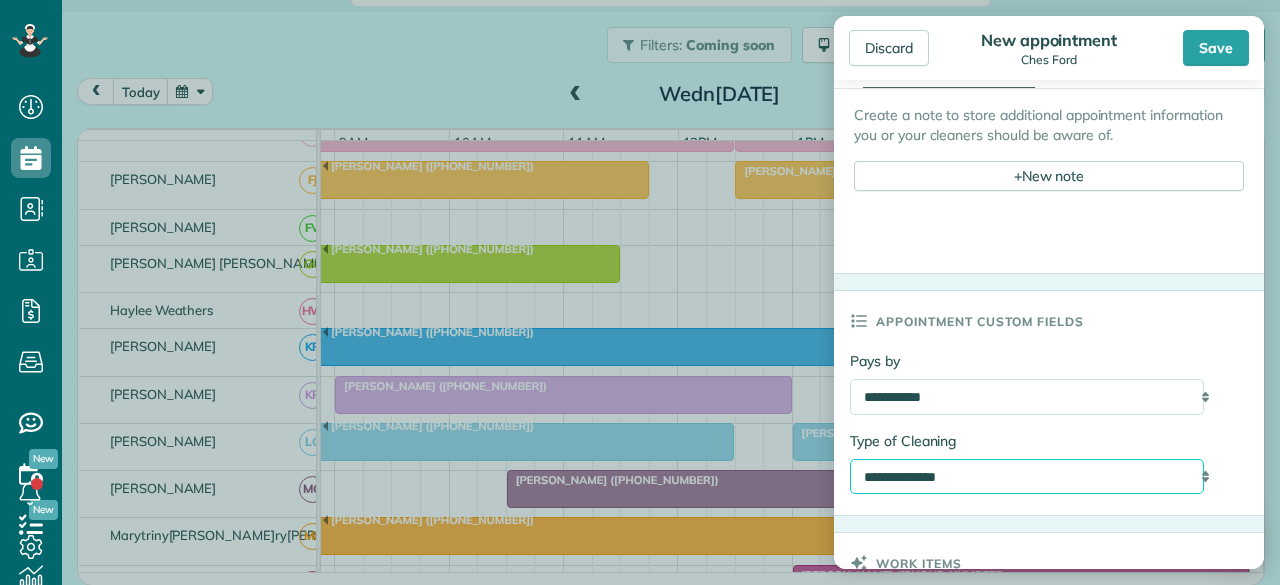 click on "**********" at bounding box center (1027, 476) 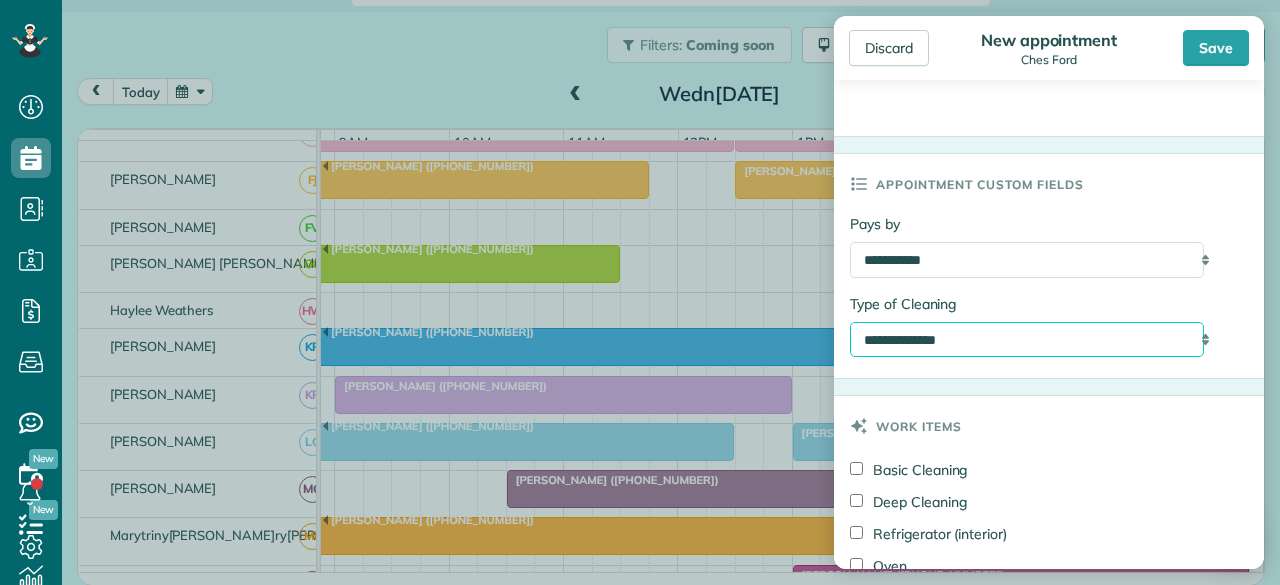 scroll, scrollTop: 661, scrollLeft: 0, axis: vertical 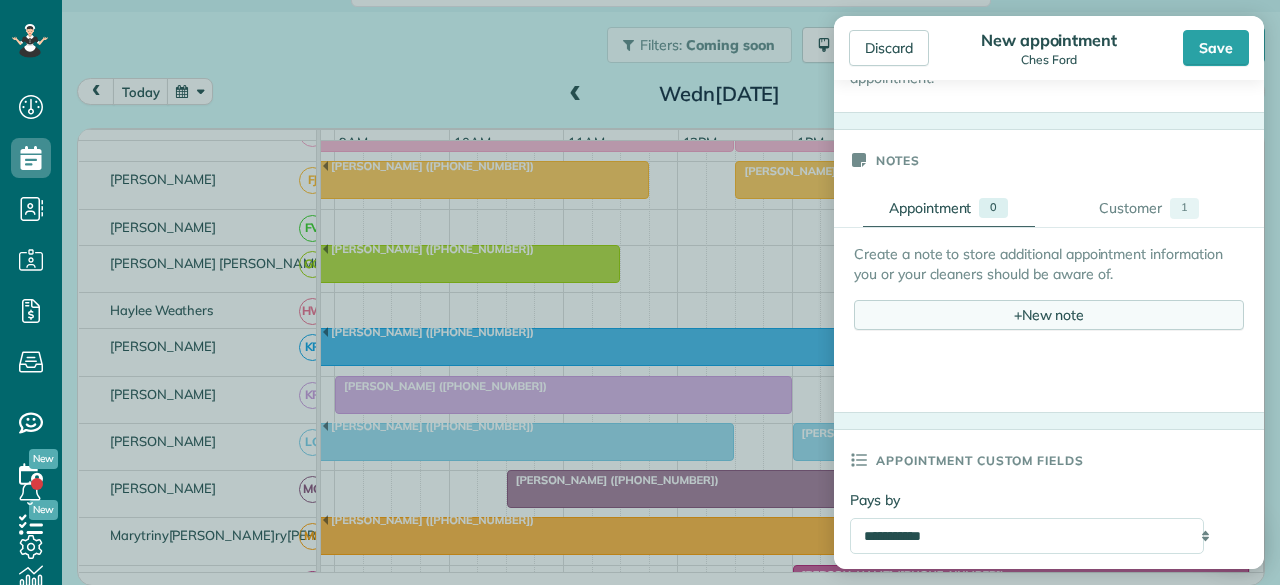 click on "+ New note" at bounding box center (1049, 315) 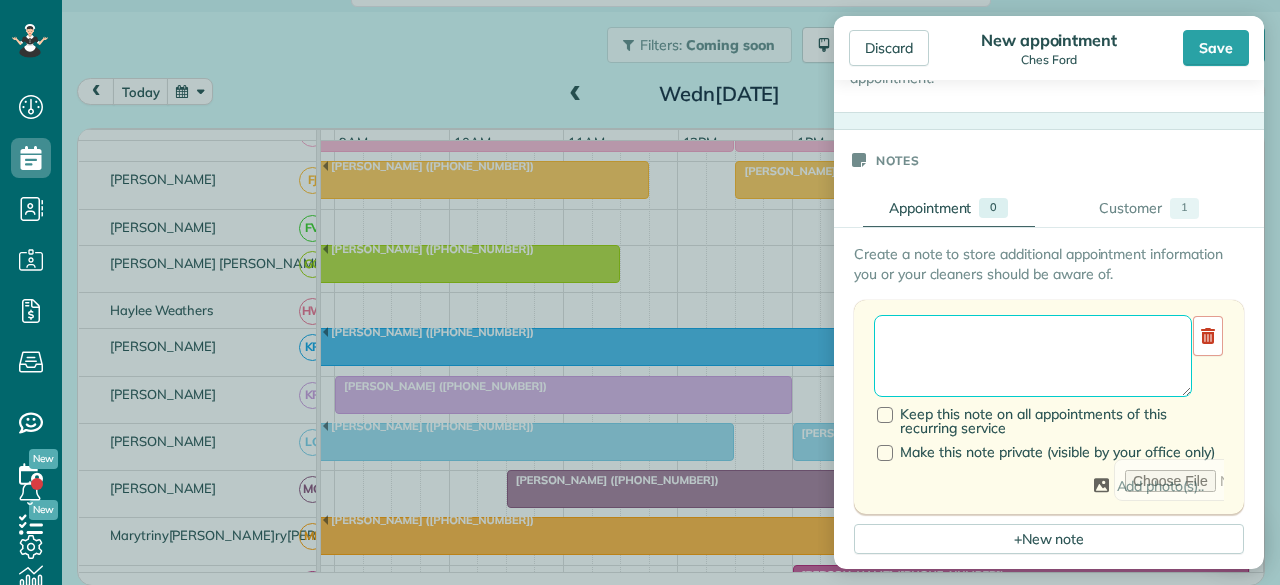 click at bounding box center [1033, 356] 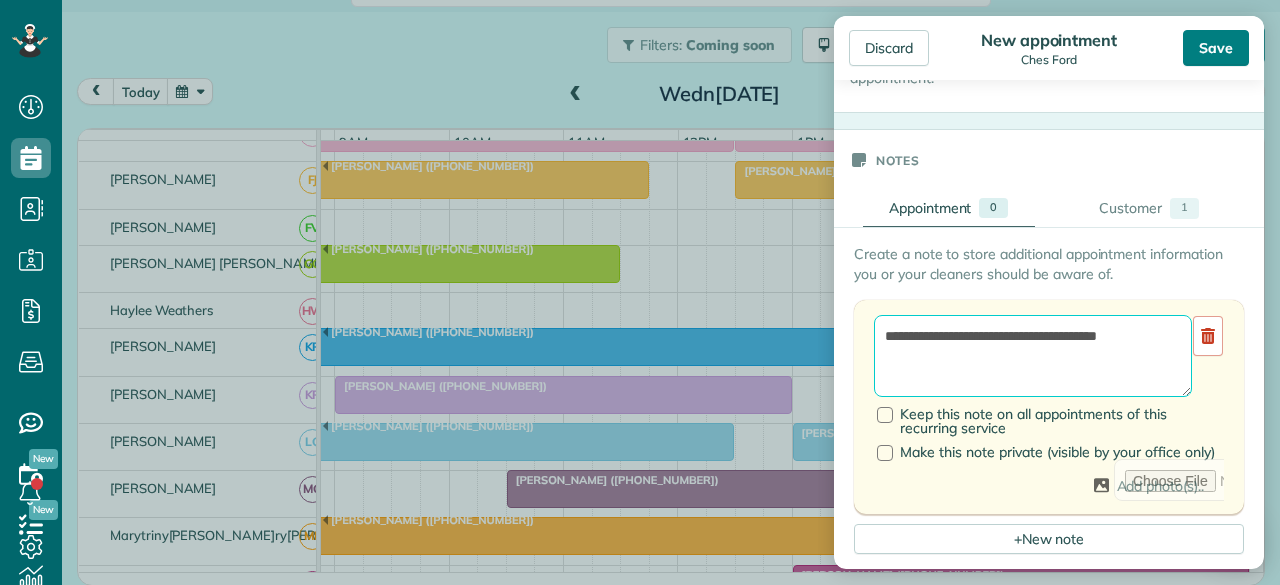 type on "**********" 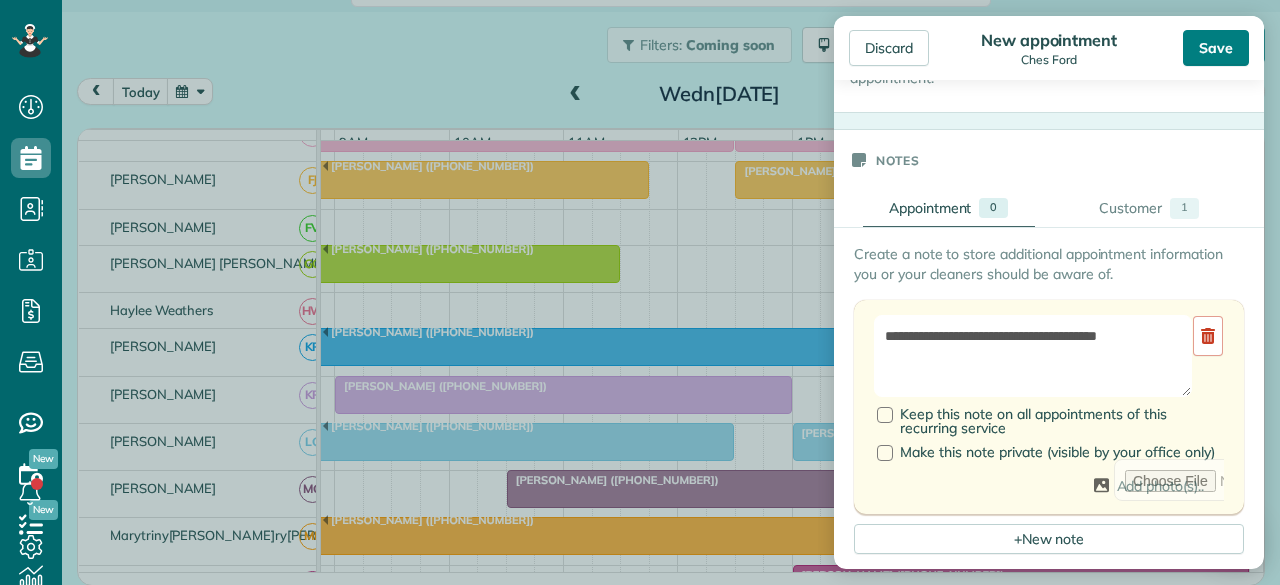 click on "Save" at bounding box center [1216, 48] 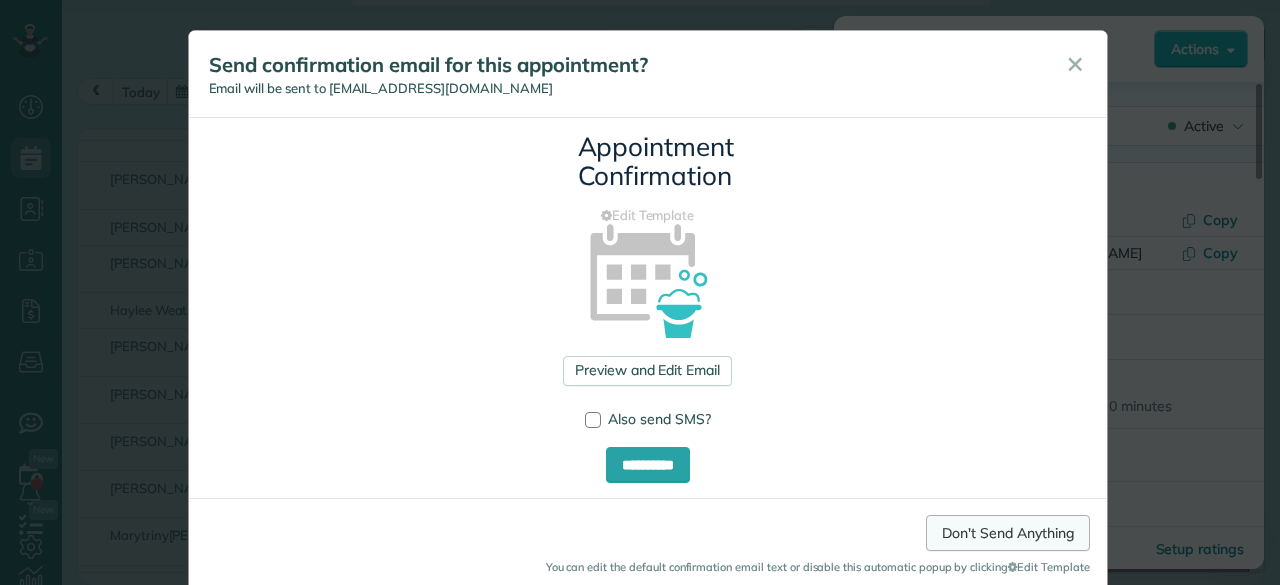 click on "Don't Send Anything" at bounding box center (1007, 533) 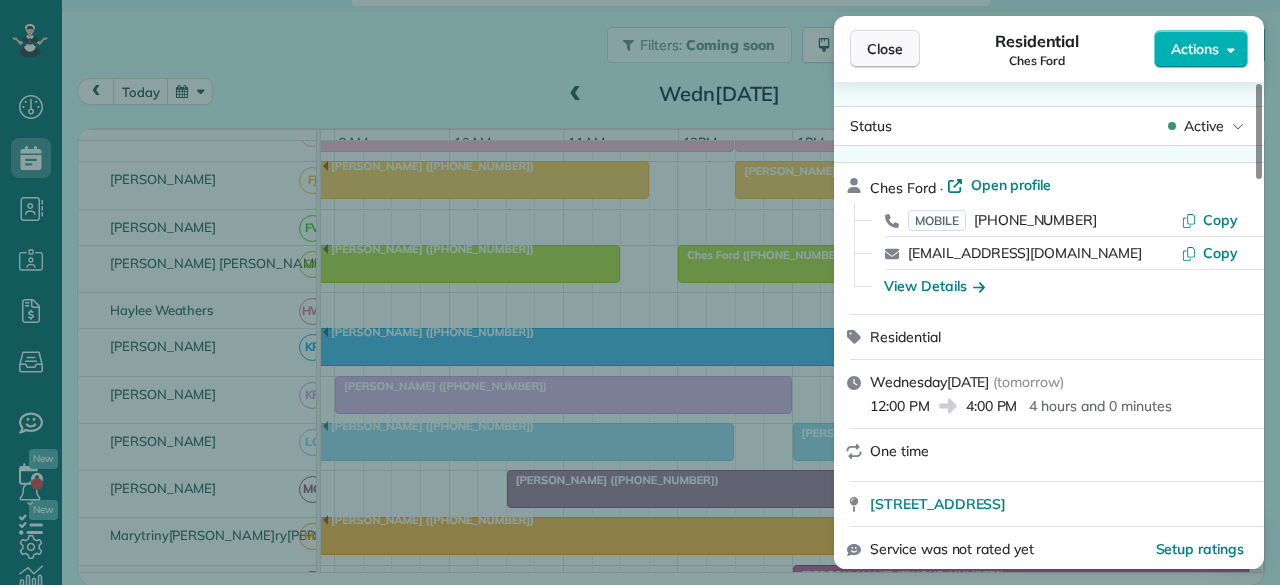 click on "Close" at bounding box center (885, 49) 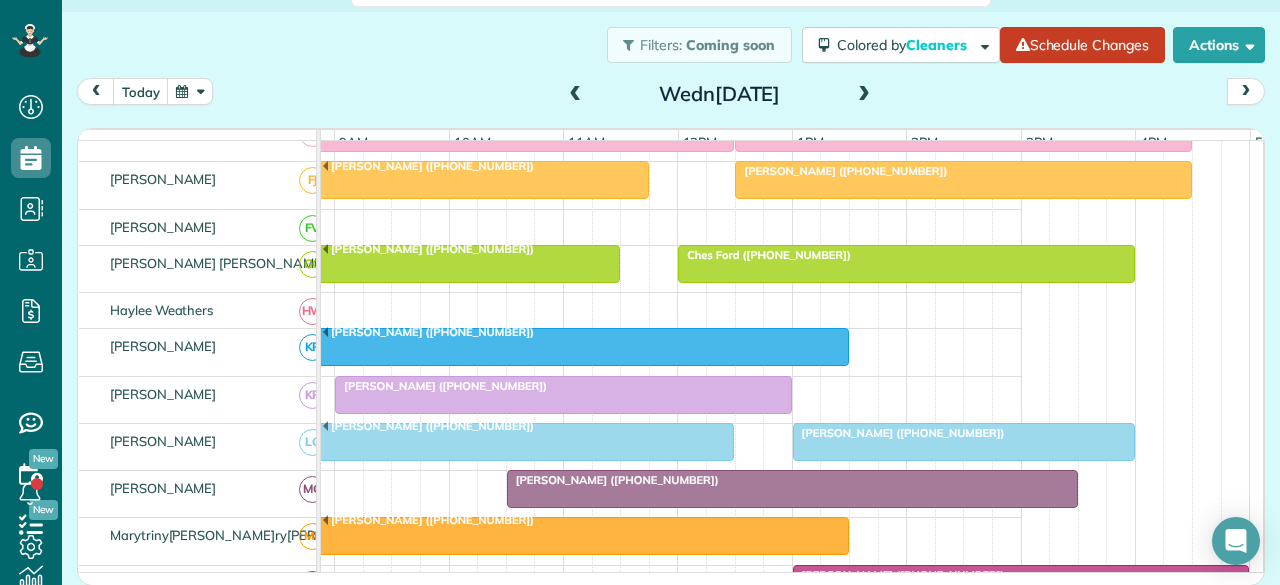 scroll, scrollTop: 627, scrollLeft: 144, axis: both 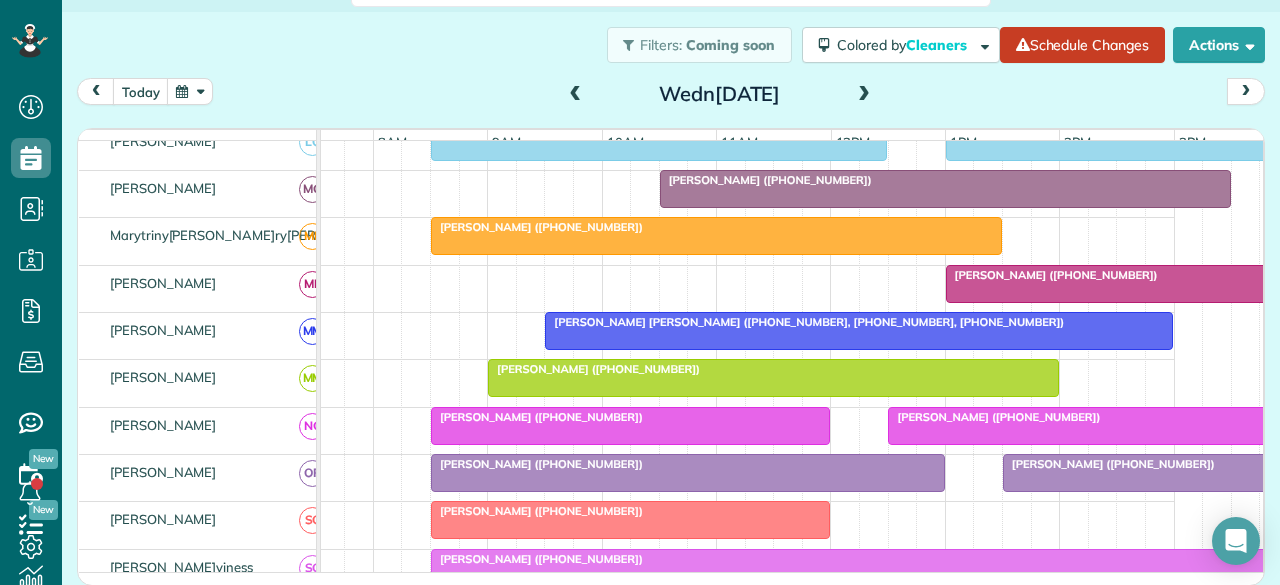 click at bounding box center (859, 331) 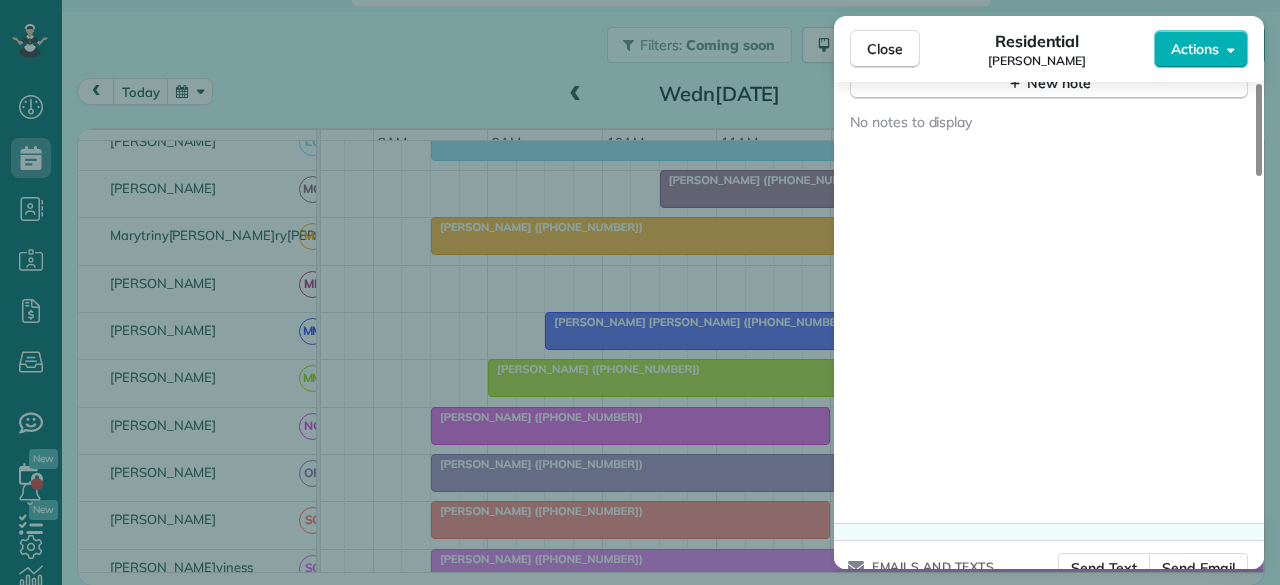 scroll, scrollTop: 1600, scrollLeft: 0, axis: vertical 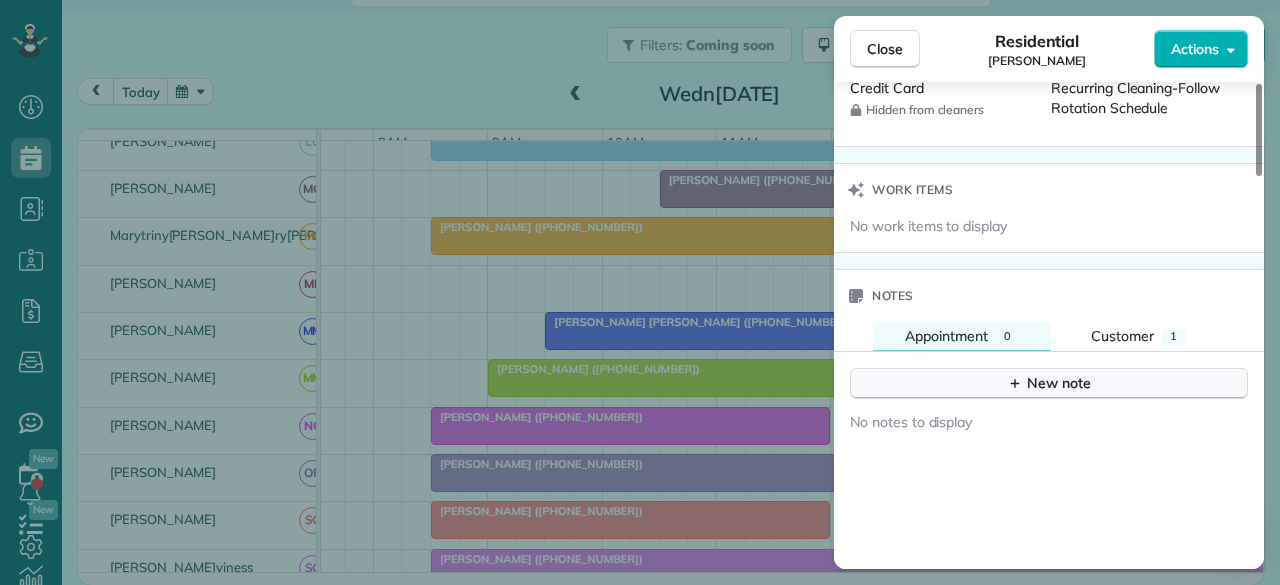 click 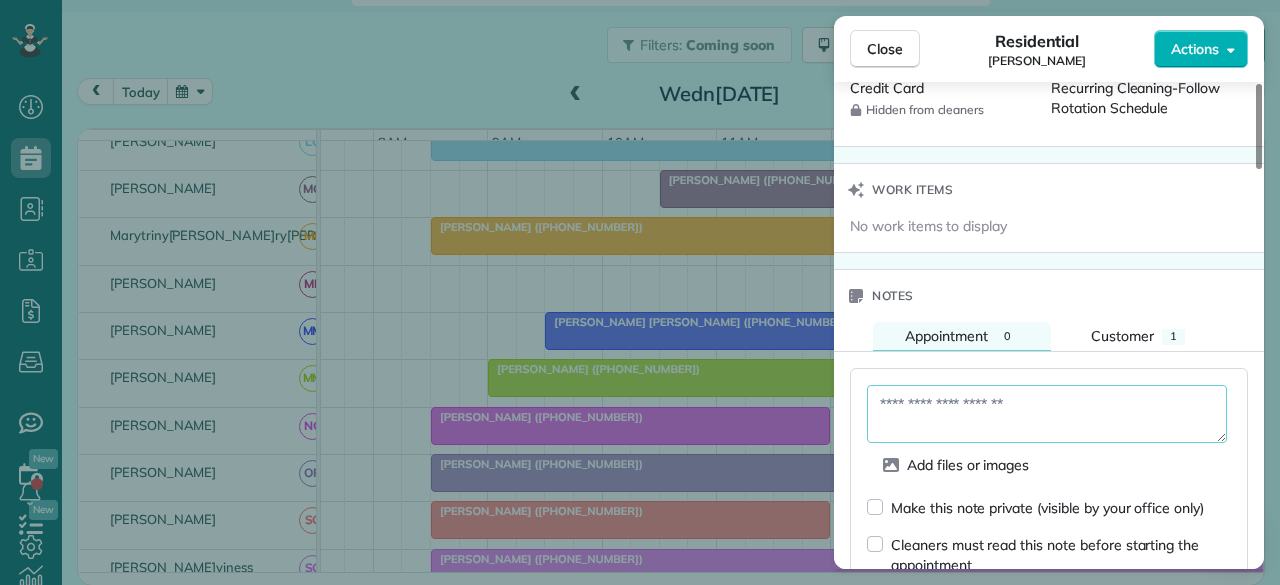 click at bounding box center [1047, 414] 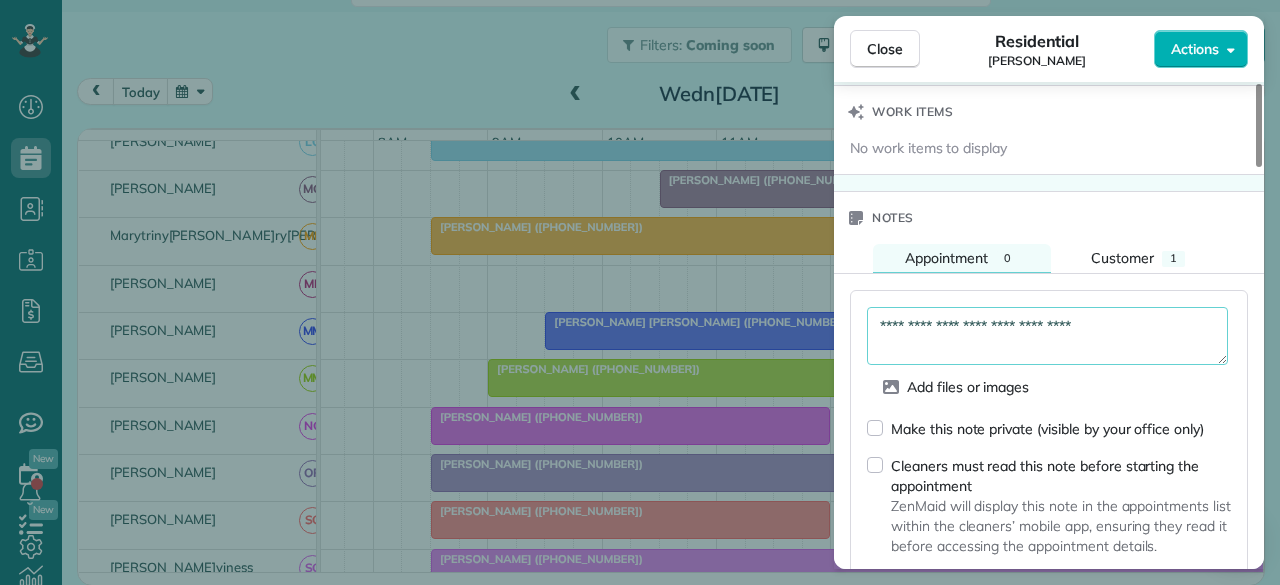 scroll, scrollTop: 1700, scrollLeft: 0, axis: vertical 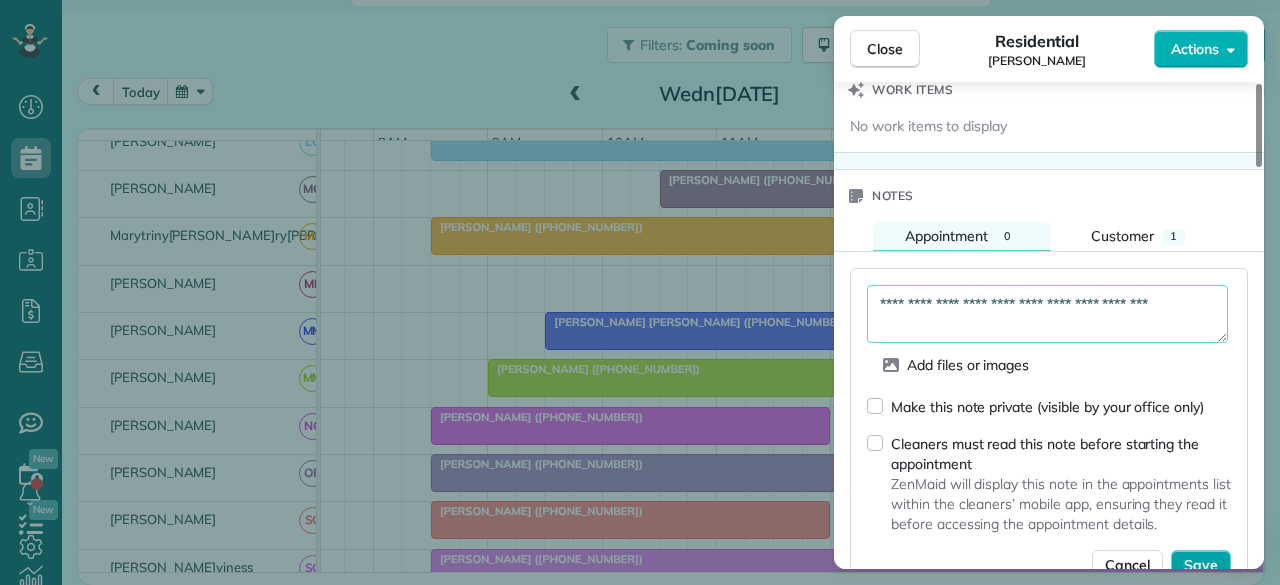 type on "**********" 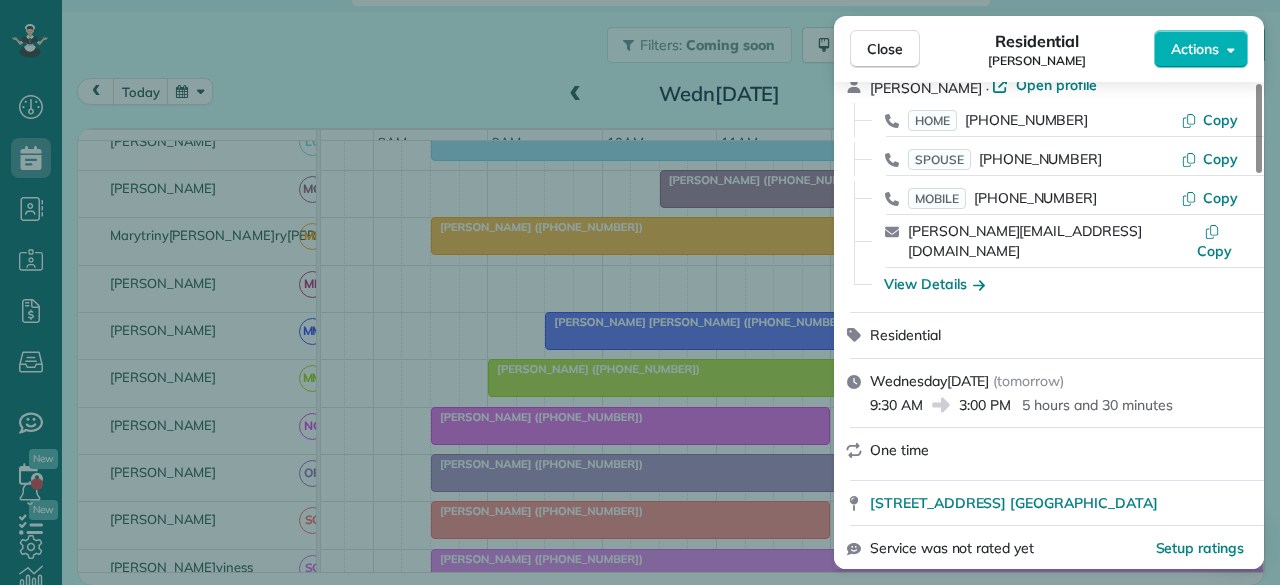 scroll, scrollTop: 0, scrollLeft: 0, axis: both 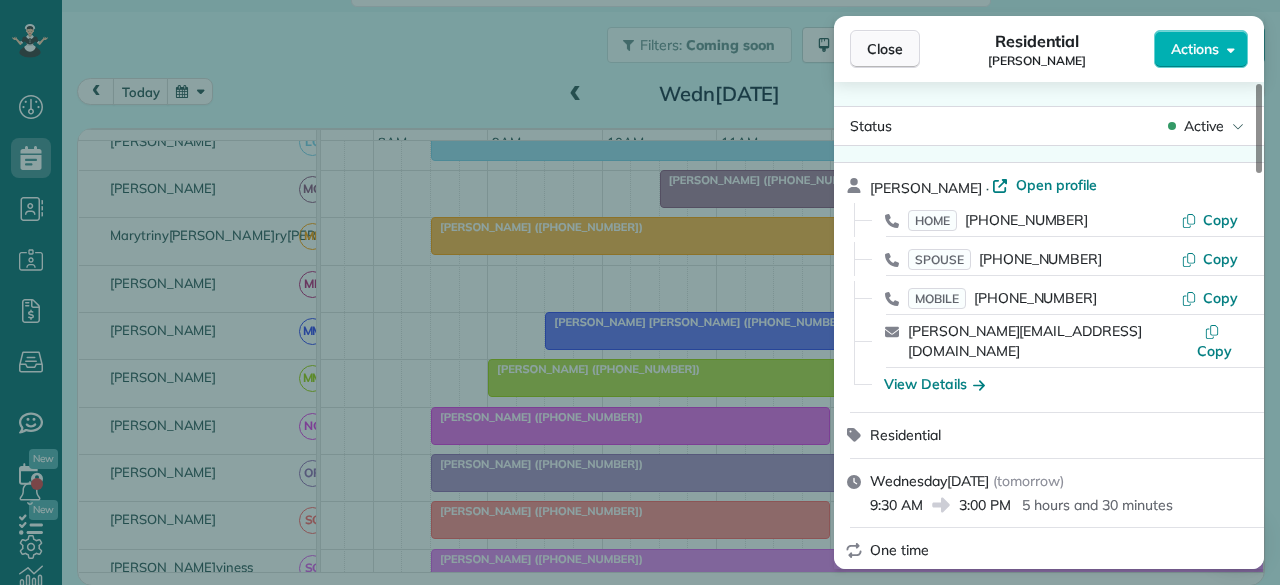 click on "Close" at bounding box center (885, 49) 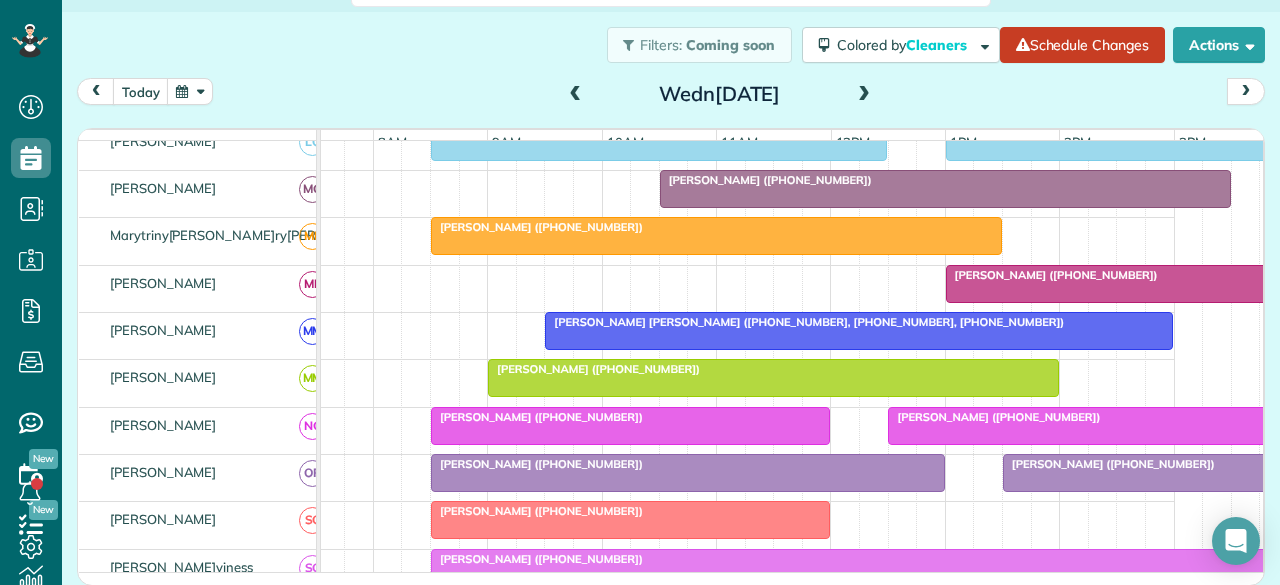 scroll, scrollTop: 1027, scrollLeft: 62, axis: both 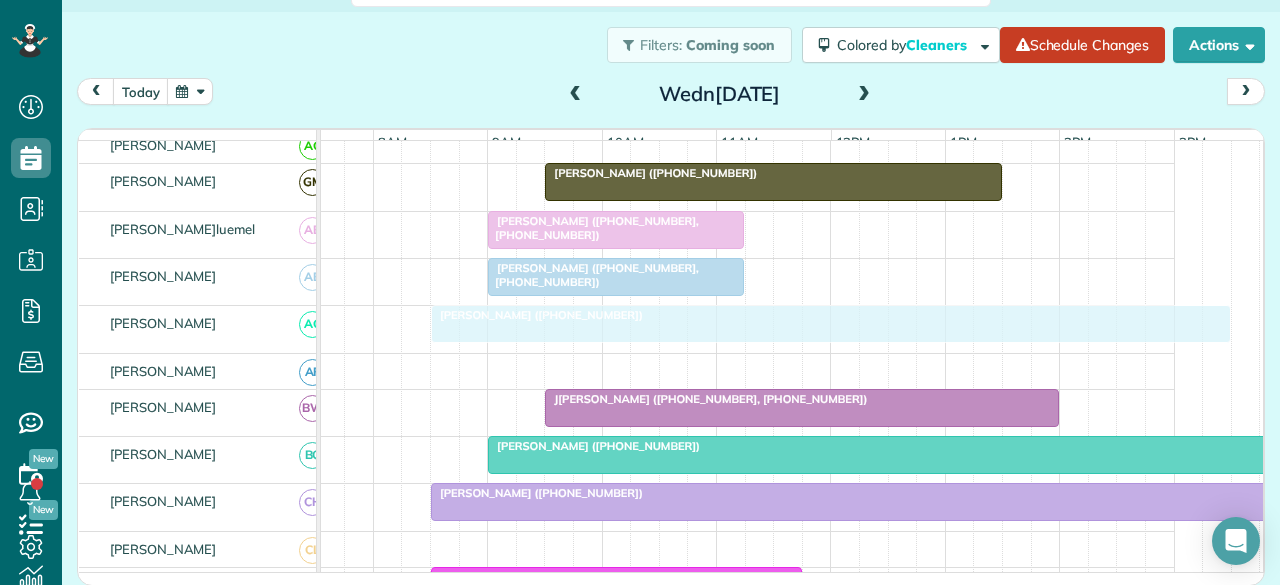 drag, startPoint x: 544, startPoint y: 329, endPoint x: 492, endPoint y: 331, distance: 52.03845 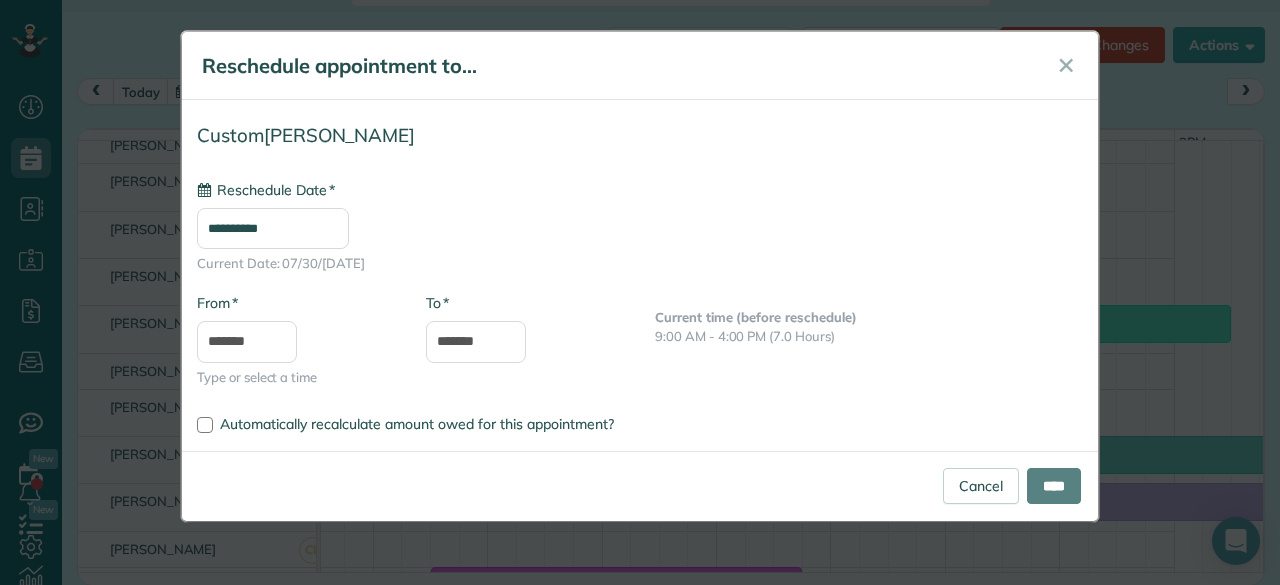 type on "**********" 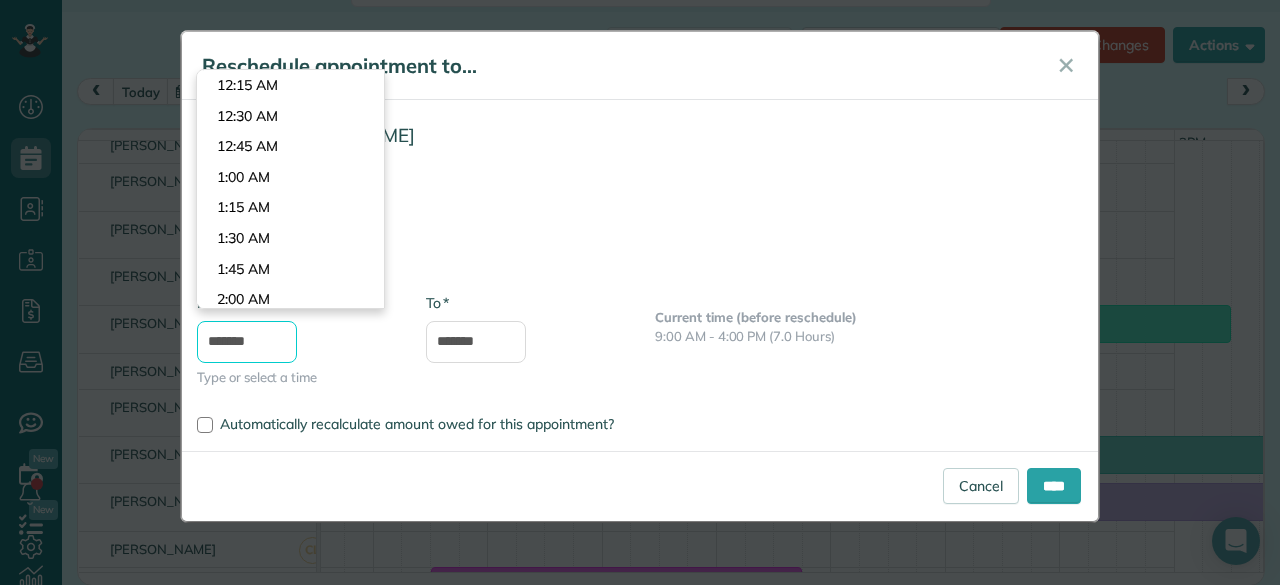 click on "*******" at bounding box center (247, 342) 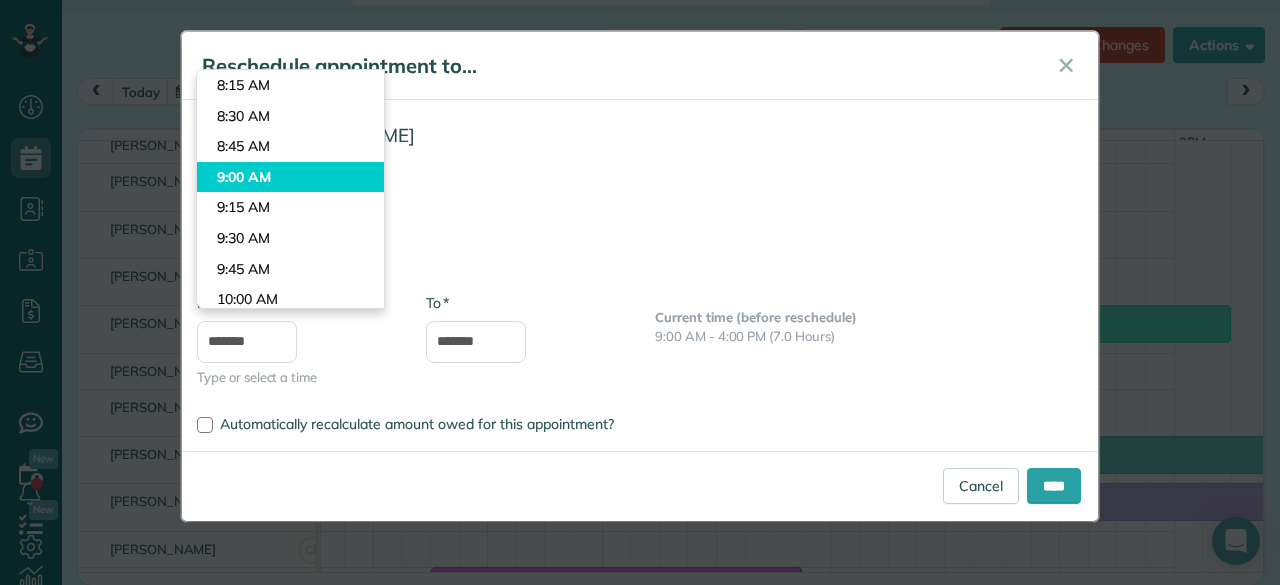 type on "*******" 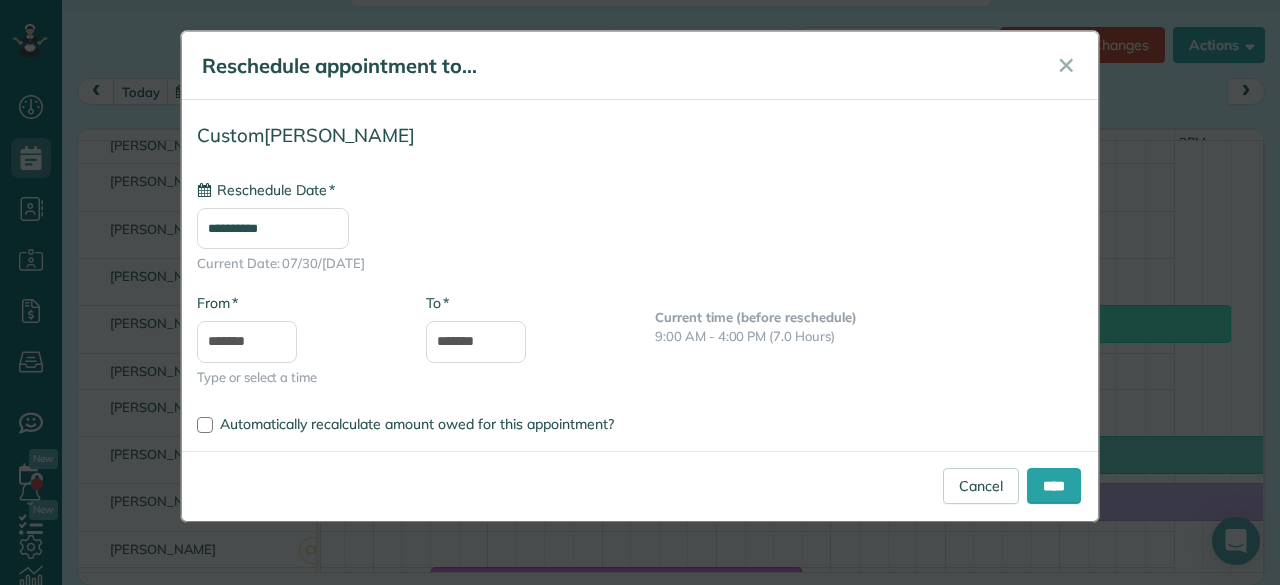 click on "Dashboard
Scheduling
Calendar View
List View
Dispatch View - Weekly scheduling (Beta)" at bounding box center (640, 292) 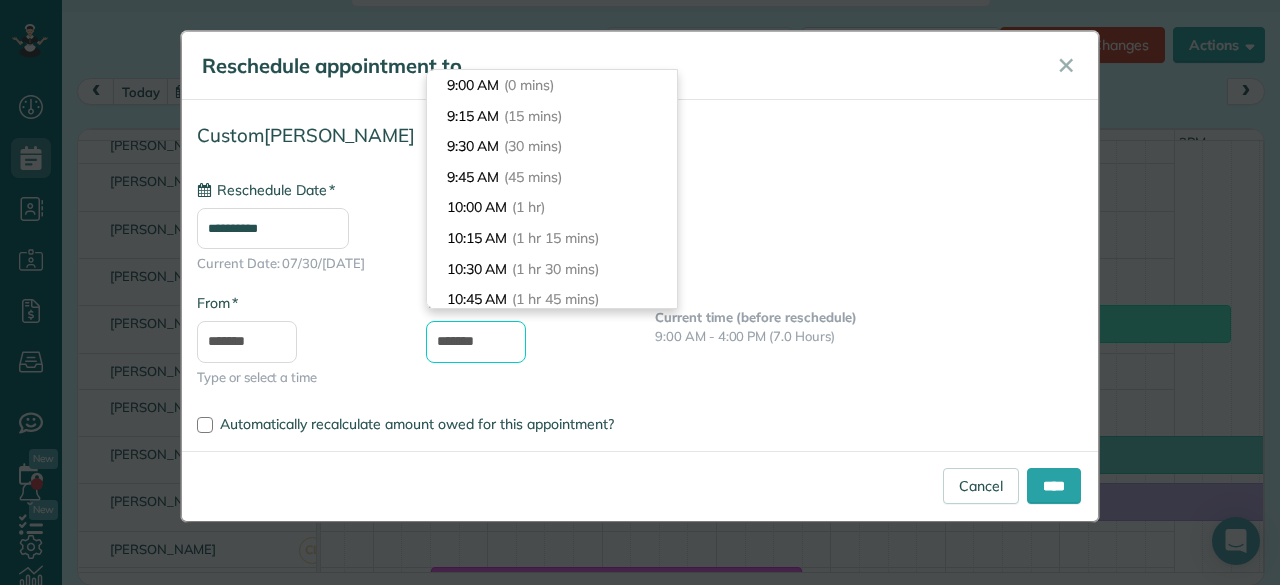 drag, startPoint x: 466, startPoint y: 348, endPoint x: 400, endPoint y: 341, distance: 66.37017 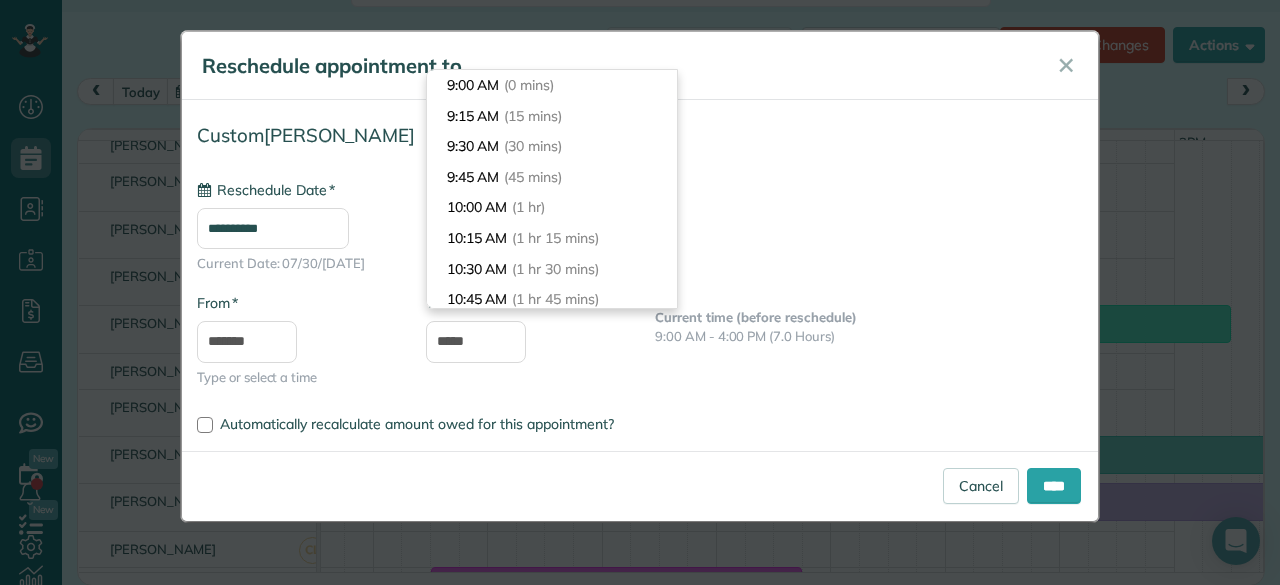 type on "*******" 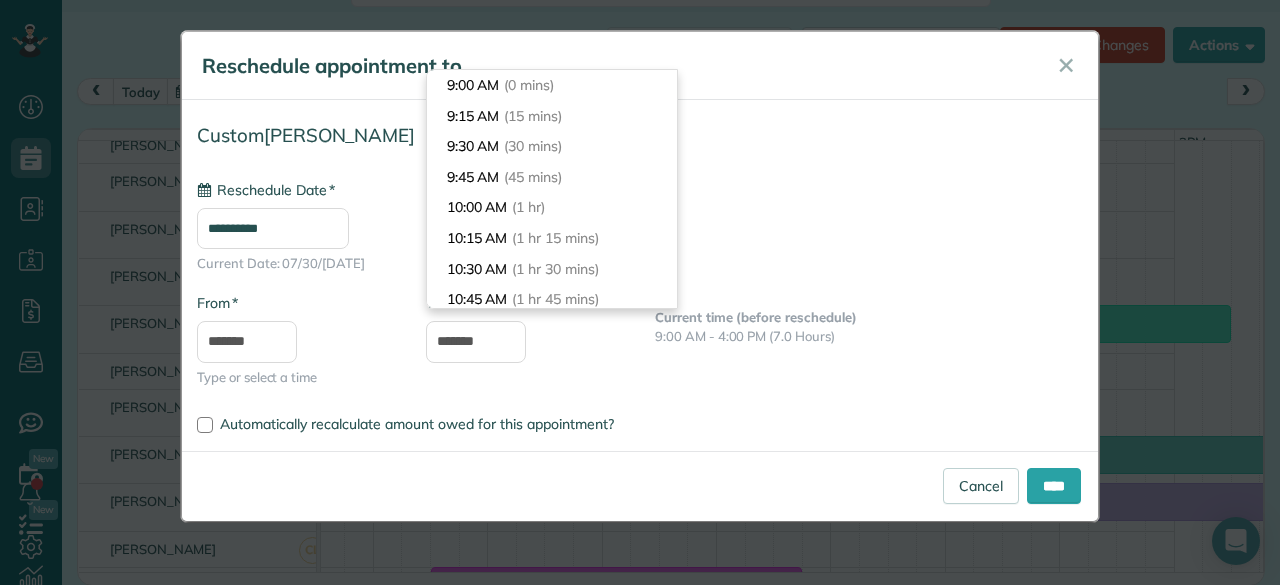 click on "**********" at bounding box center [640, 261] 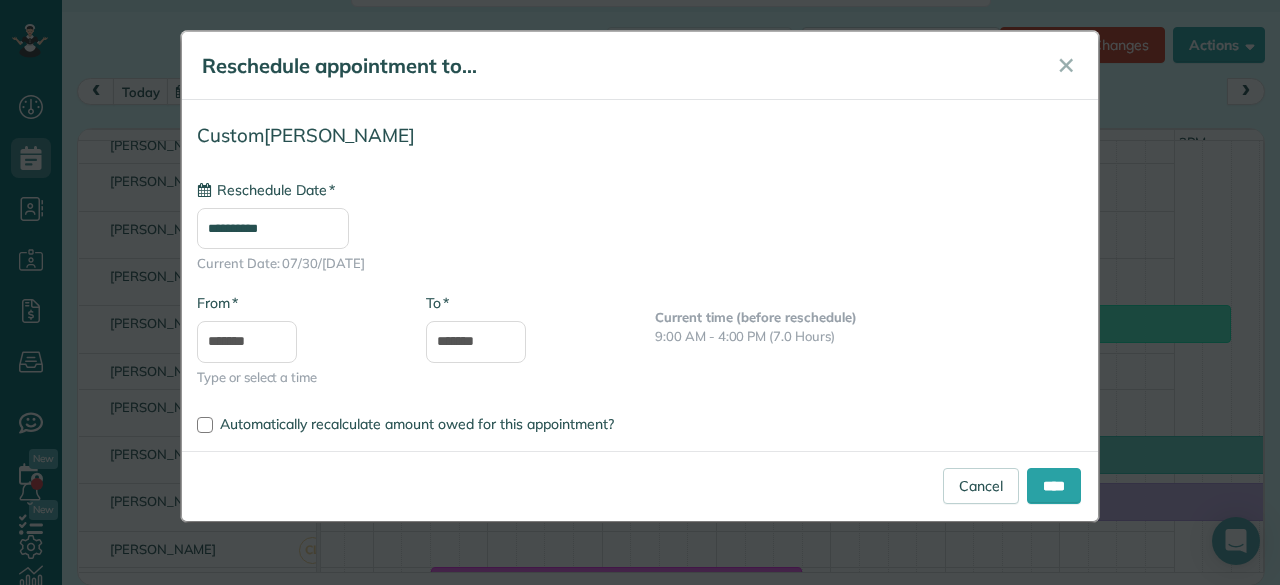 click on "**********" at bounding box center [273, 228] 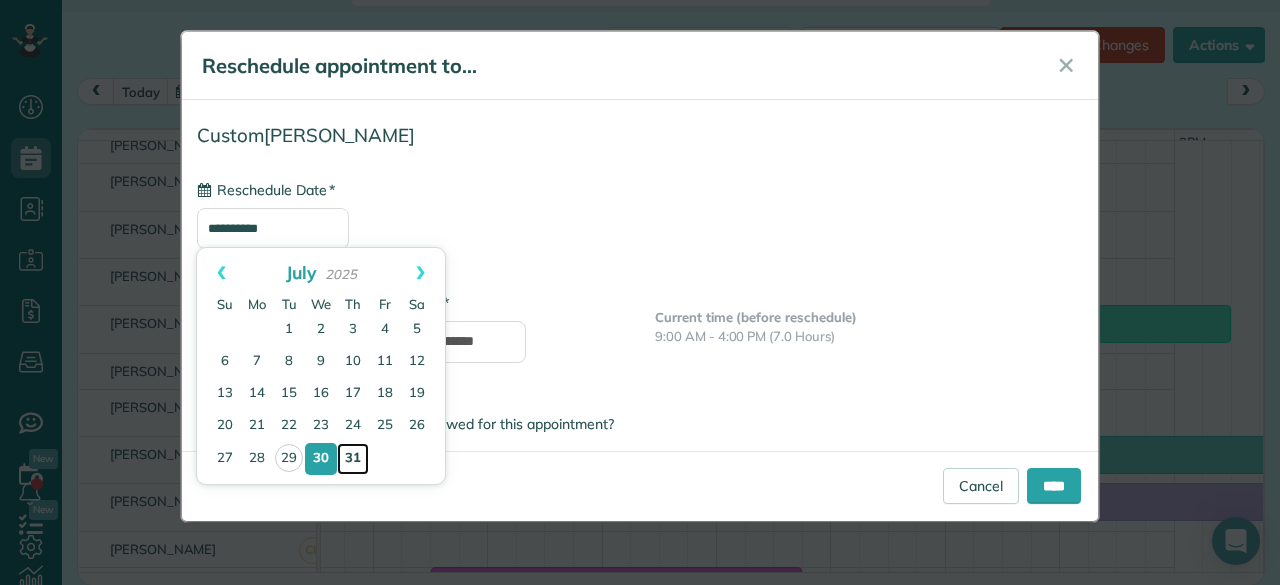 click on "31" at bounding box center (353, 459) 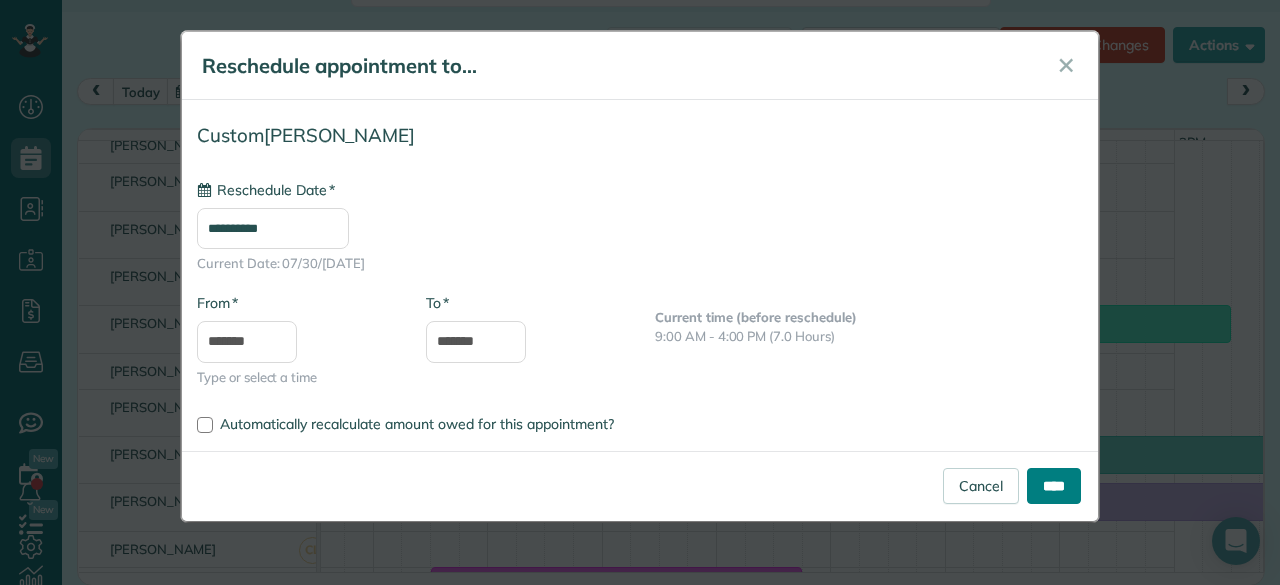 click on "****" at bounding box center (1054, 486) 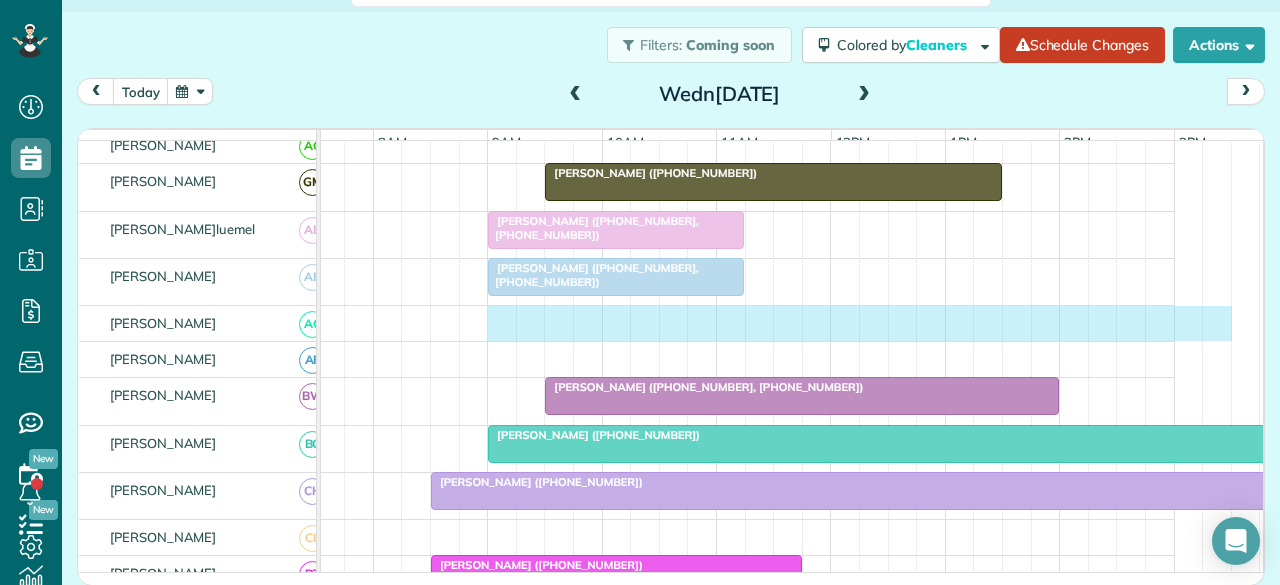scroll, scrollTop: 127, scrollLeft: 76, axis: both 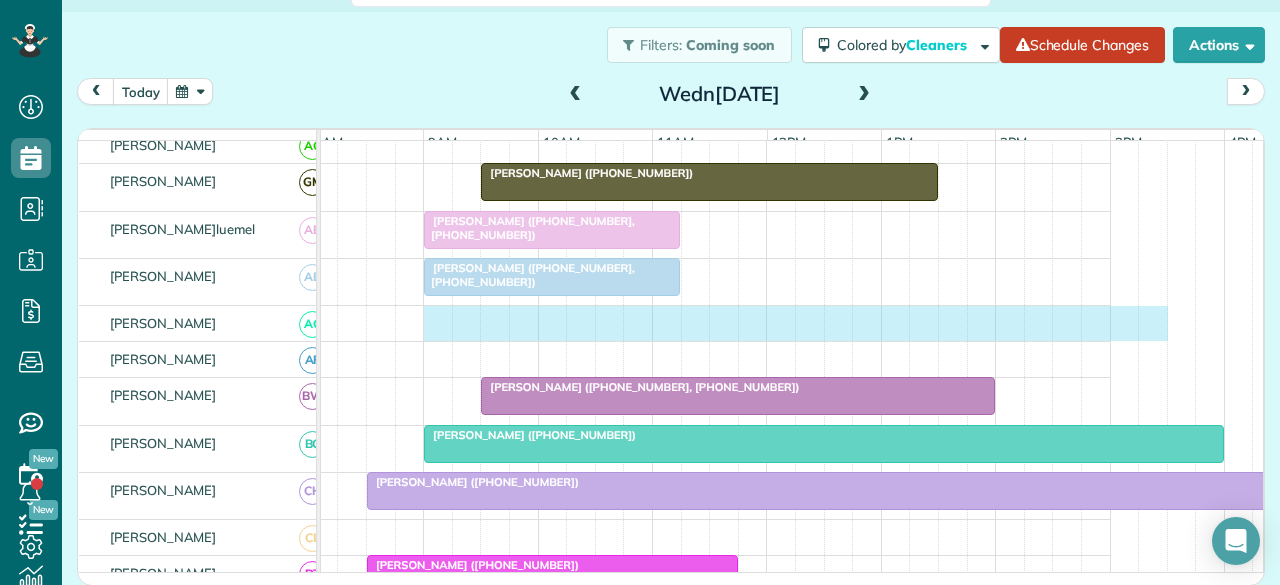 drag, startPoint x: 487, startPoint y: 328, endPoint x: 1158, endPoint y: 329, distance: 671.00073 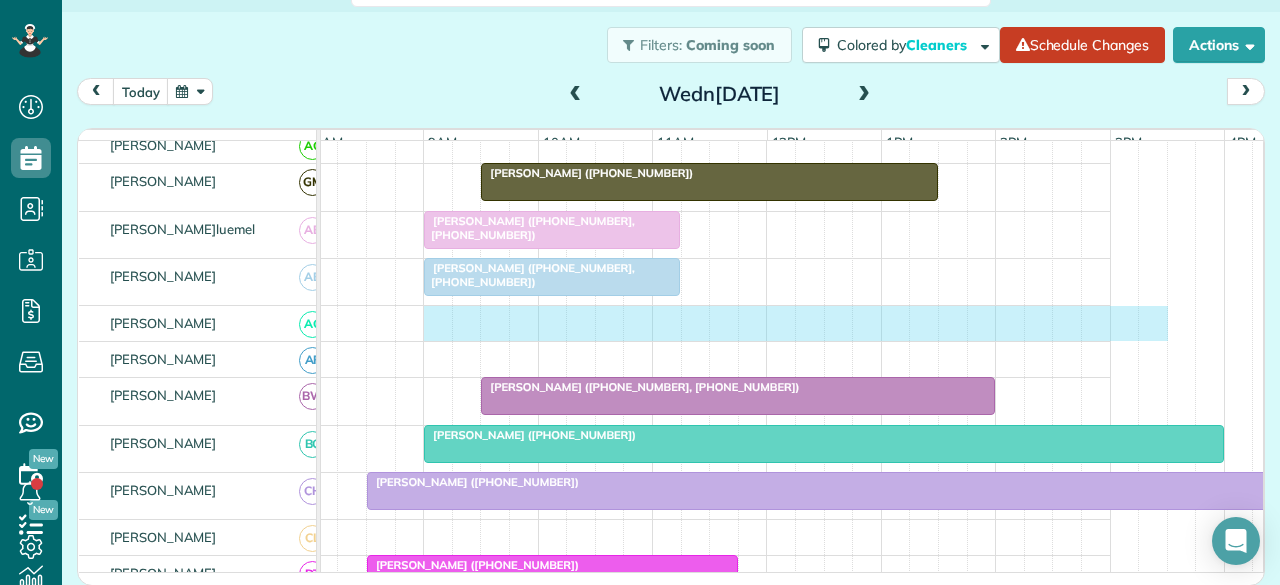 click at bounding box center (653, 323) 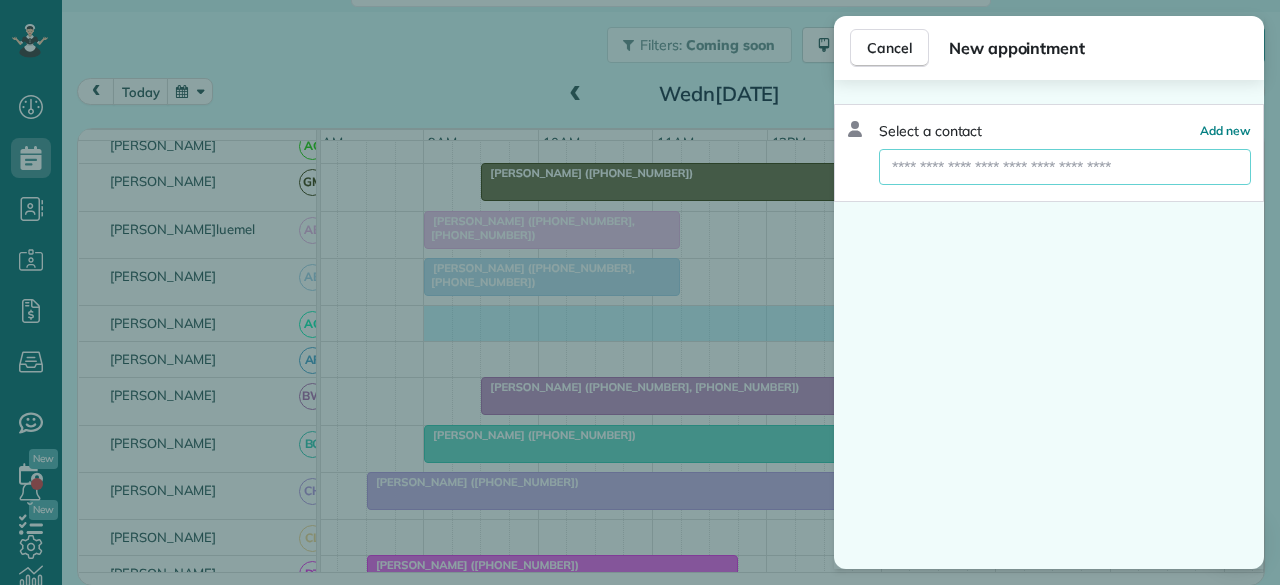 click at bounding box center (1065, 167) 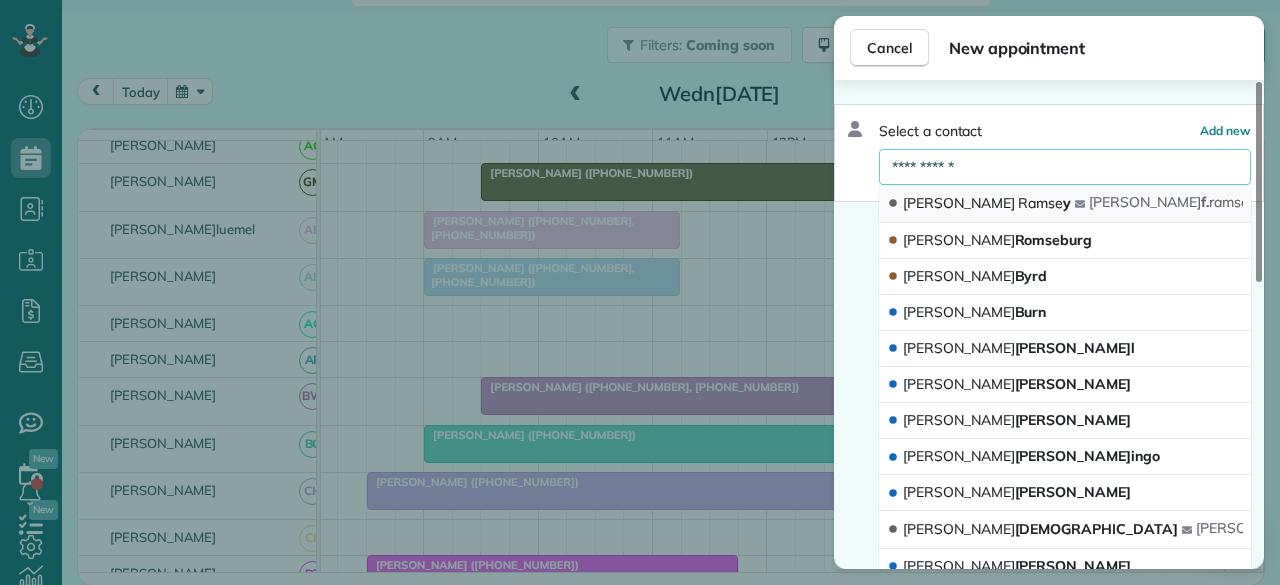 type on "**********" 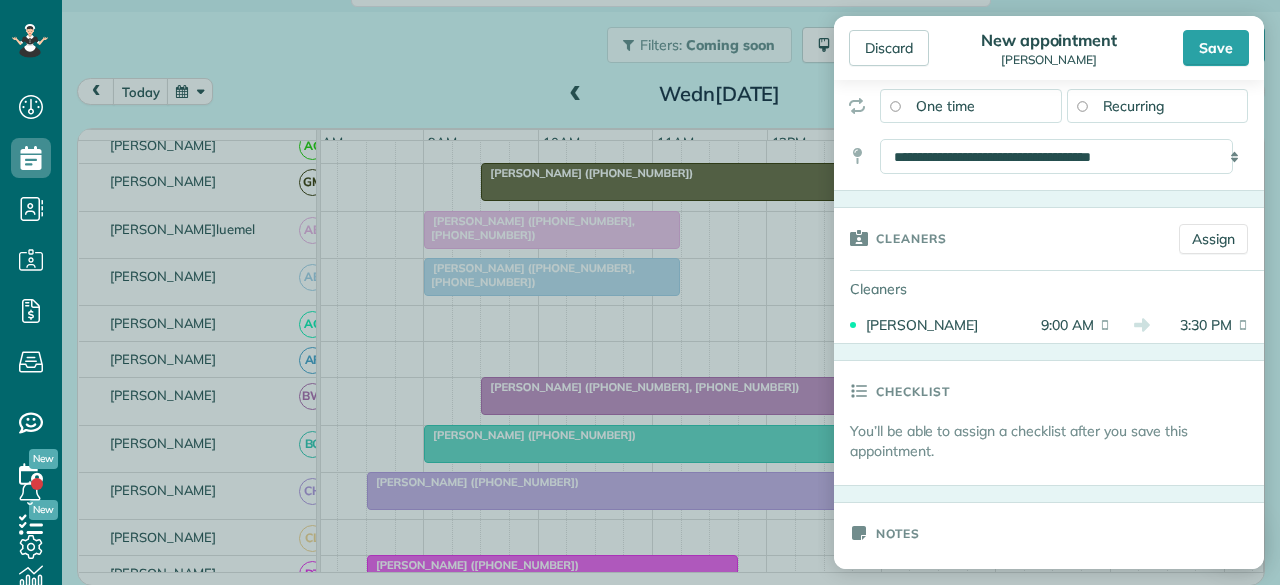 scroll, scrollTop: 300, scrollLeft: 0, axis: vertical 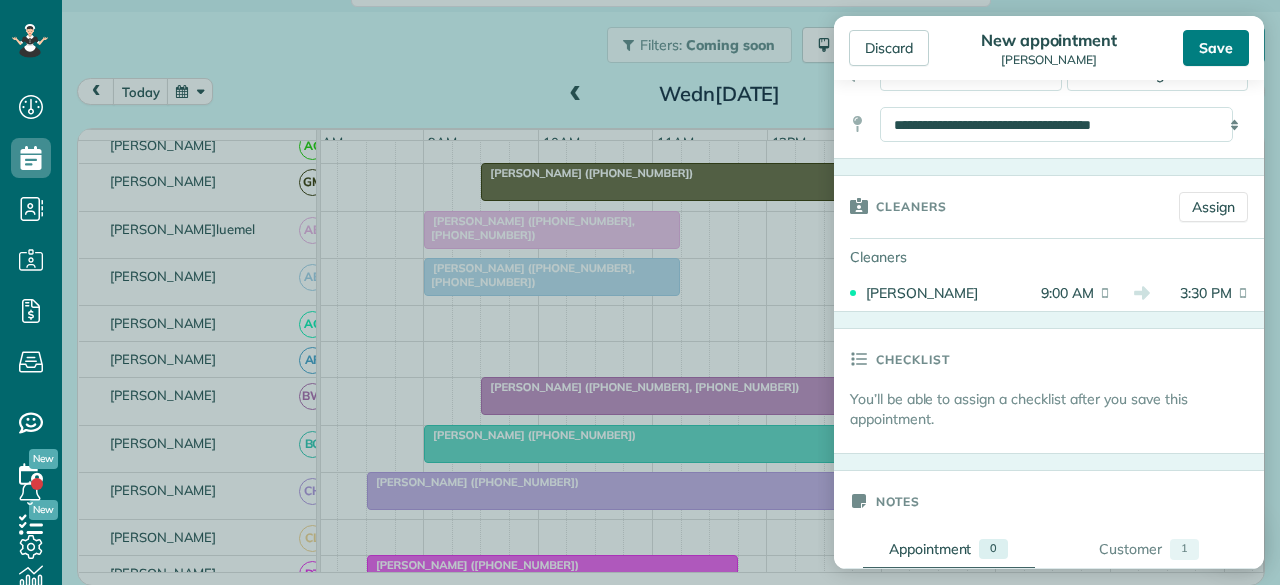 click on "Save" at bounding box center [1216, 48] 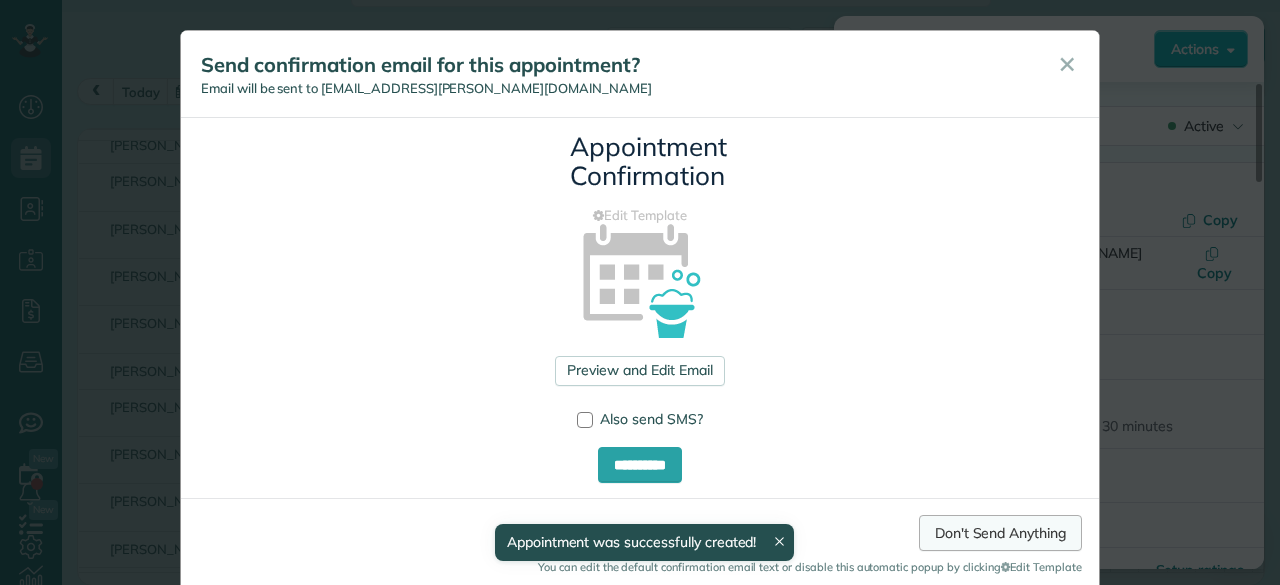 click on "Don't Send Anything" at bounding box center [1000, 533] 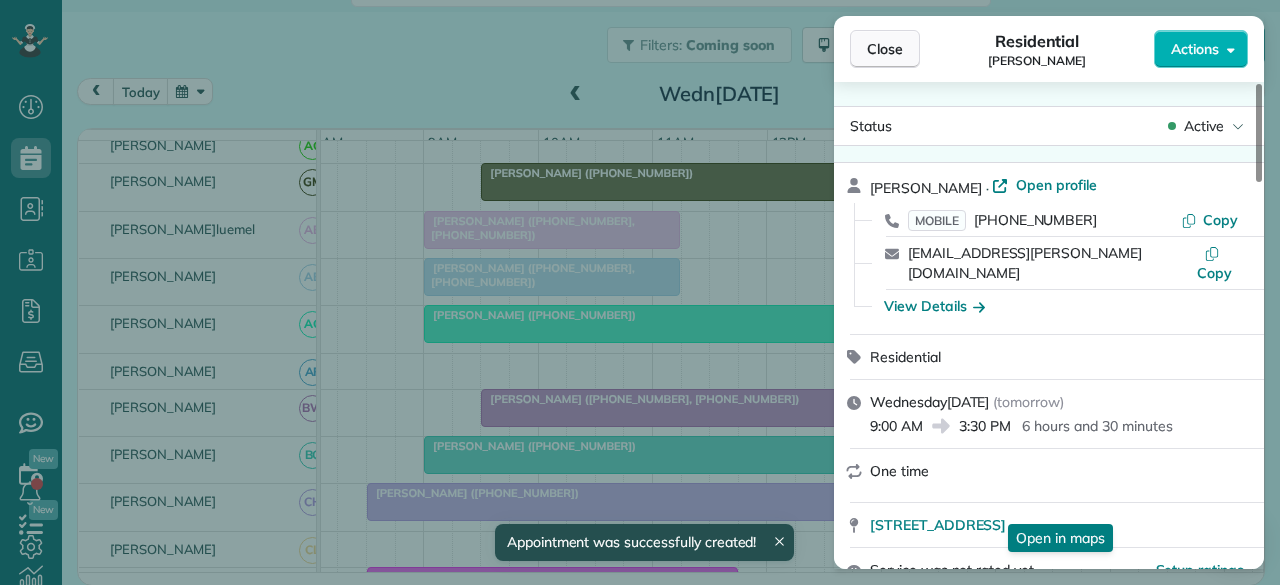 click on "Close" at bounding box center [885, 49] 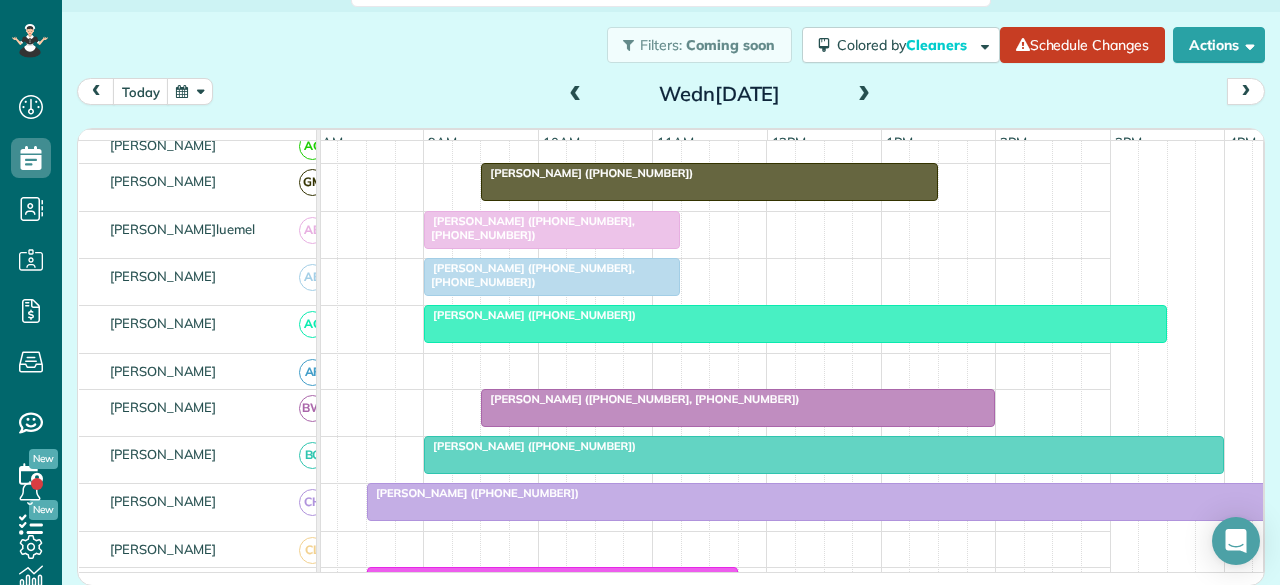 scroll, scrollTop: 127, scrollLeft: 0, axis: vertical 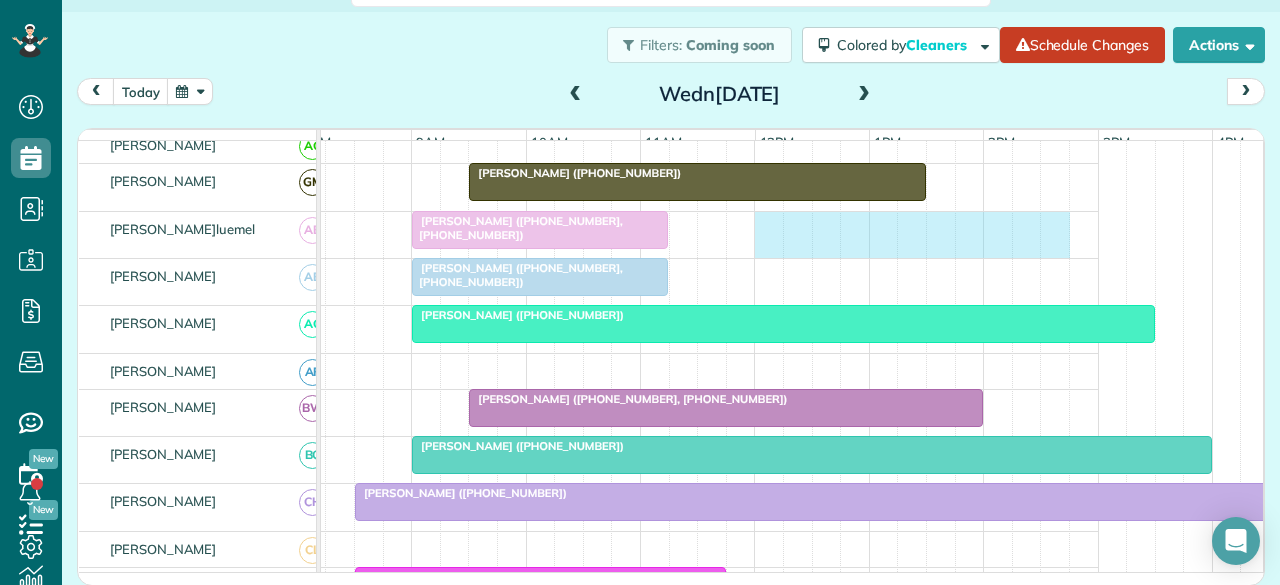 drag, startPoint x: 752, startPoint y: 234, endPoint x: 1036, endPoint y: 235, distance: 284.00177 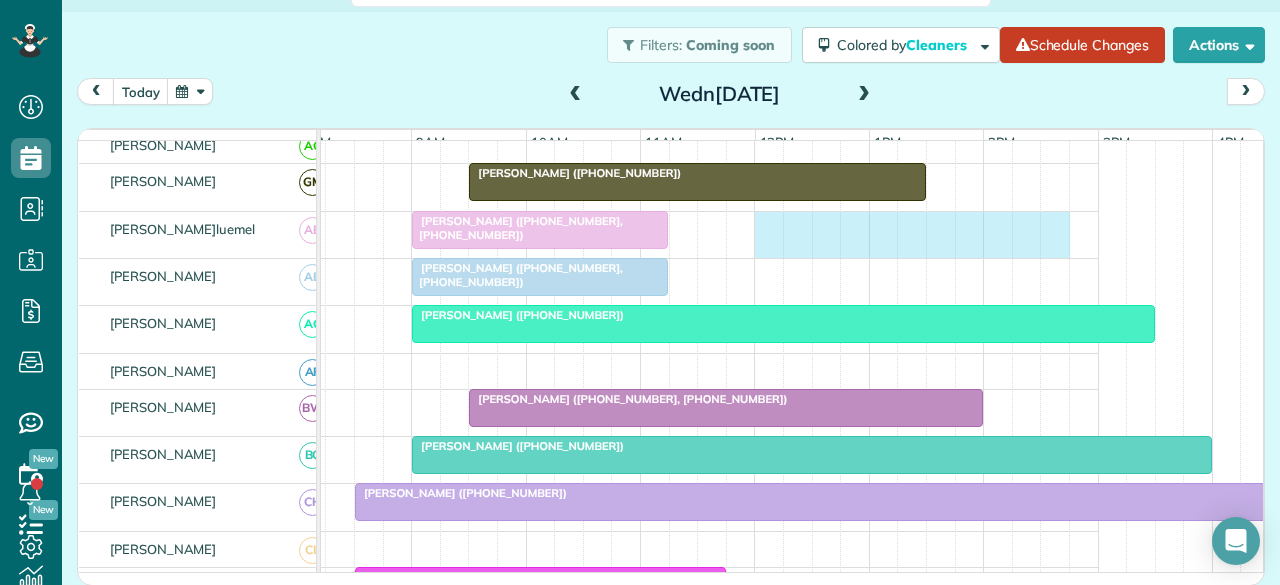 click on "Patricia Carroll (+18179801618, +18179914107)" at bounding box center (641, 235) 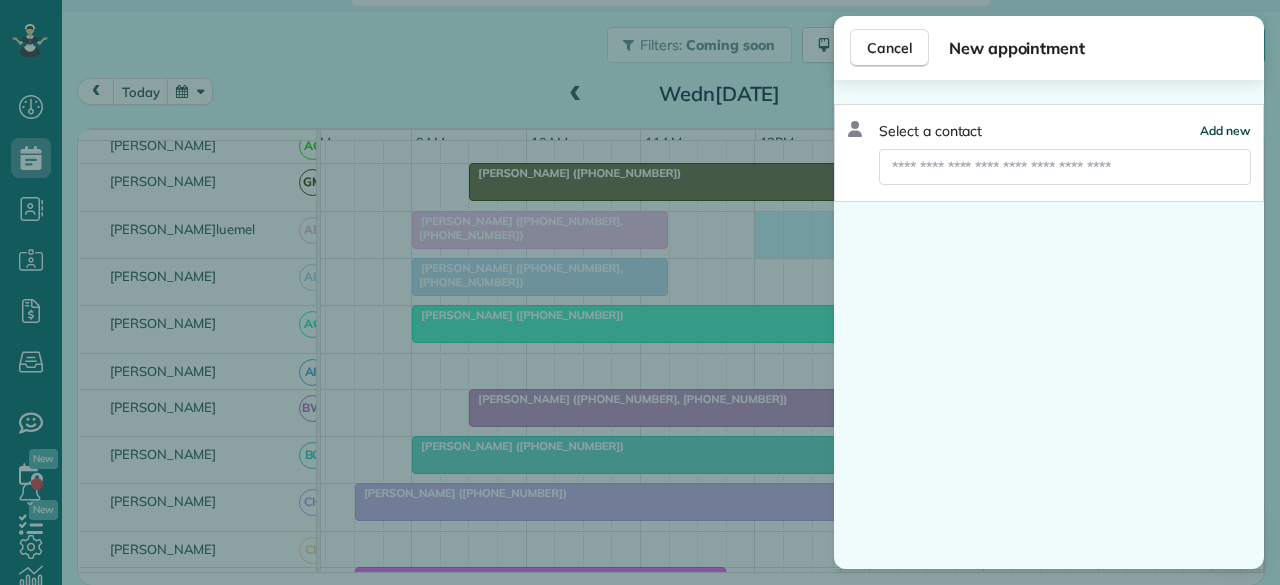 click on "Add new" at bounding box center (1225, 130) 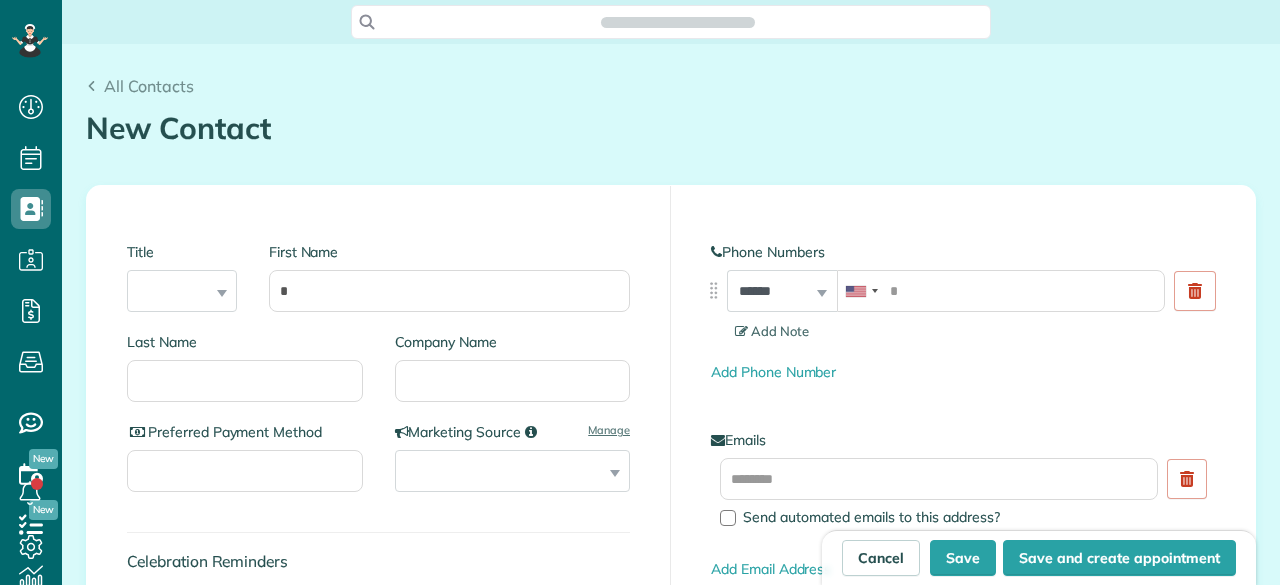 scroll, scrollTop: 0, scrollLeft: 0, axis: both 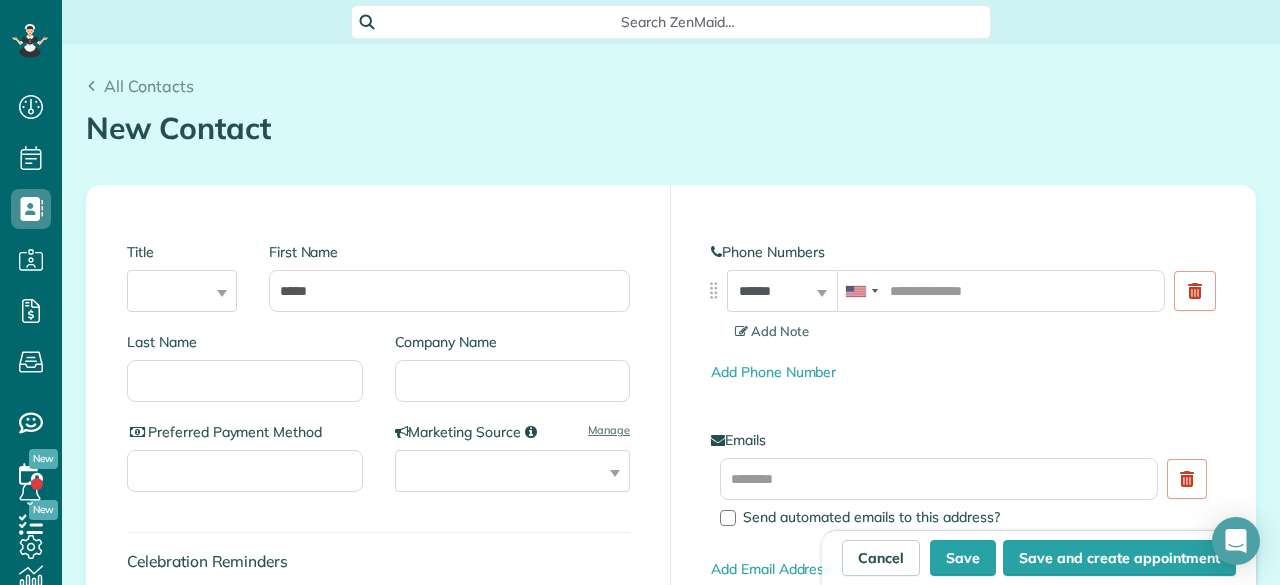 type on "*****" 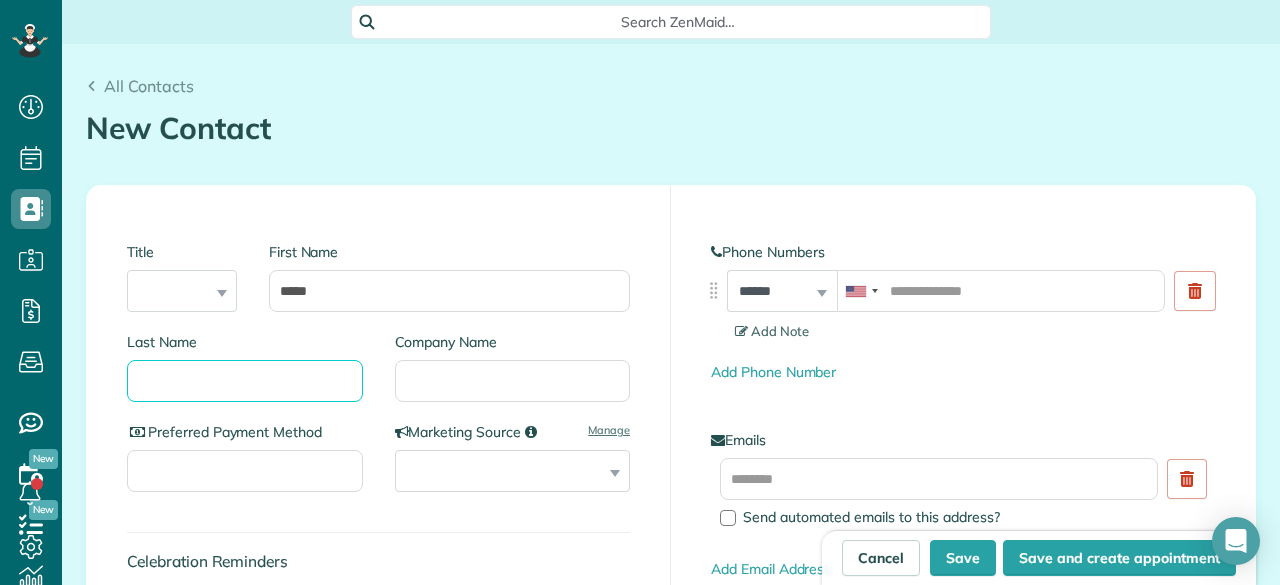 click on "Last Name" at bounding box center [245, 381] 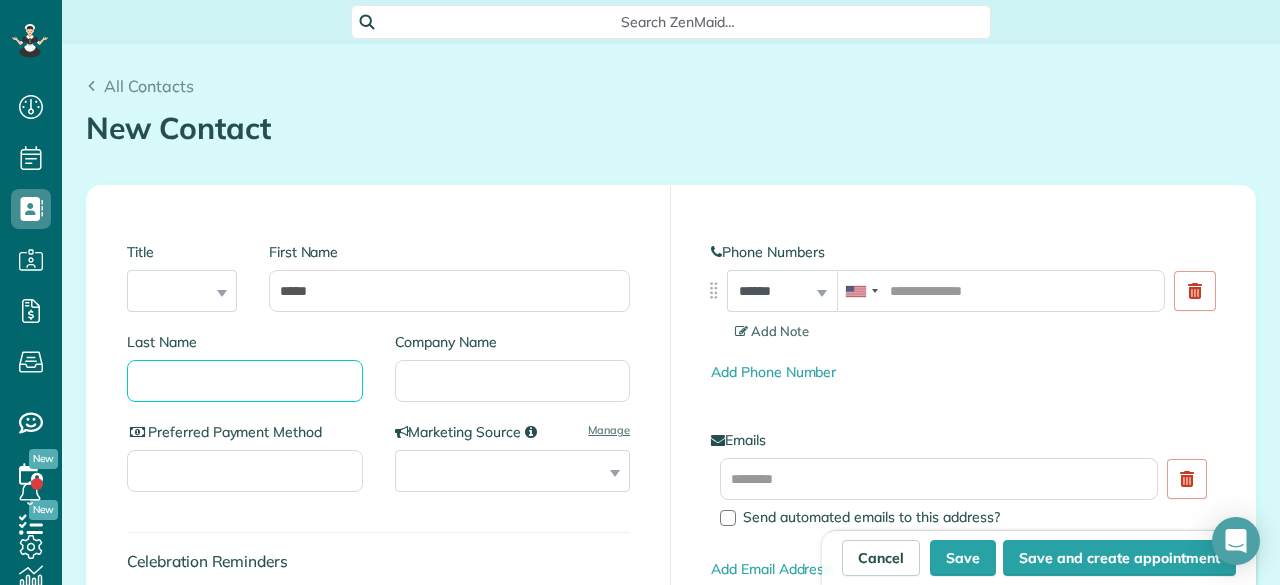 click on "Last Name" at bounding box center [245, 381] 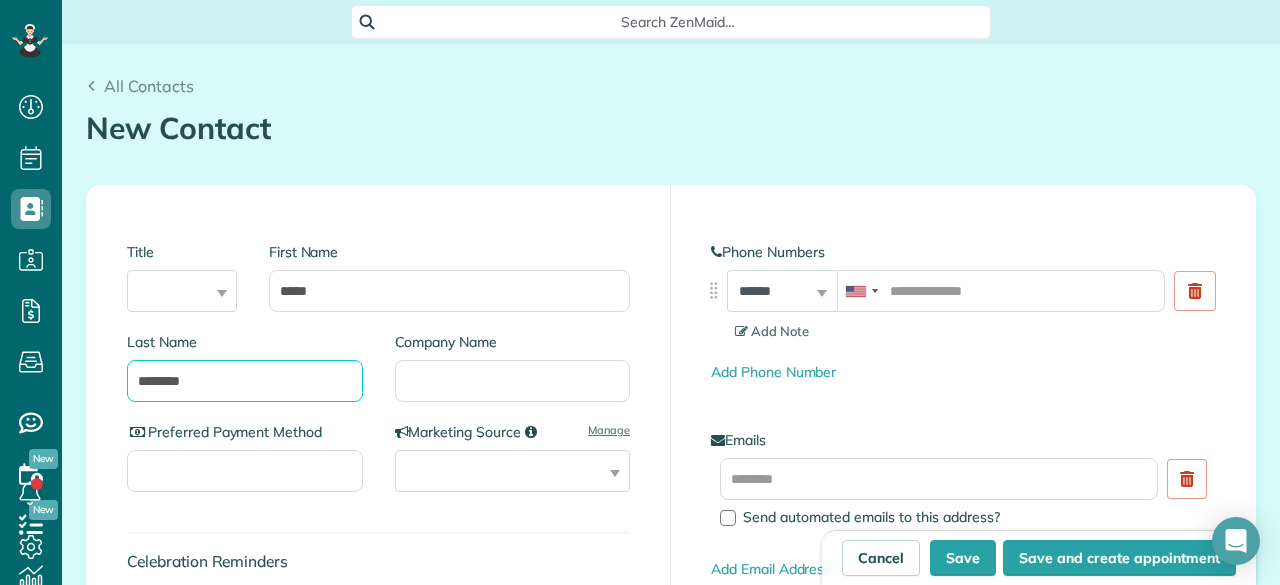 type on "********" 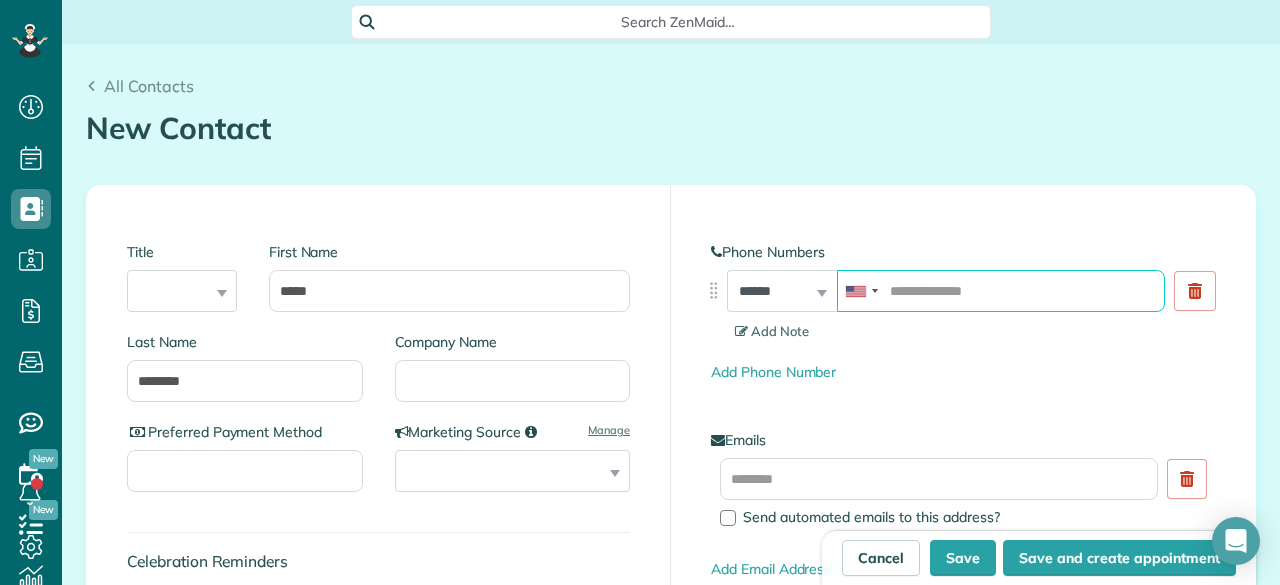 paste on "**********" 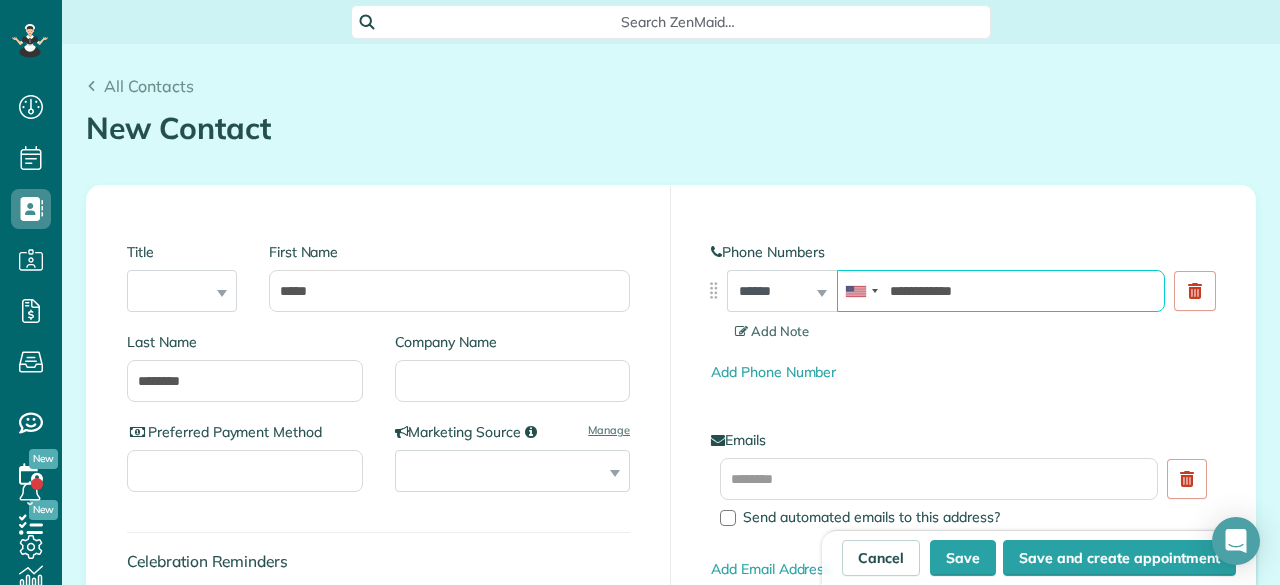 type on "**********" 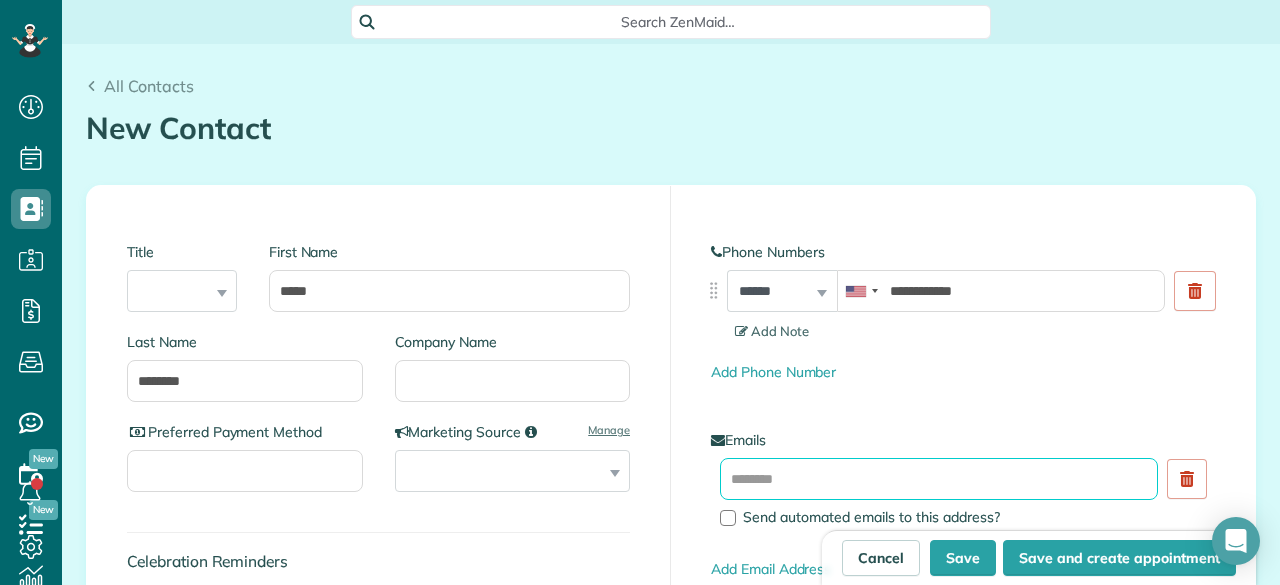 click at bounding box center [939, 479] 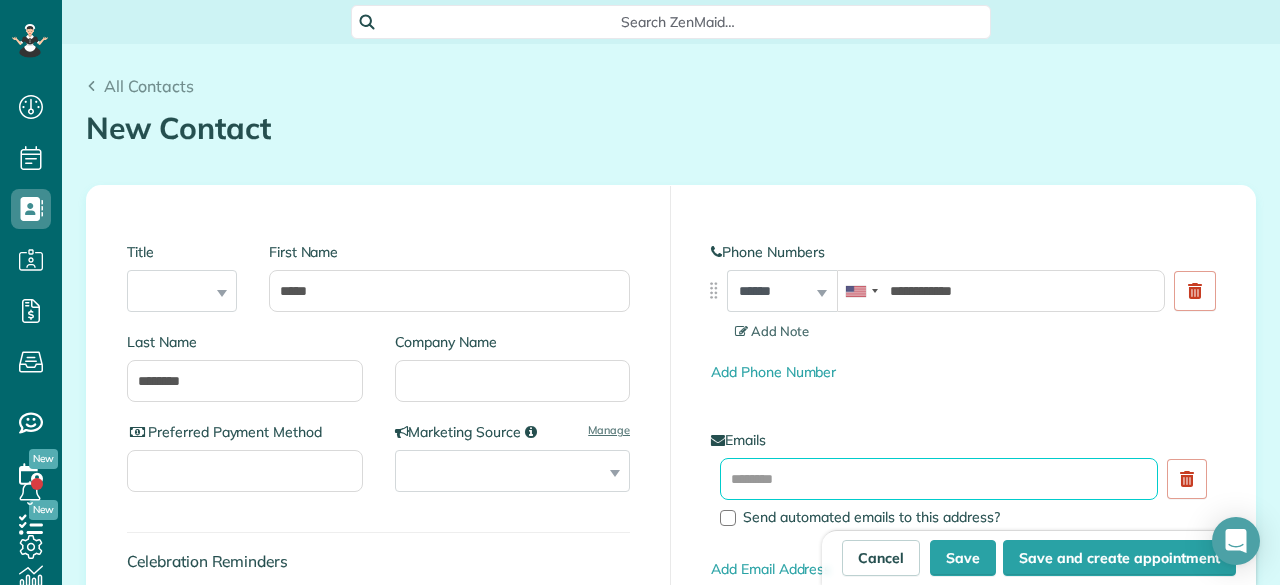 paste on "**********" 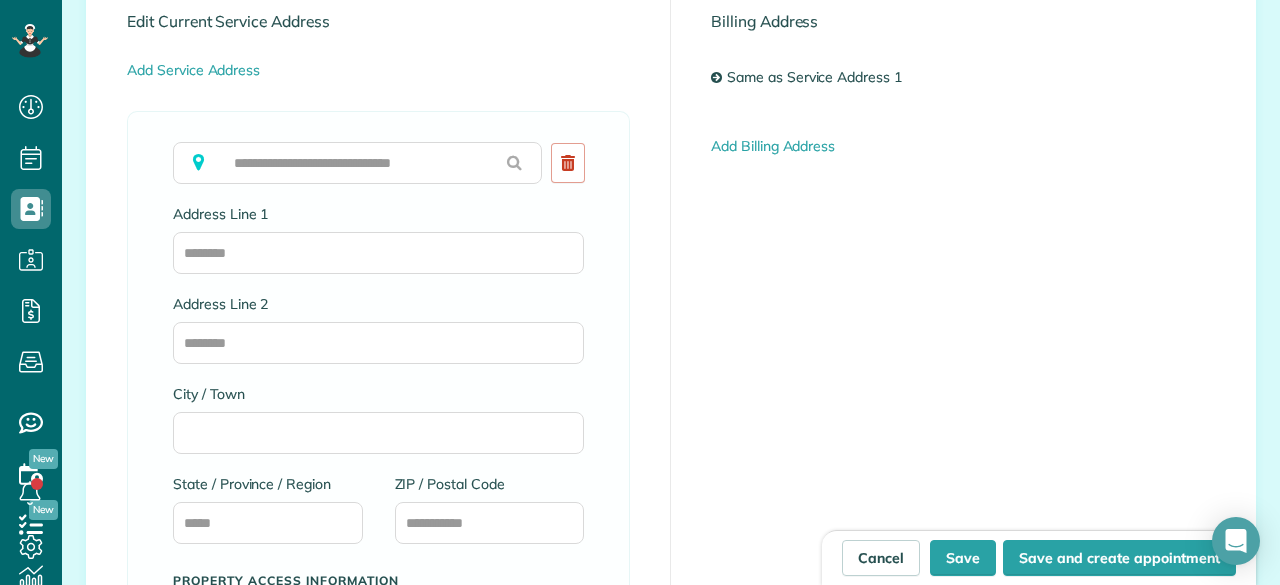scroll, scrollTop: 1000, scrollLeft: 0, axis: vertical 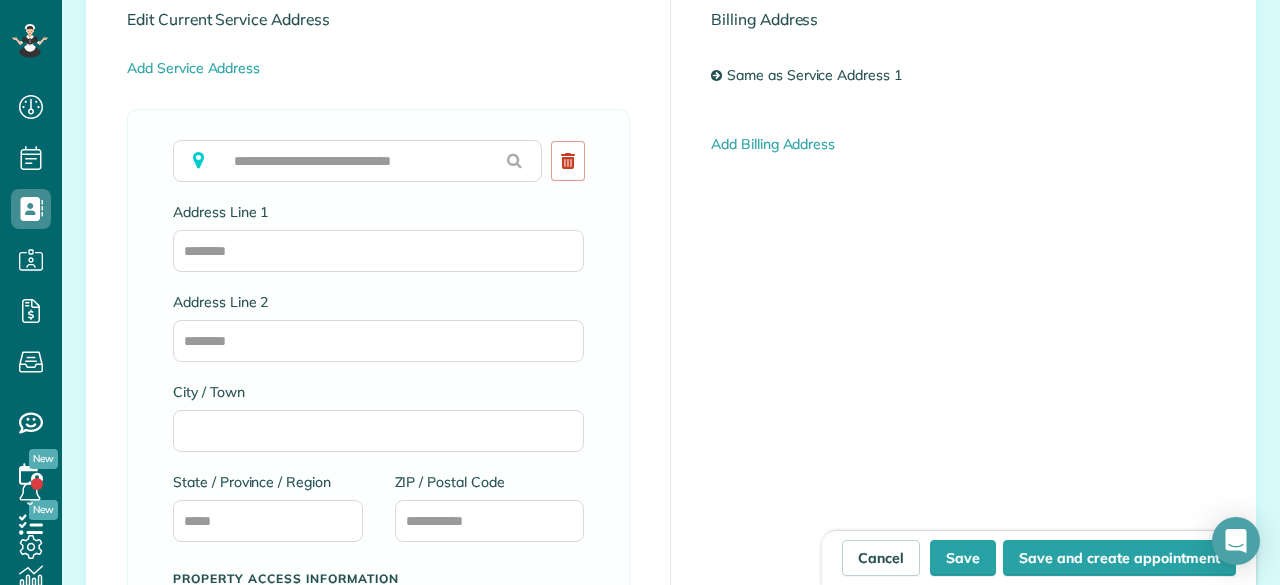 type on "**********" 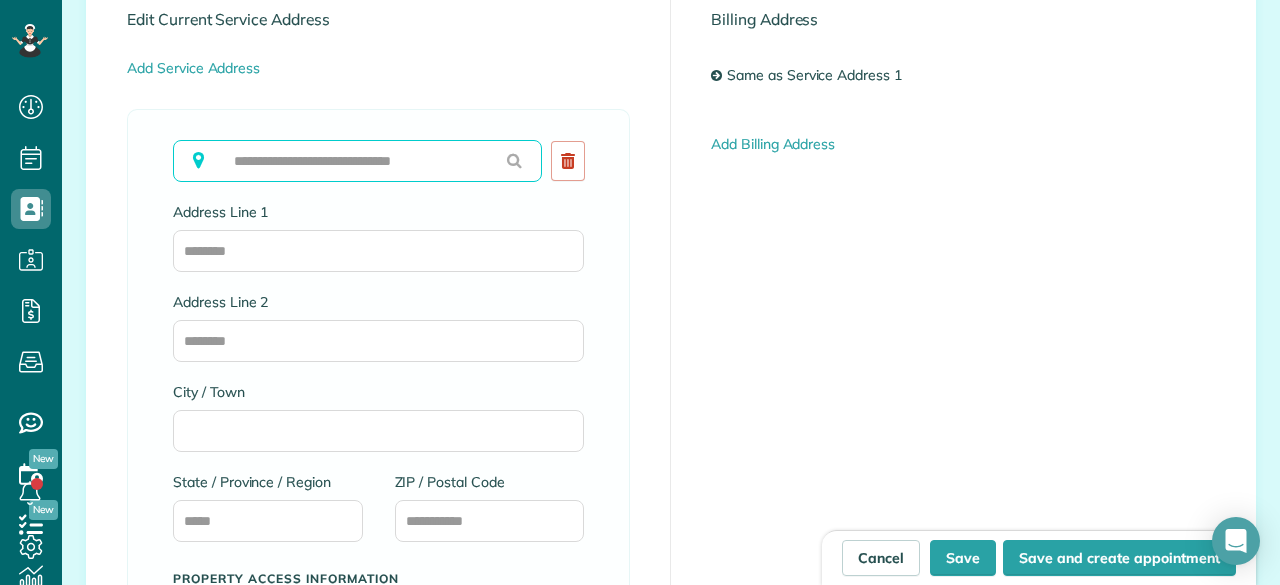 click at bounding box center (357, 161) 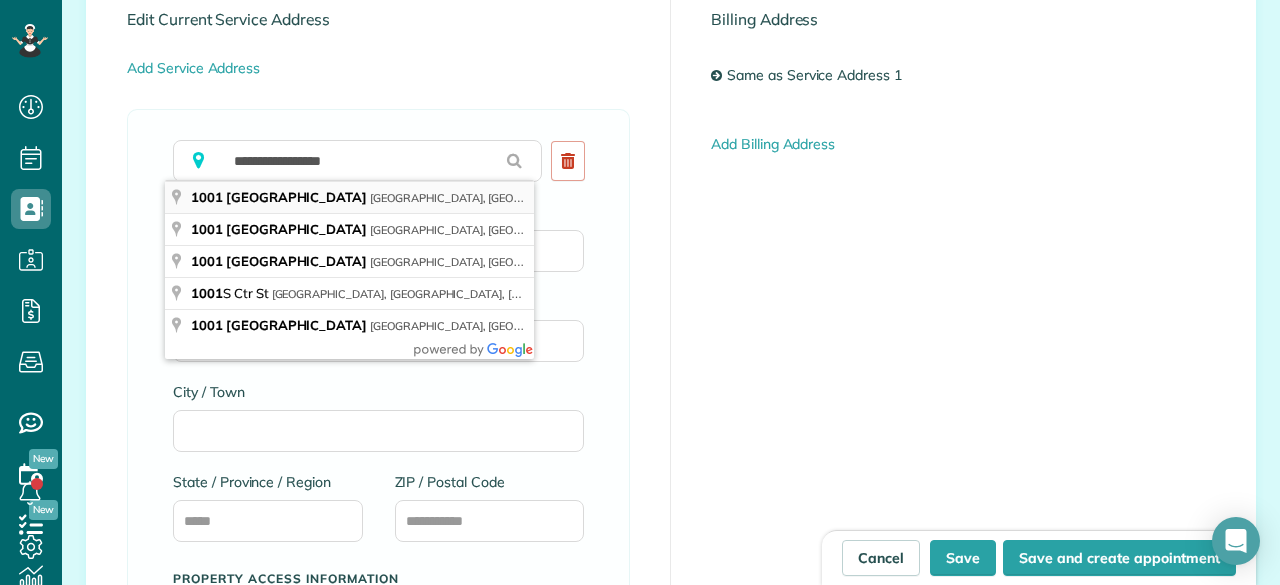 type on "**********" 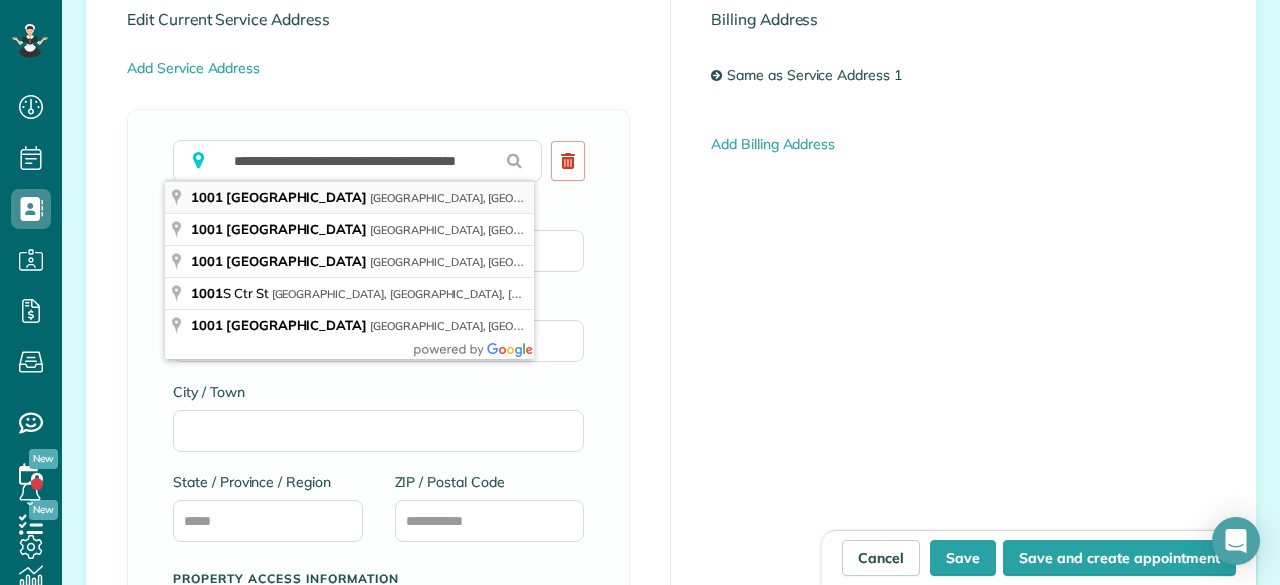 type on "**********" 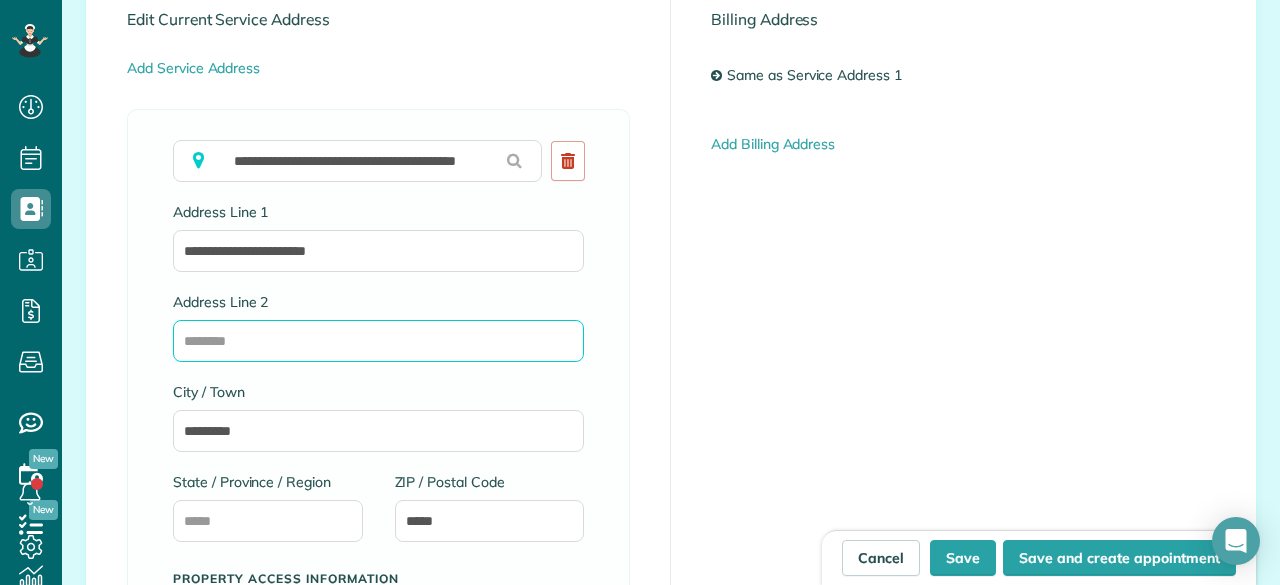 click on "Address Line 2" at bounding box center (378, 341) 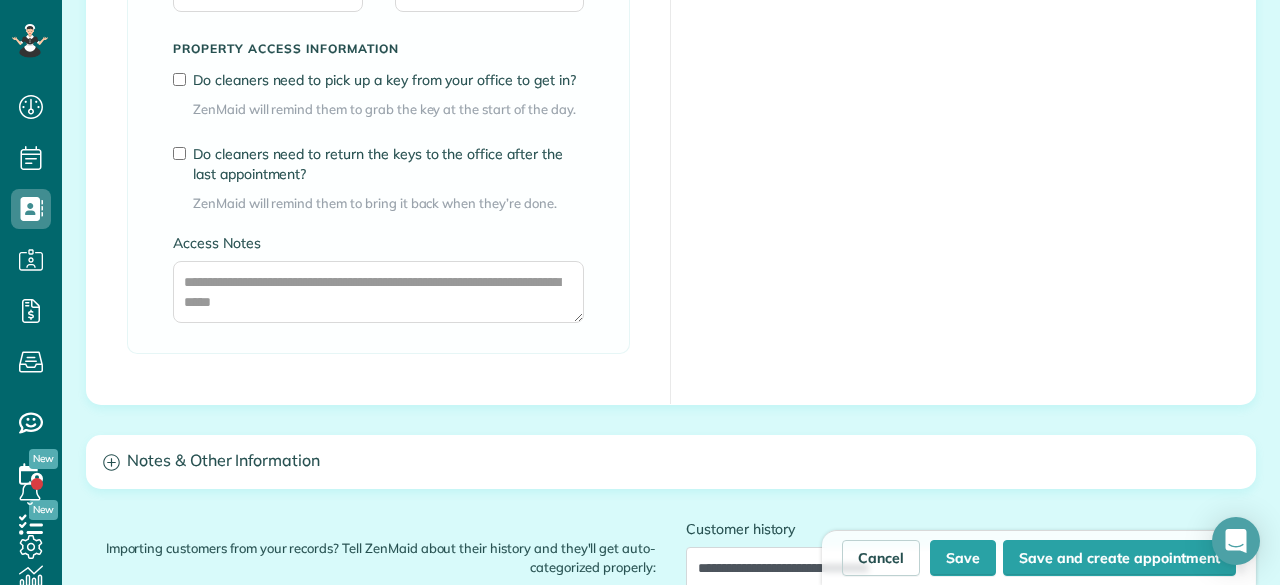 scroll, scrollTop: 1600, scrollLeft: 0, axis: vertical 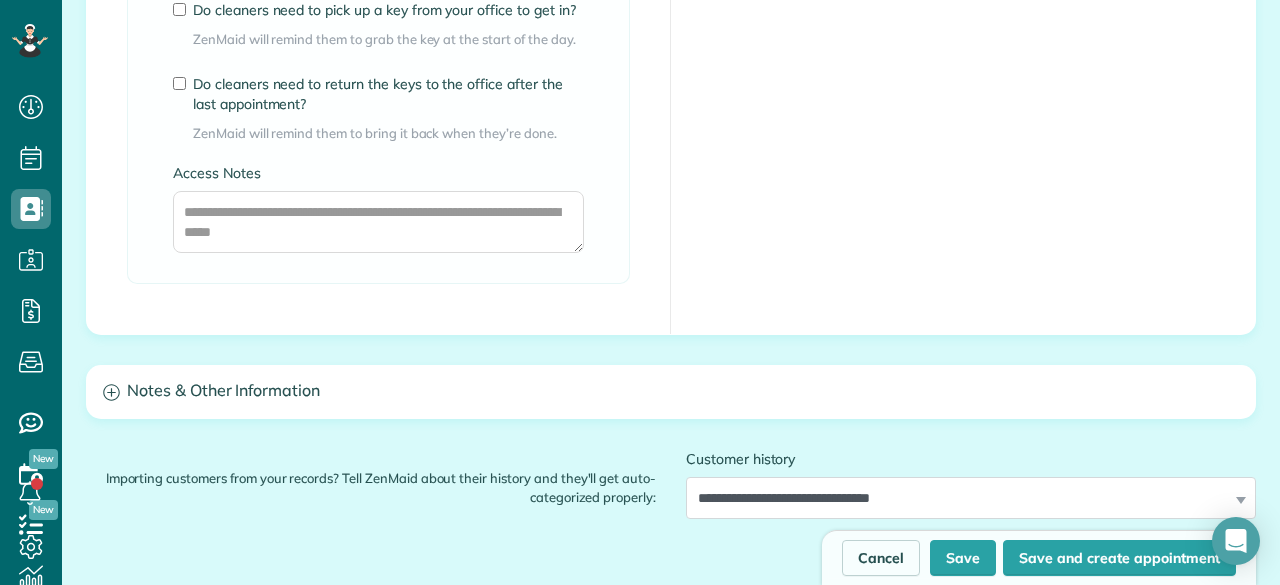 type on "********" 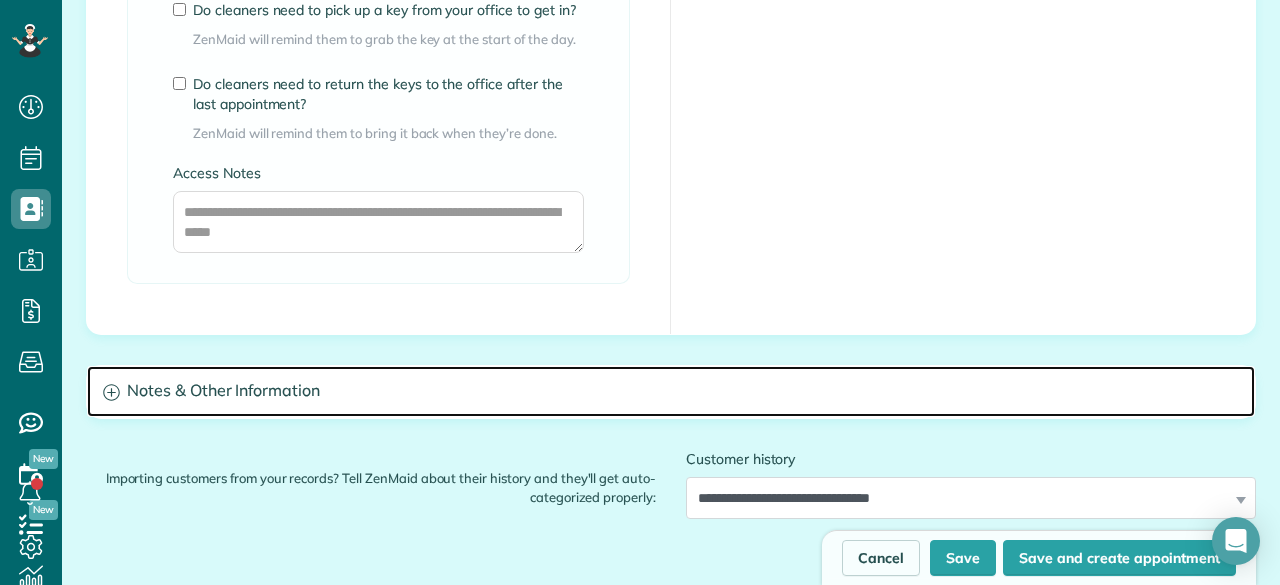 click on "Notes & Other Information" at bounding box center [671, 391] 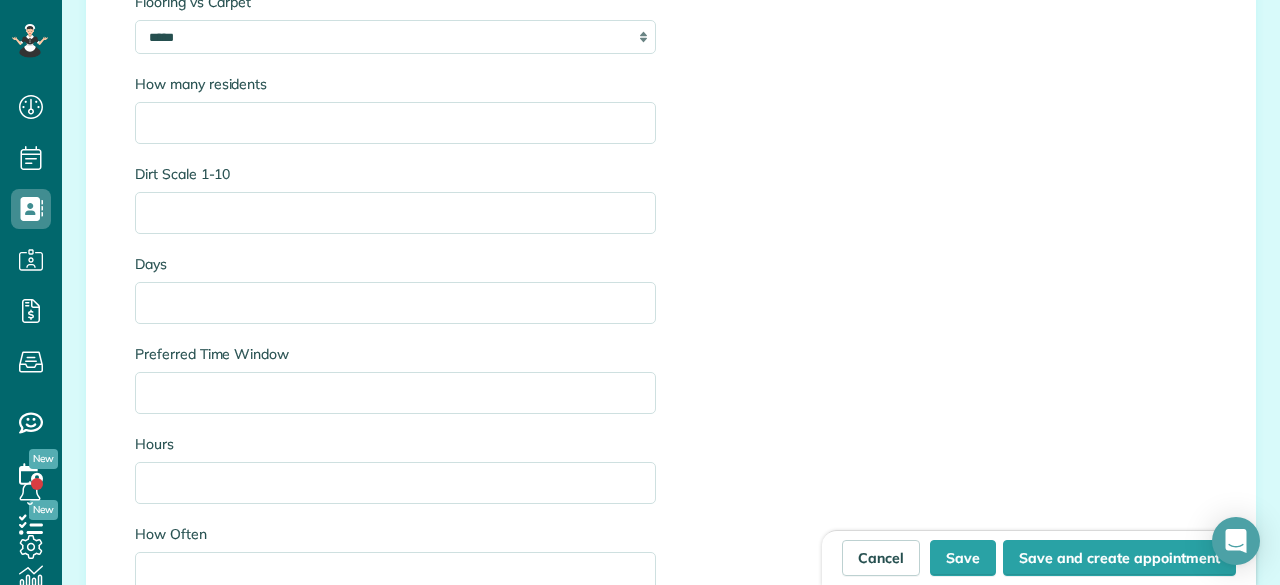 scroll, scrollTop: 2300, scrollLeft: 0, axis: vertical 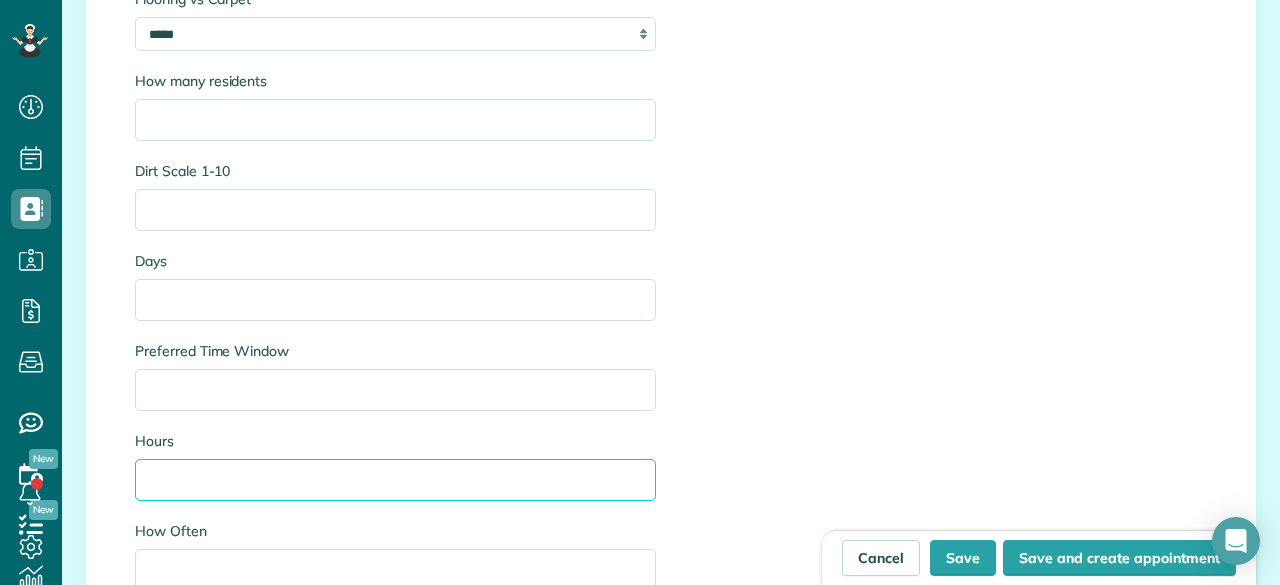 click on "Hours" at bounding box center [395, 480] 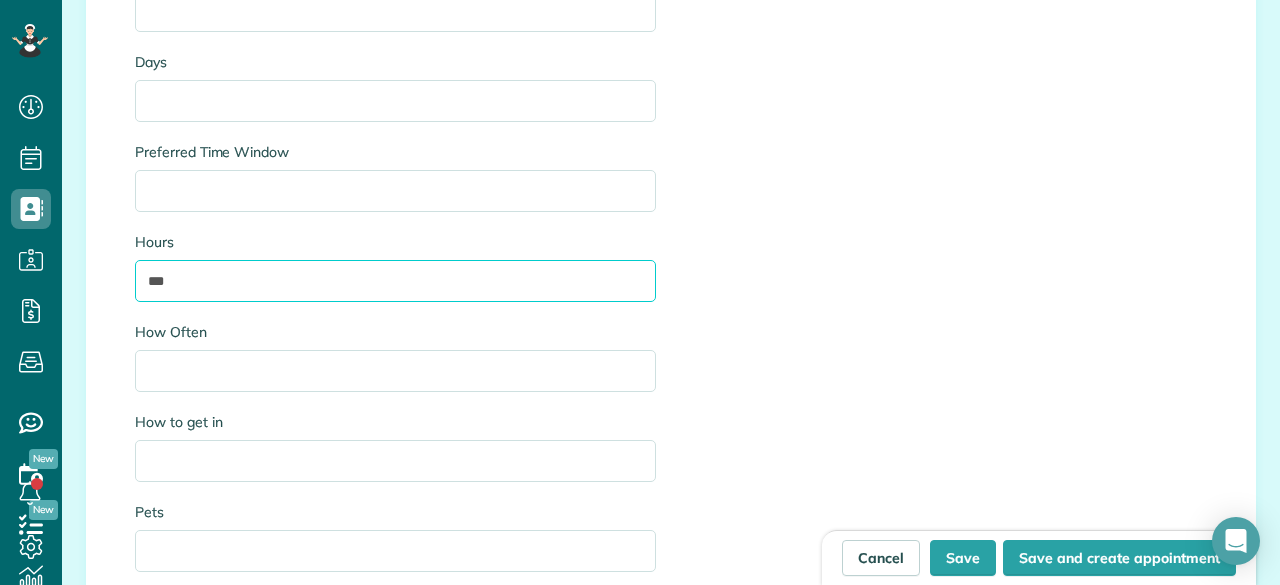 scroll, scrollTop: 2500, scrollLeft: 0, axis: vertical 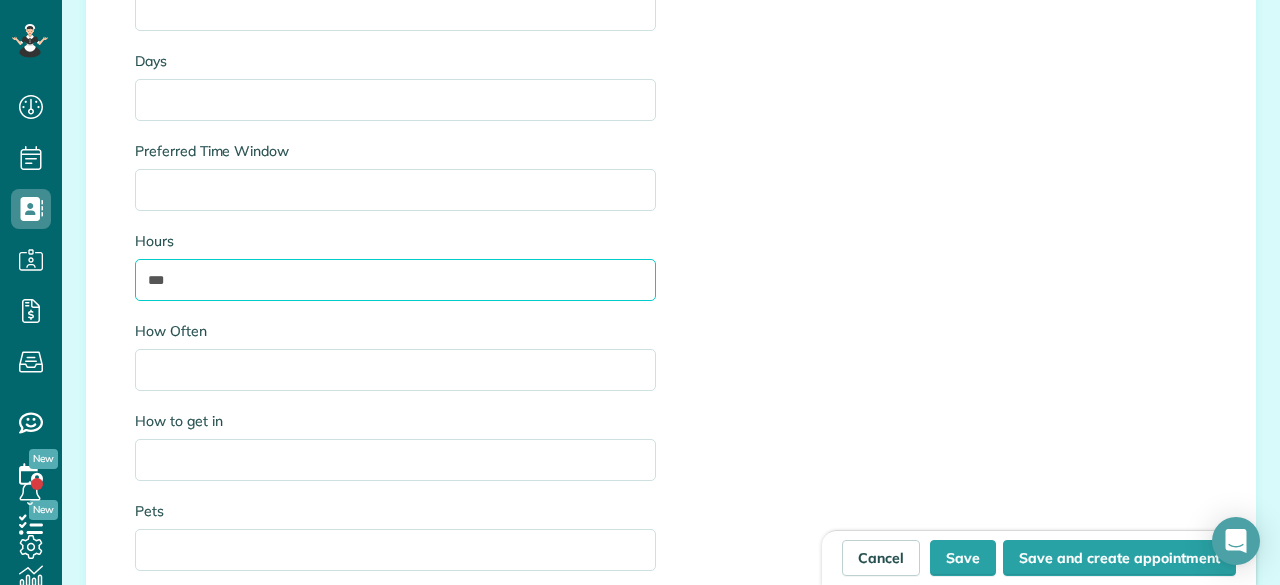 type on "***" 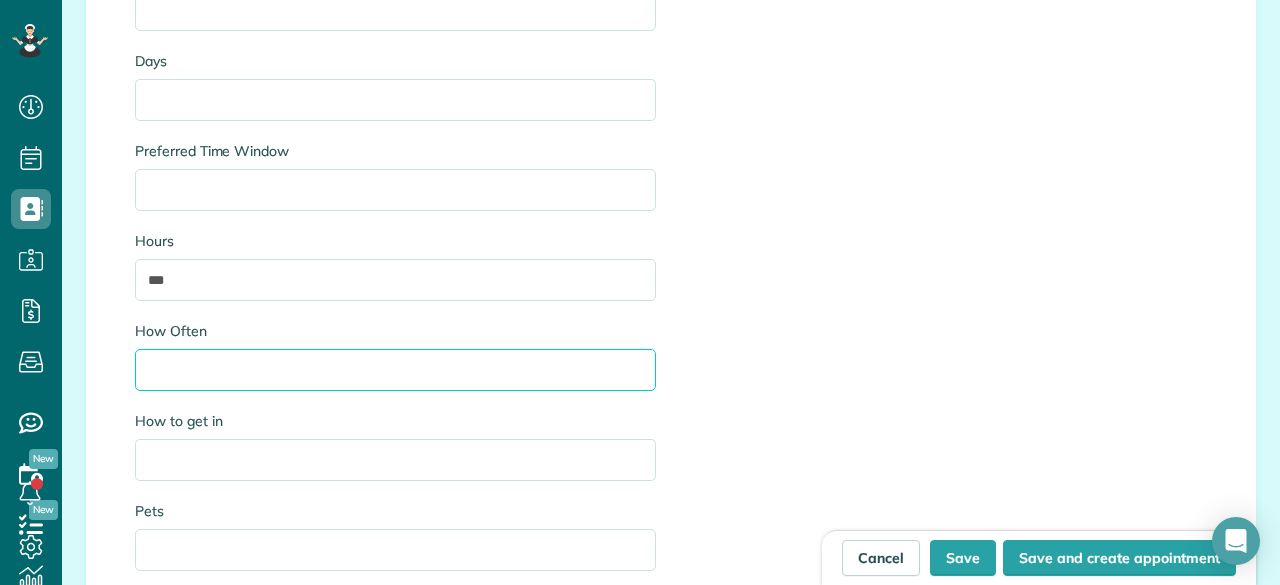 click on "How Often" at bounding box center (395, 370) 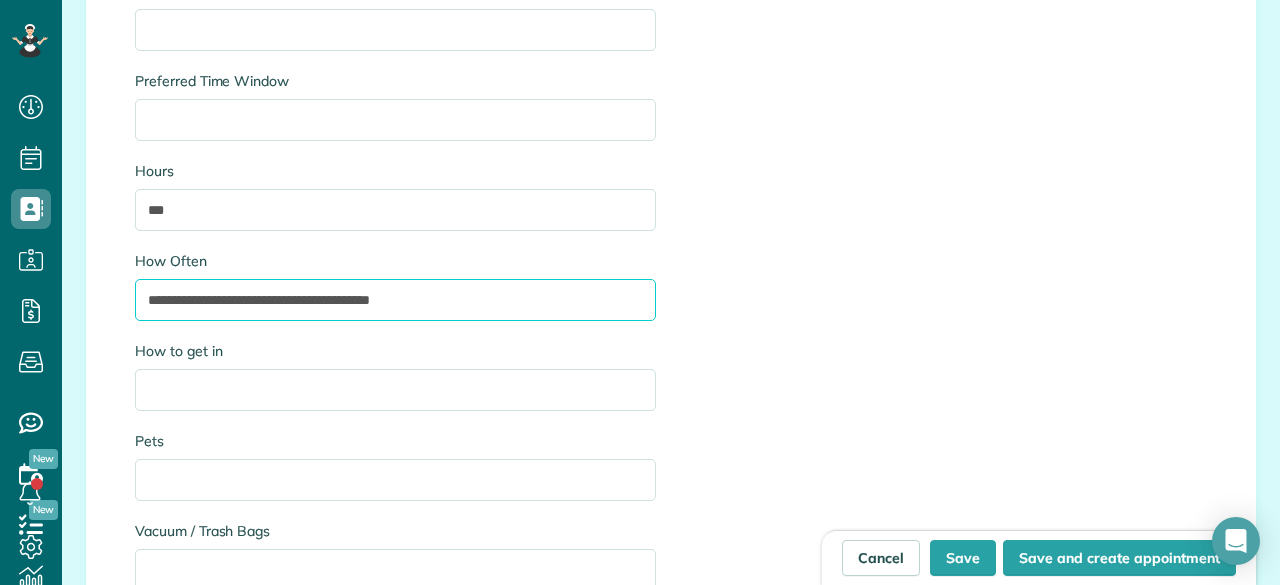 scroll, scrollTop: 2600, scrollLeft: 0, axis: vertical 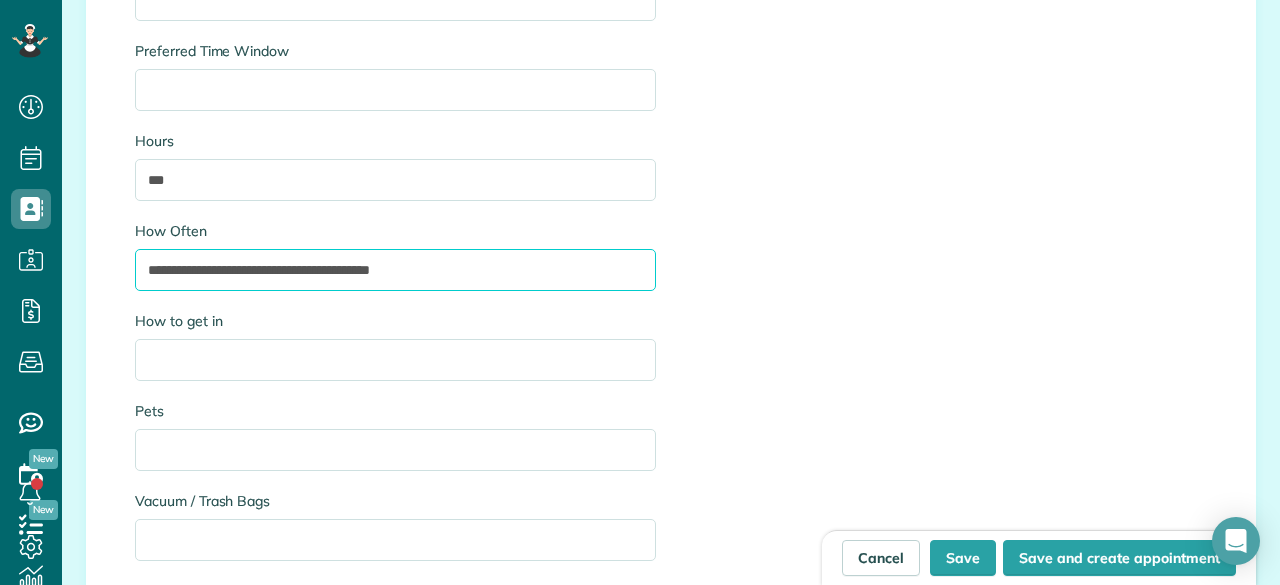 type on "**********" 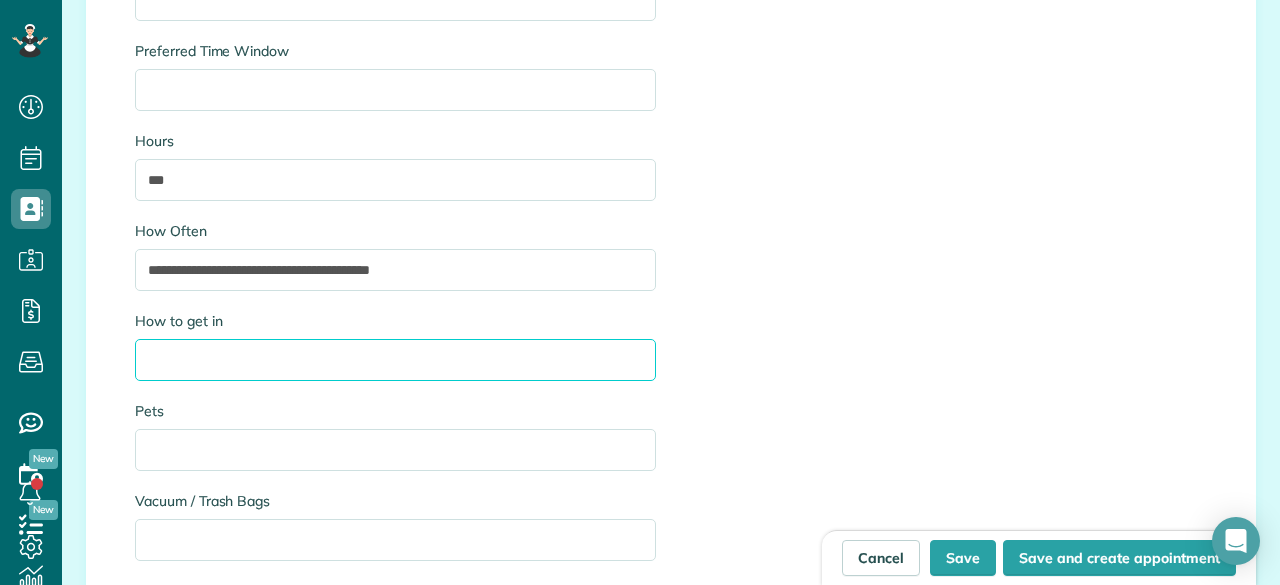click on "How to get in" at bounding box center [395, 360] 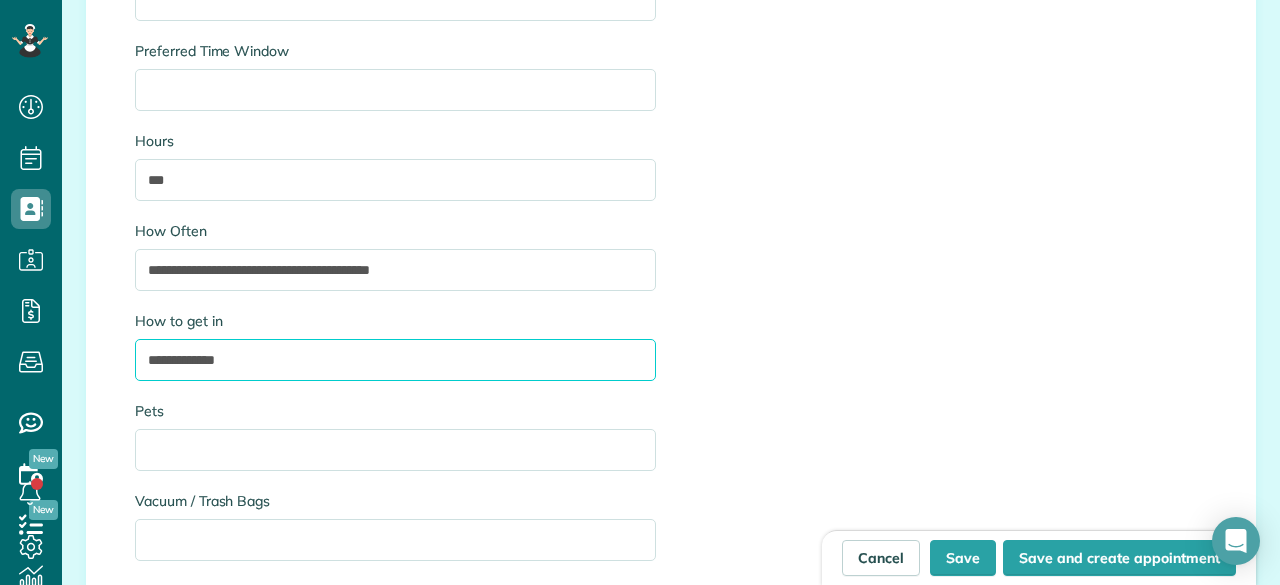 click on "**********" at bounding box center (395, 360) 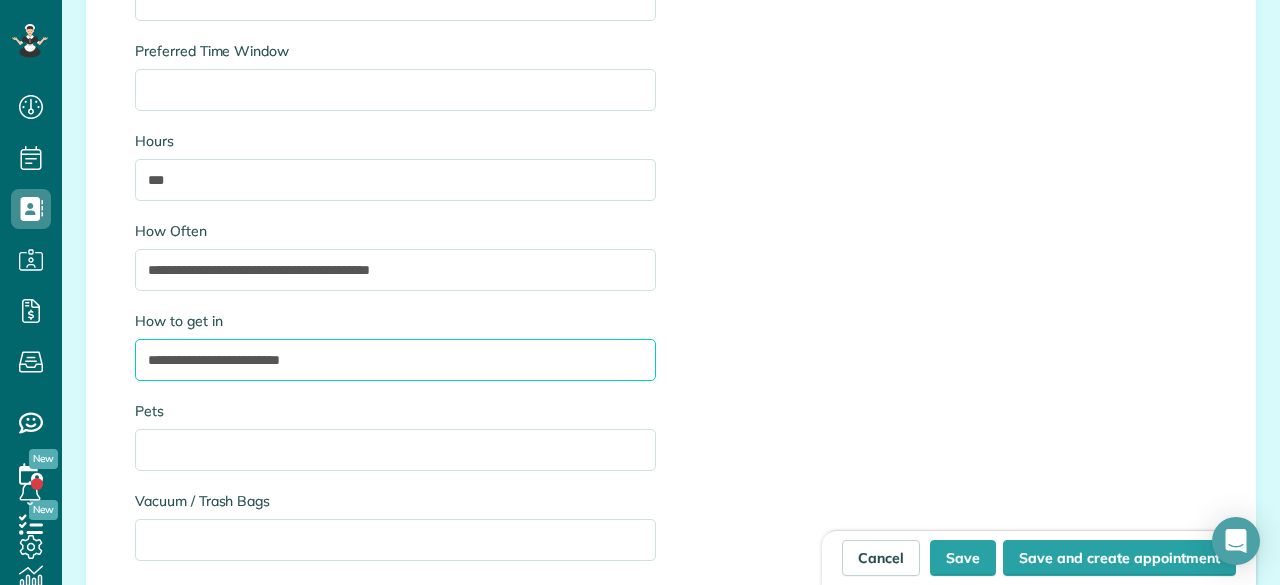 click on "**********" at bounding box center (395, 360) 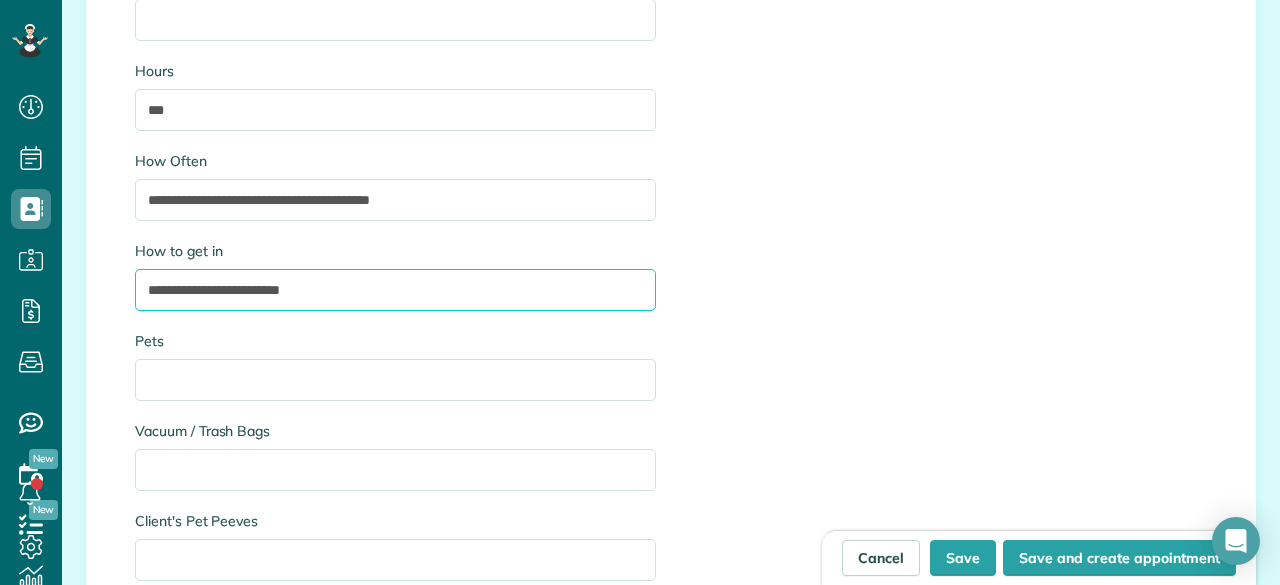 scroll, scrollTop: 2700, scrollLeft: 0, axis: vertical 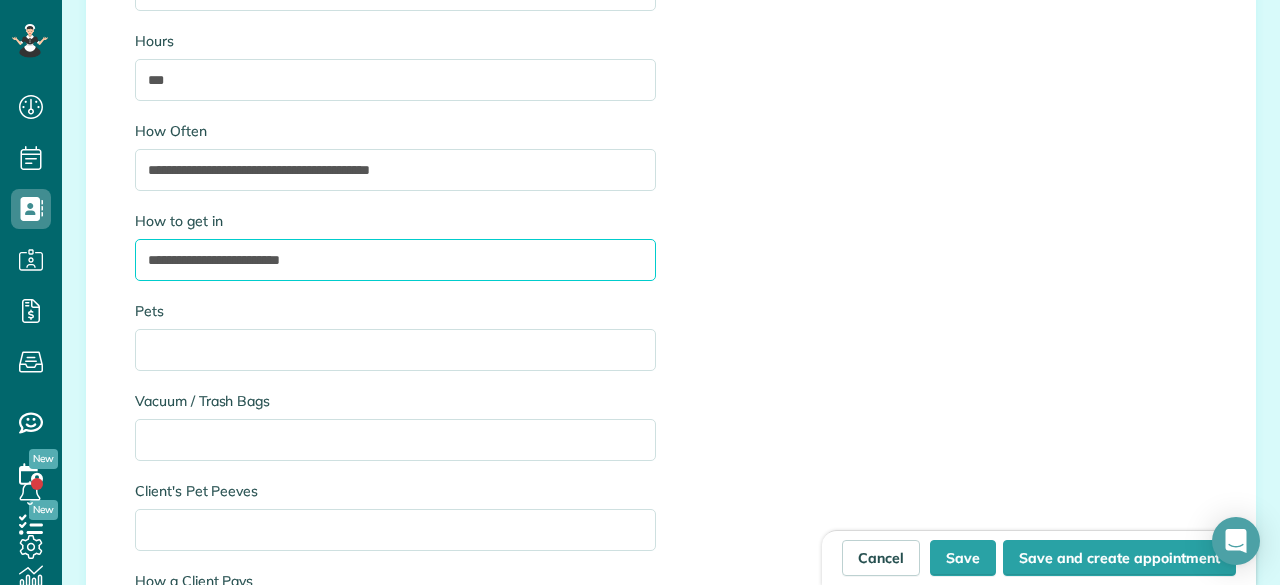 type on "**********" 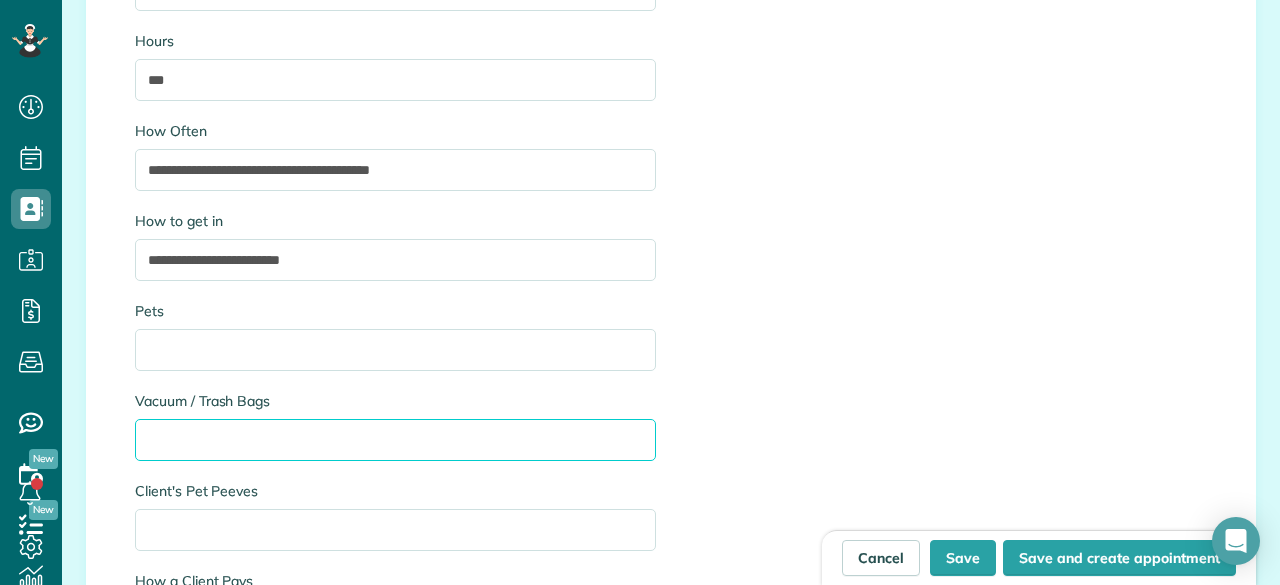 click on "Vacuum / Trash Bags" at bounding box center (395, 440) 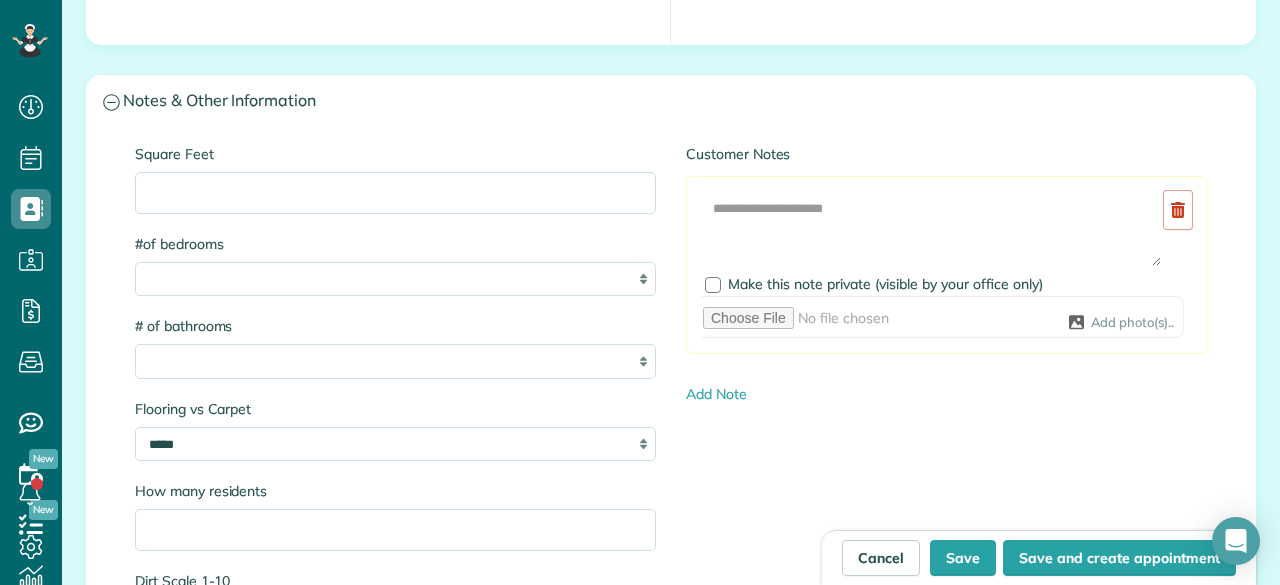 scroll, scrollTop: 1700, scrollLeft: 0, axis: vertical 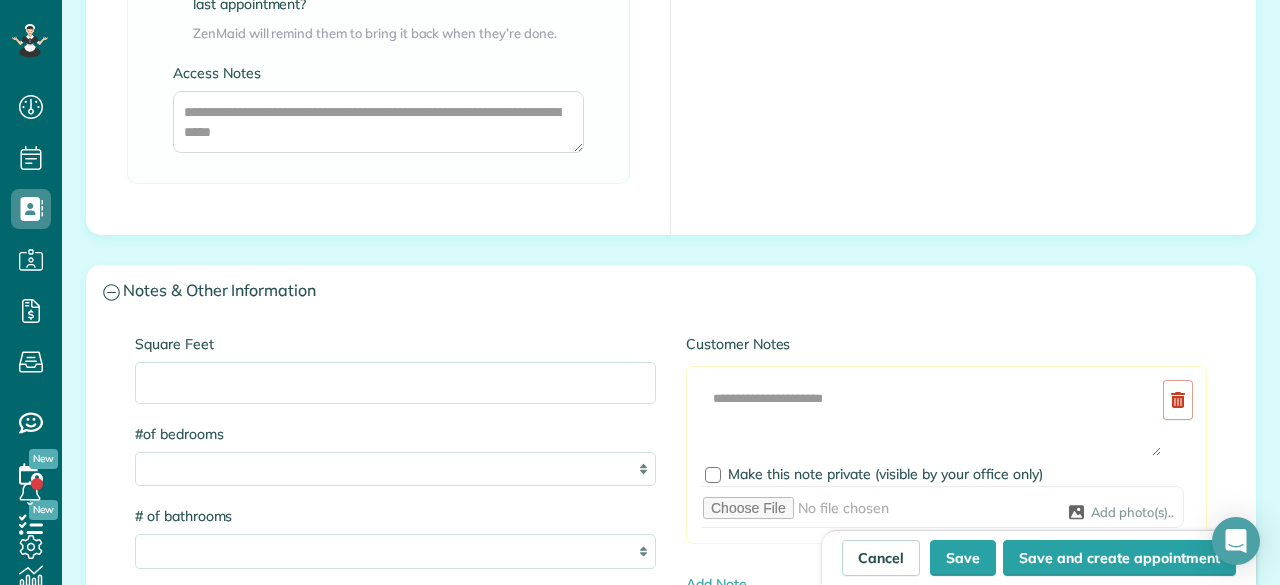 type on "**********" 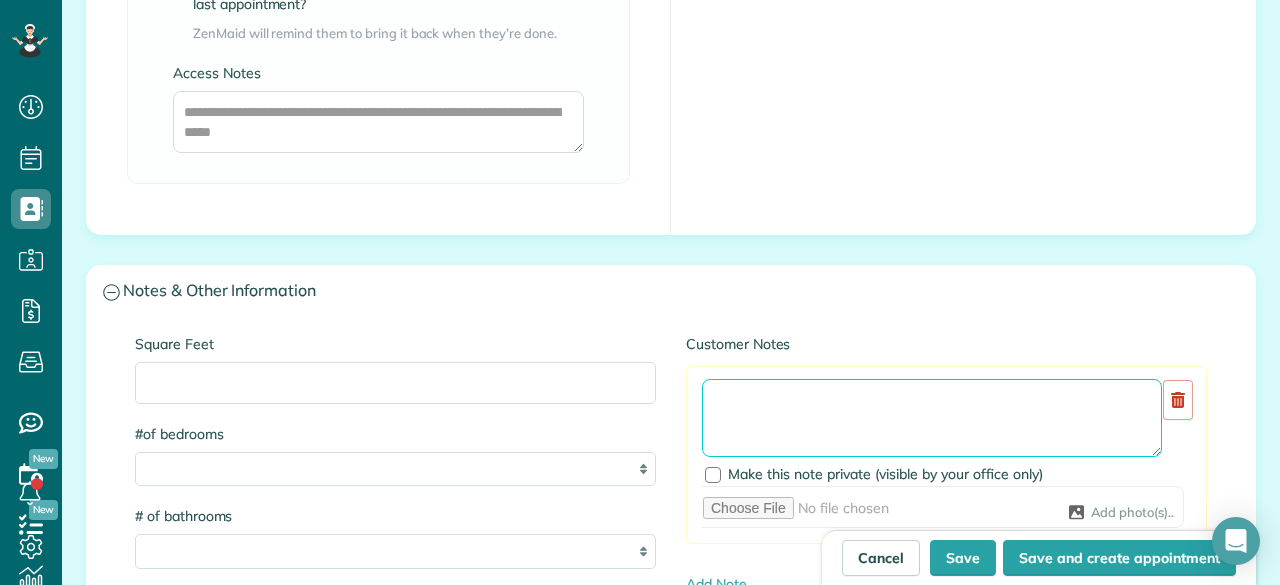 click at bounding box center (932, 418) 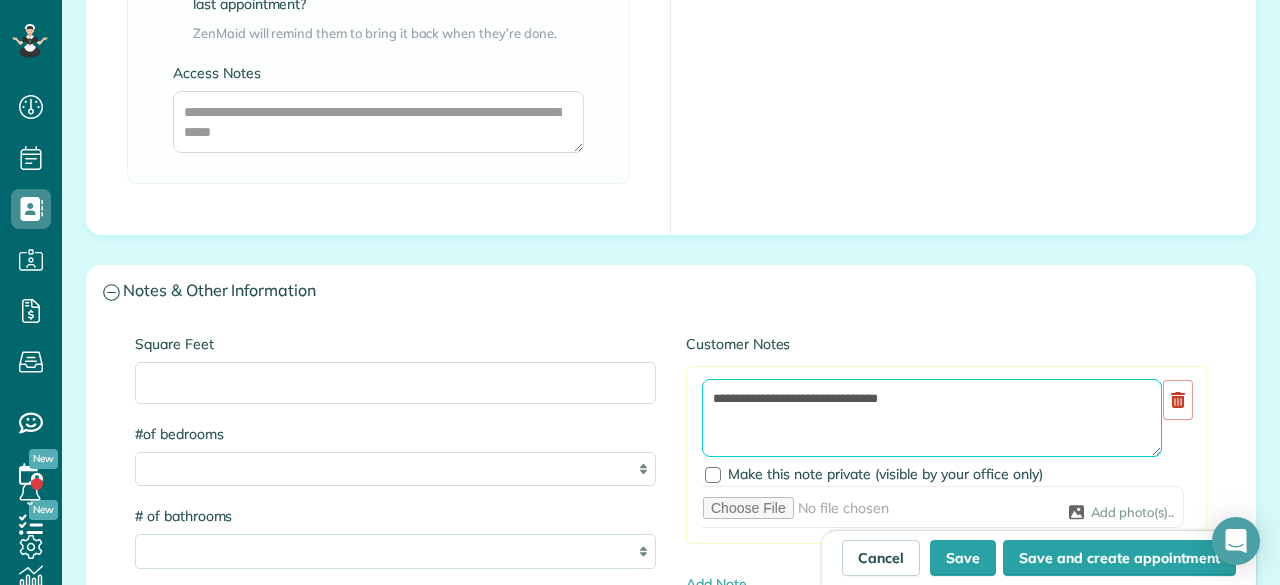 paste on "**********" 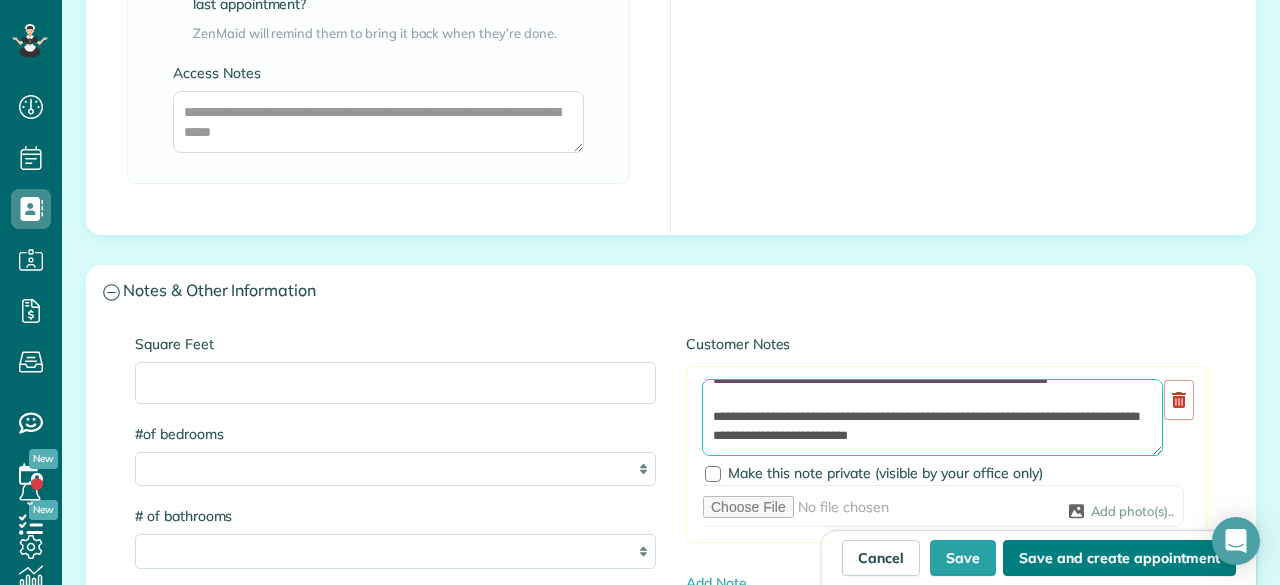 scroll, scrollTop: 538, scrollLeft: 0, axis: vertical 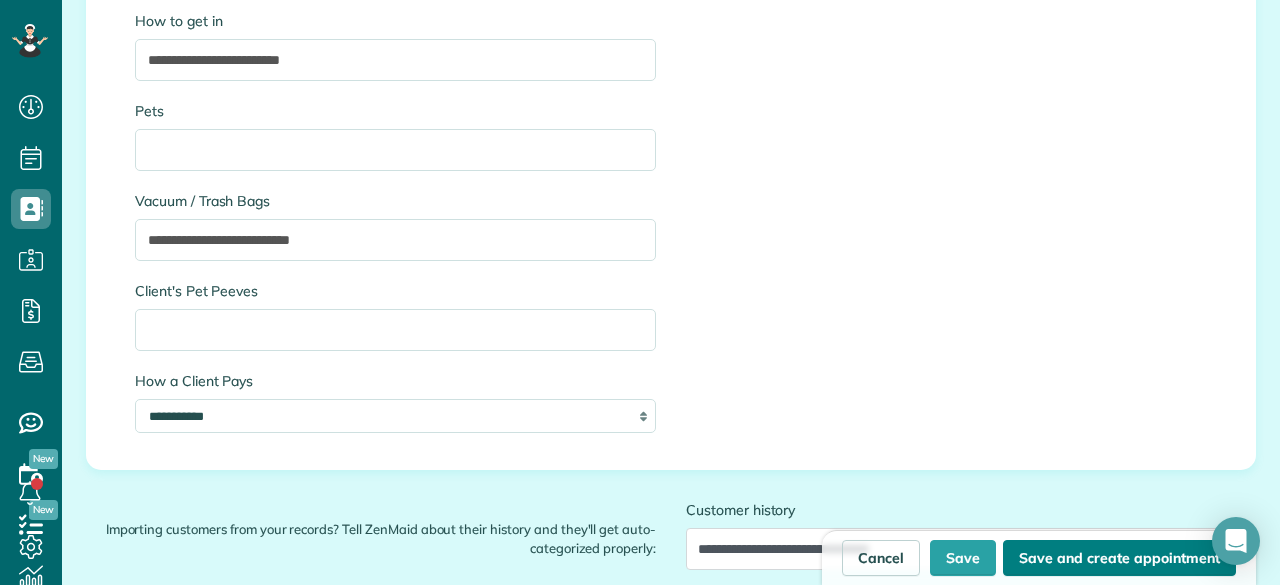 type on "**********" 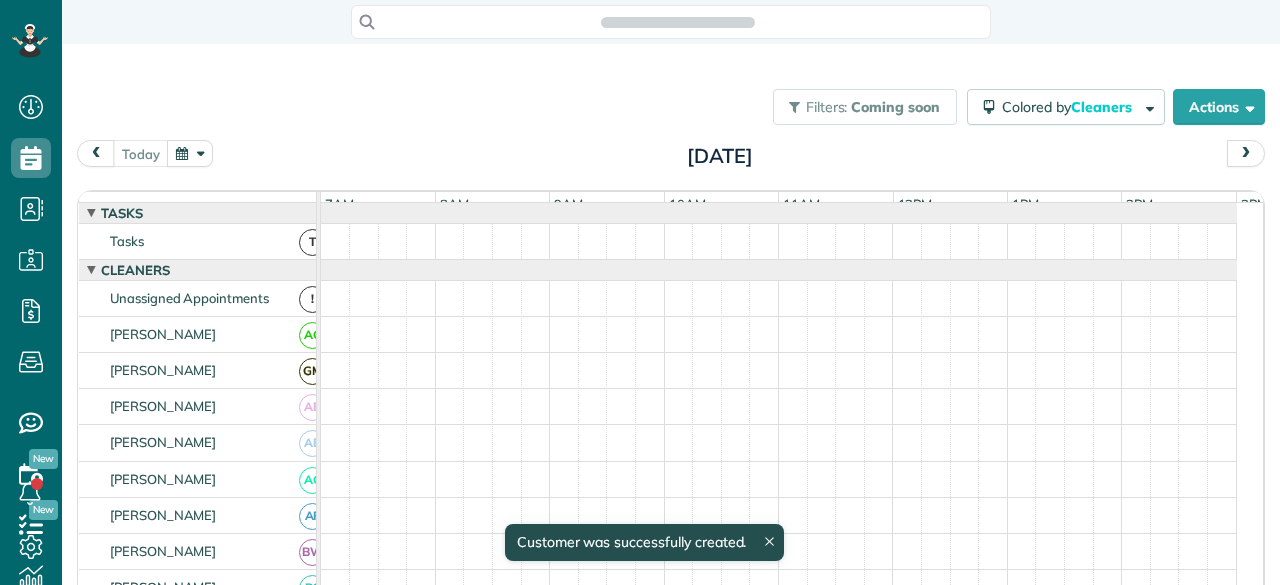 scroll, scrollTop: 0, scrollLeft: 0, axis: both 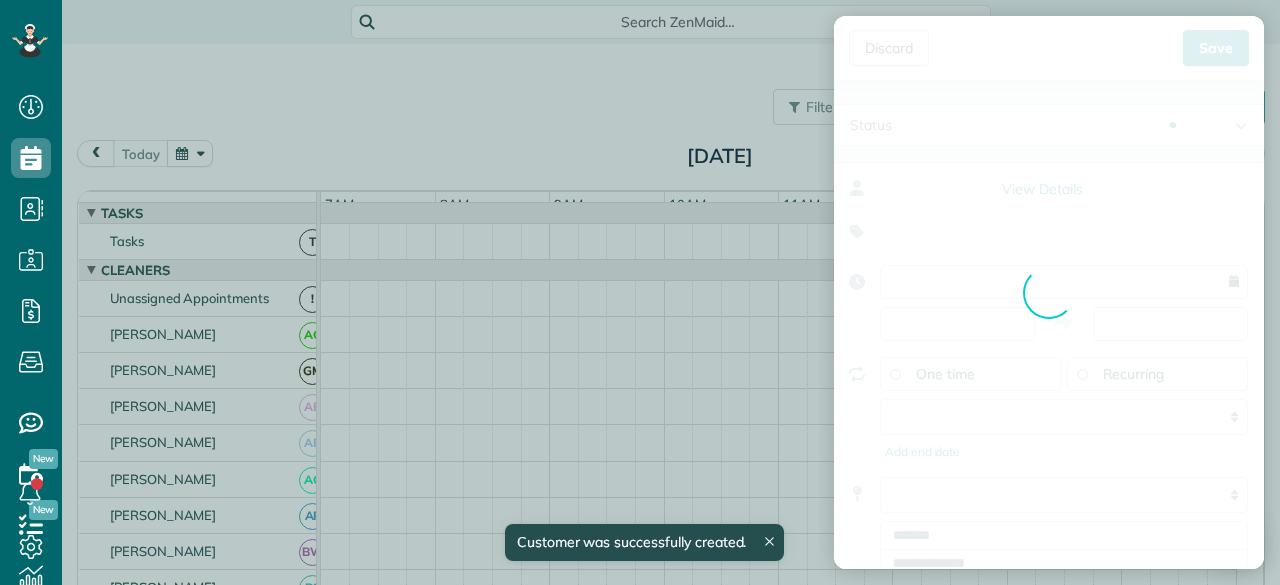 type on "**********" 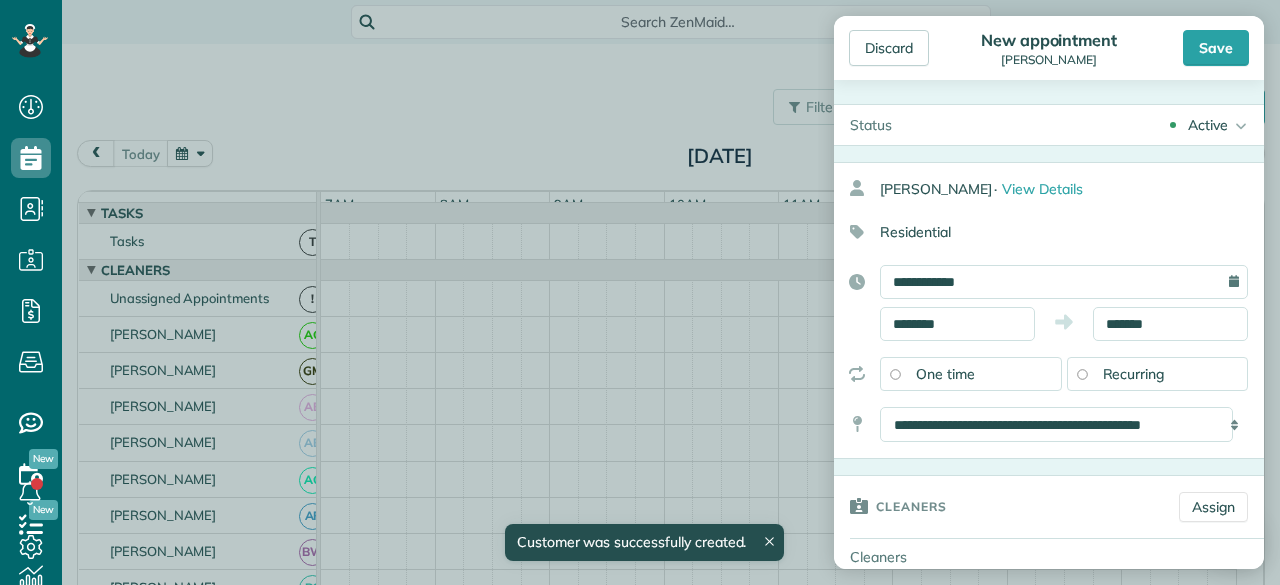 scroll, scrollTop: 21, scrollLeft: 0, axis: vertical 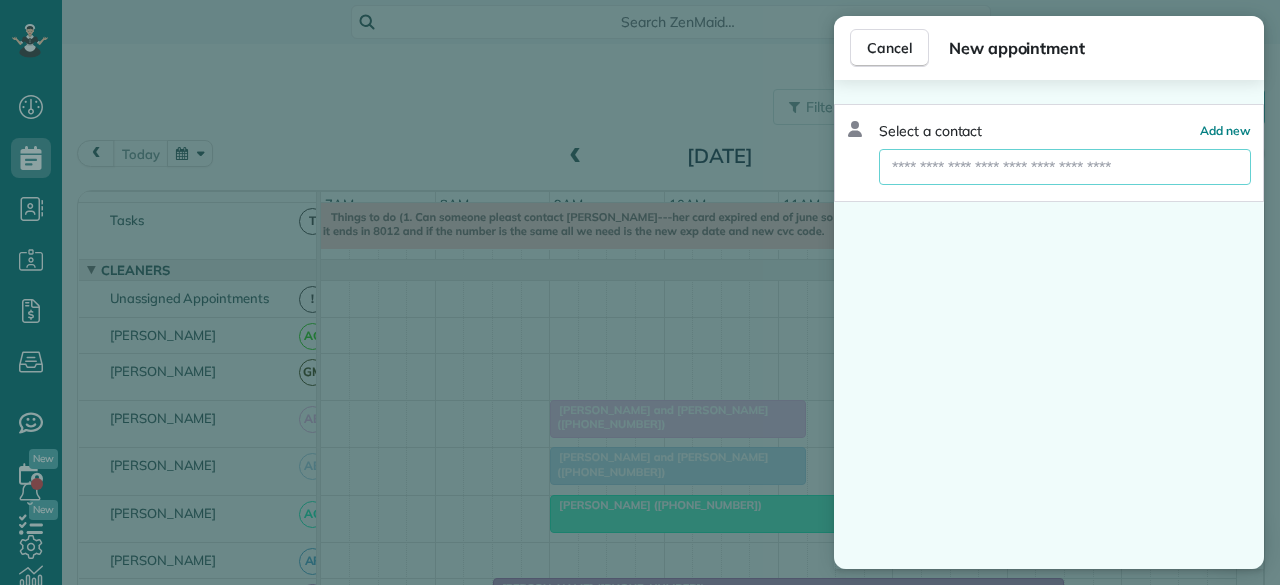 click at bounding box center [1065, 167] 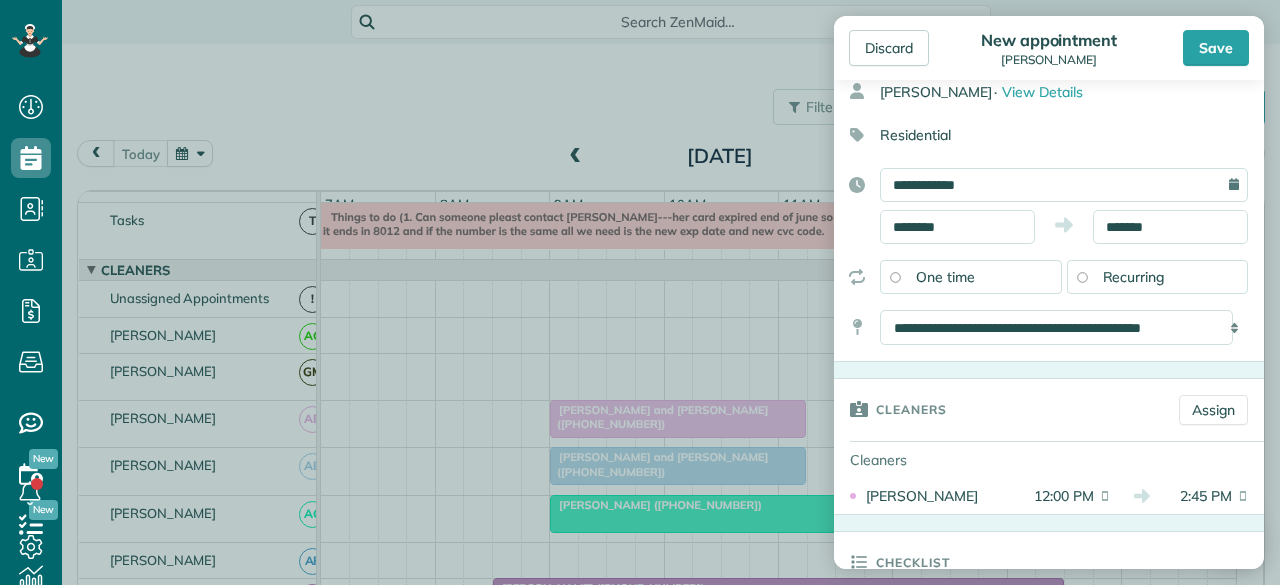 scroll, scrollTop: 300, scrollLeft: 0, axis: vertical 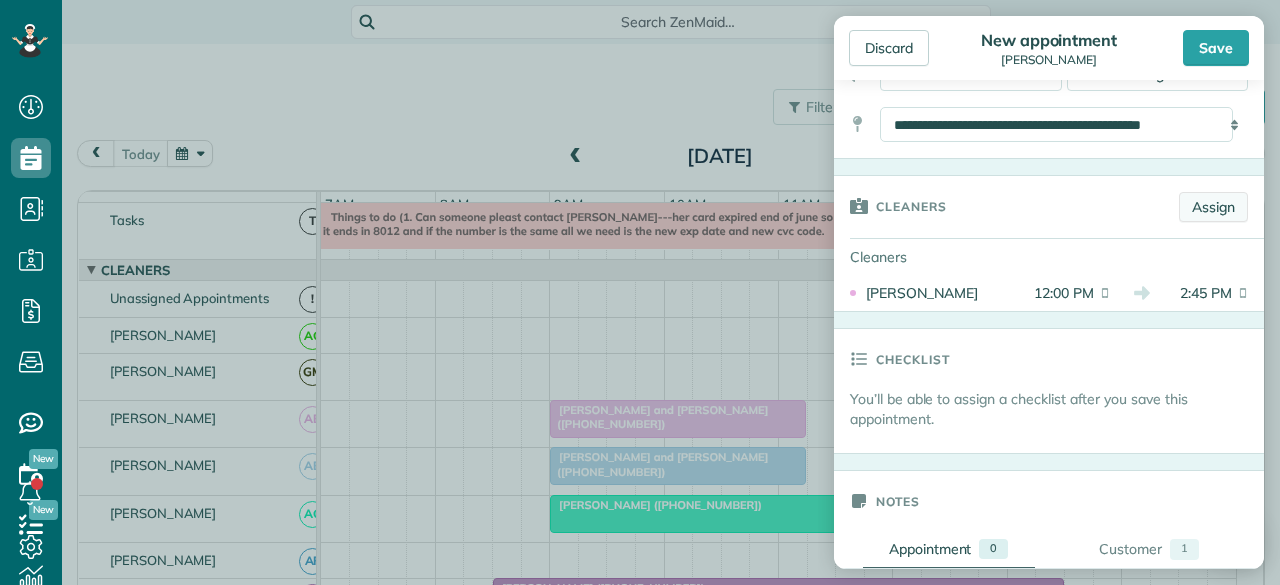 click on "Assign" at bounding box center [1213, 207] 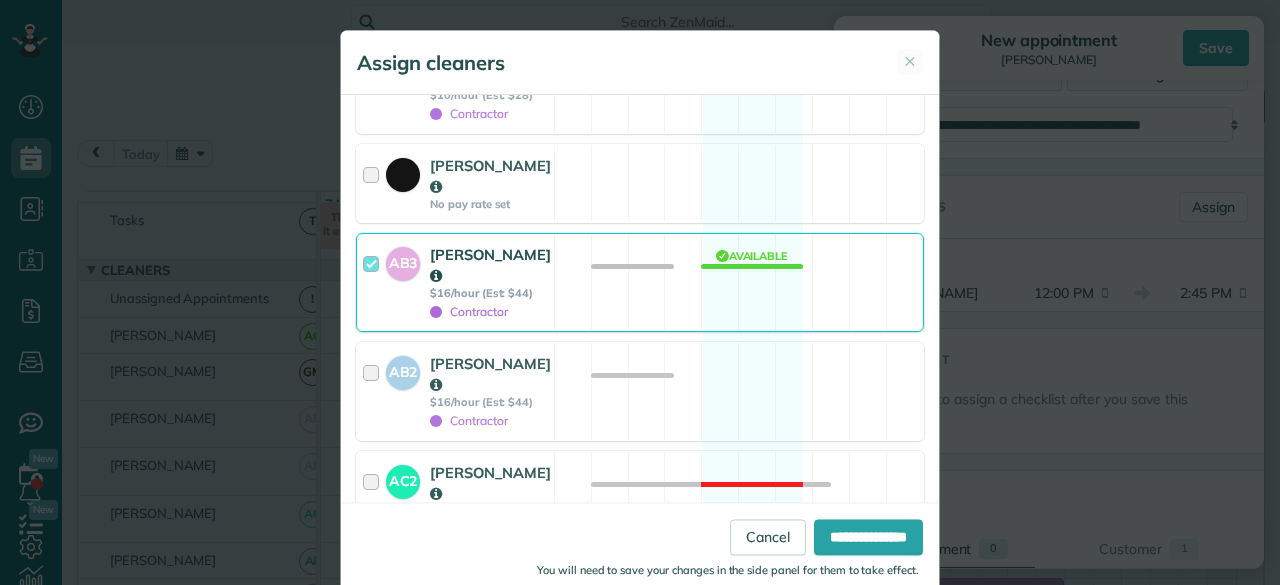 scroll, scrollTop: 600, scrollLeft: 0, axis: vertical 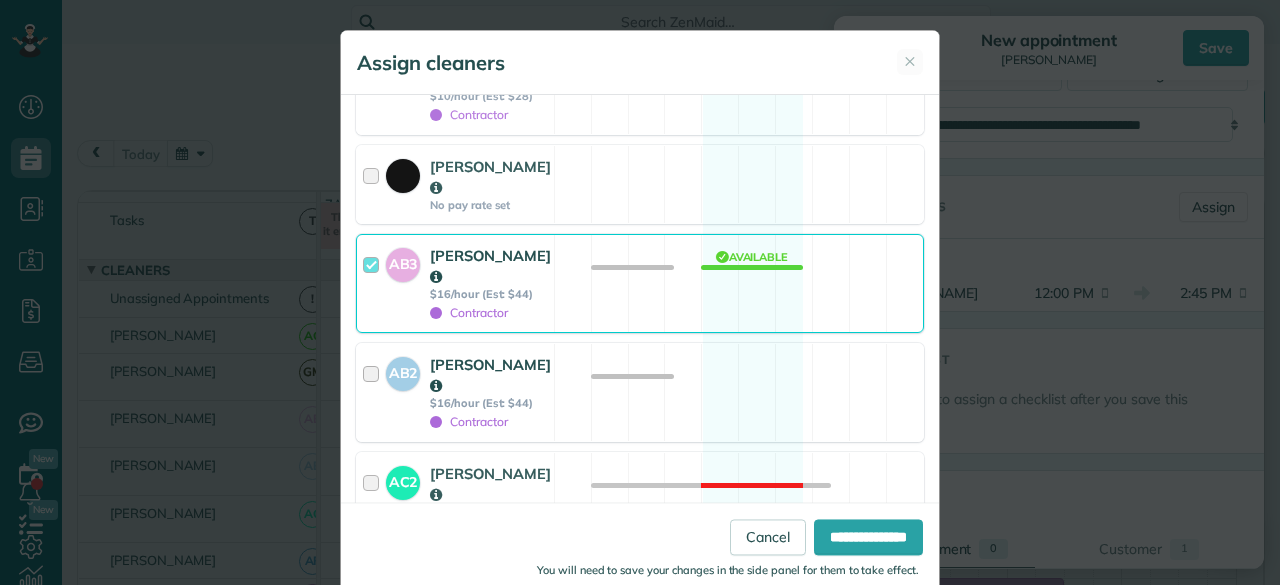 click on "AB2" at bounding box center (408, 392) 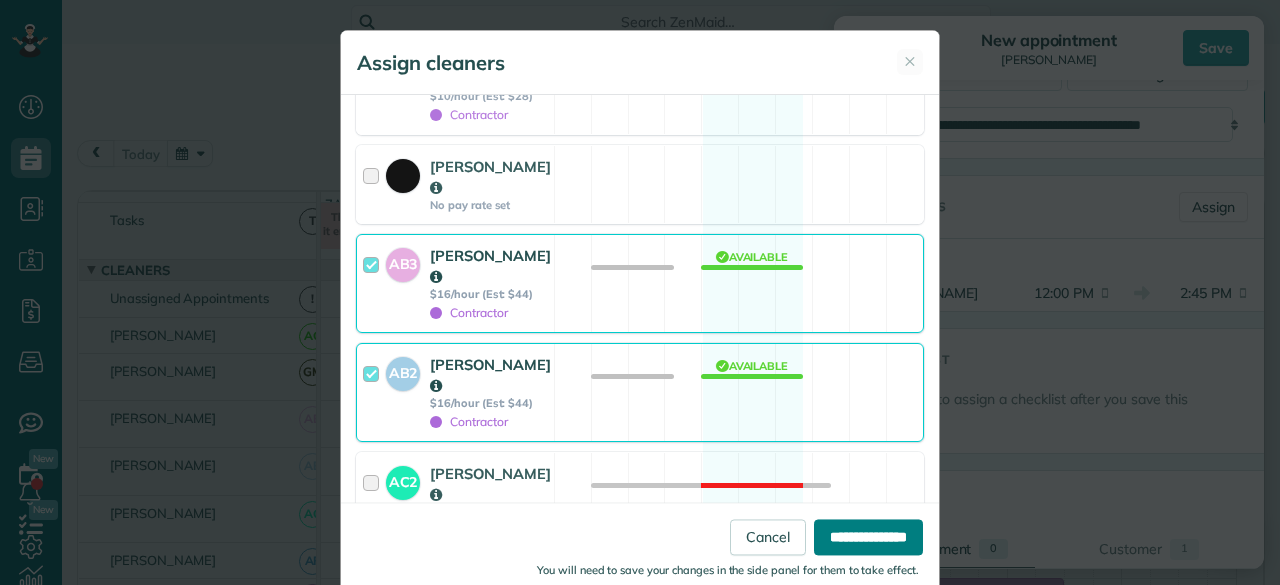 click on "**********" at bounding box center [868, 537] 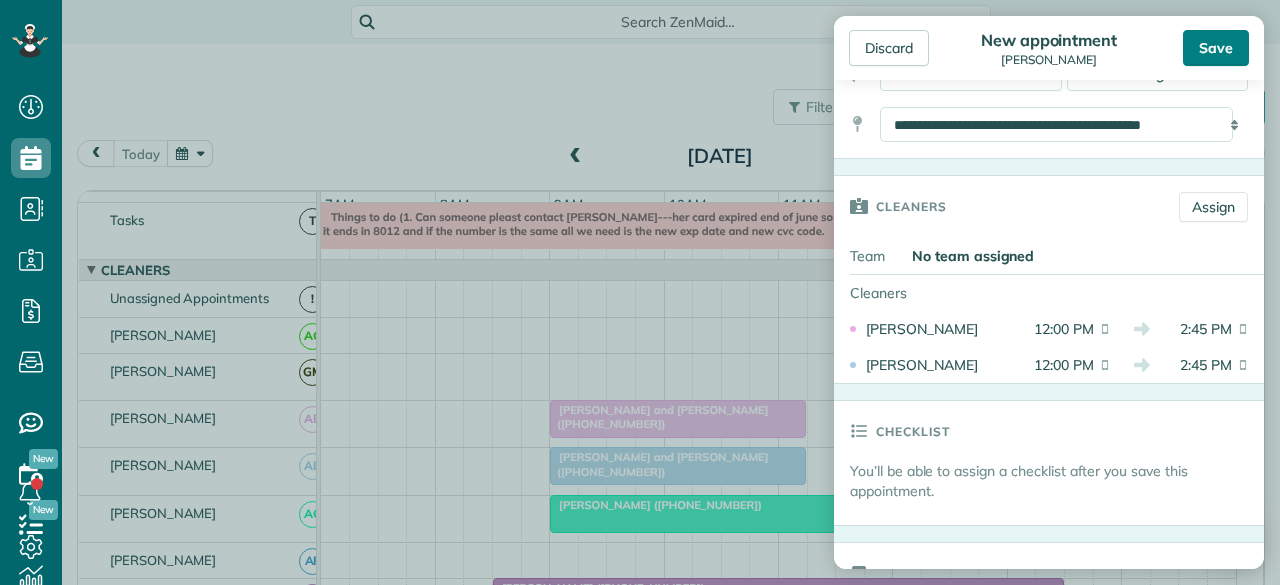 click on "Save" at bounding box center (1216, 48) 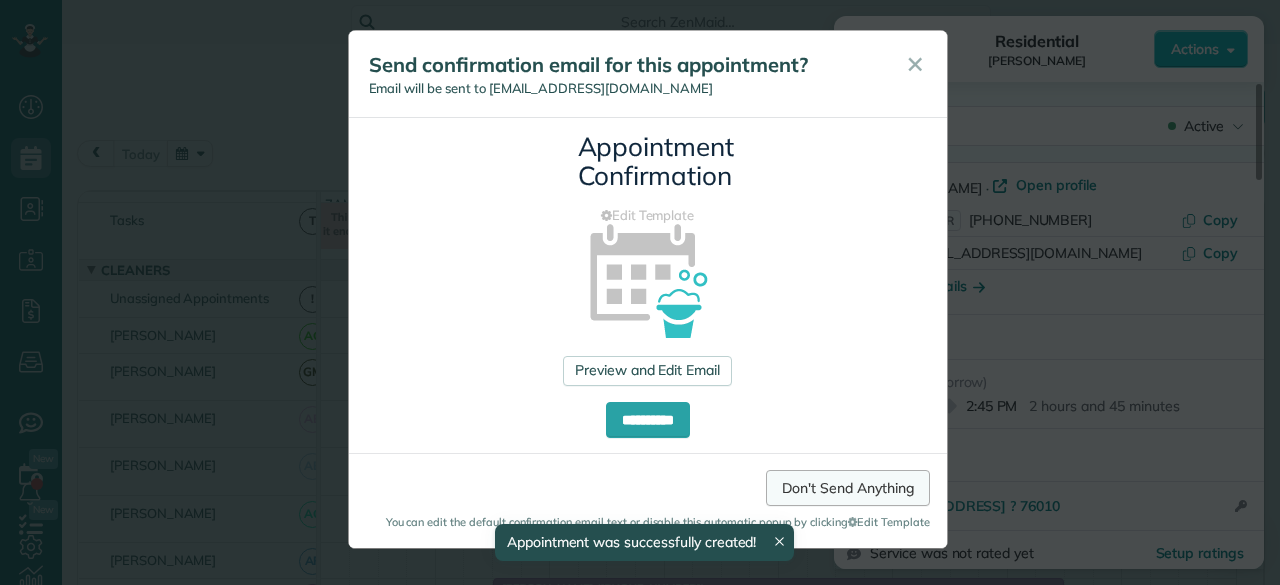click on "Don't Send Anything" at bounding box center [847, 488] 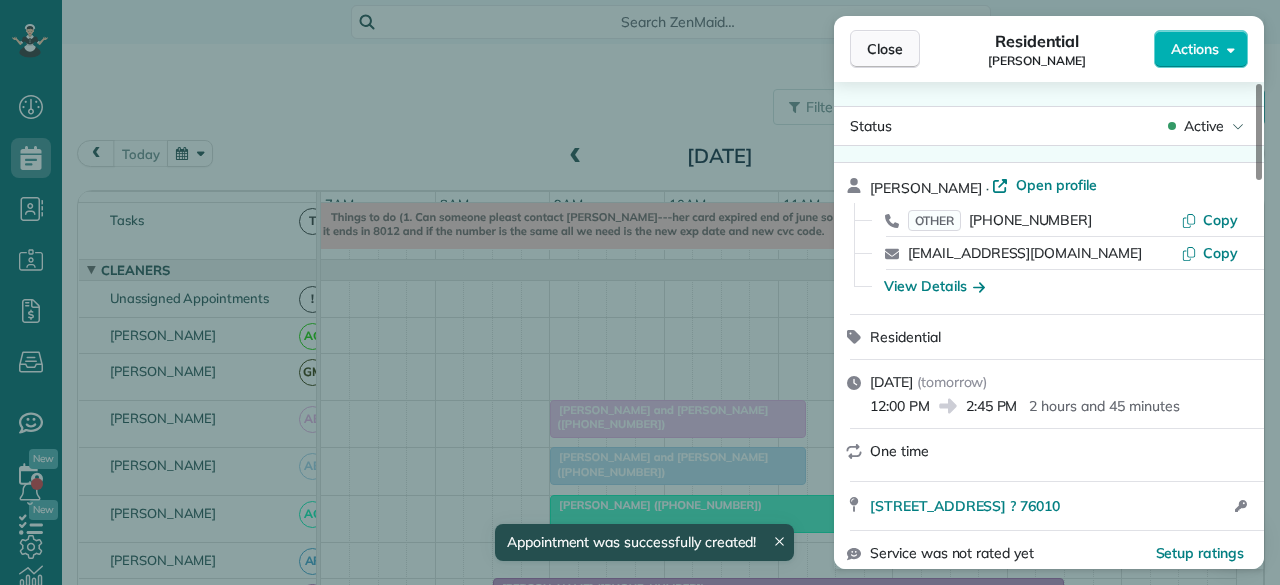 click on "Close" at bounding box center [885, 49] 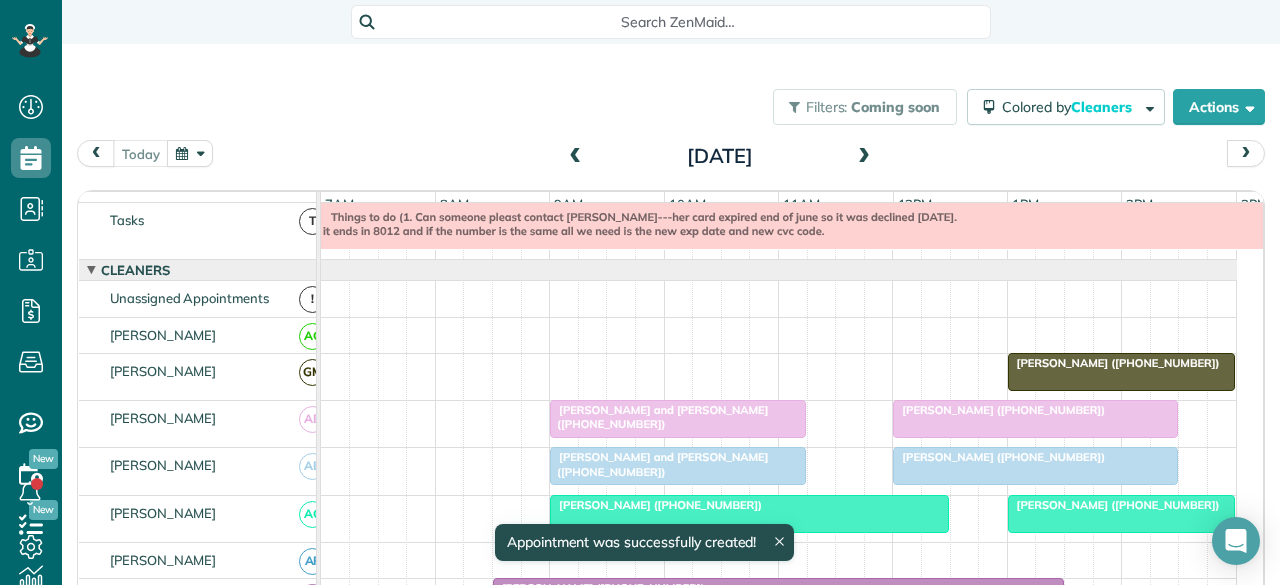 click at bounding box center [864, 157] 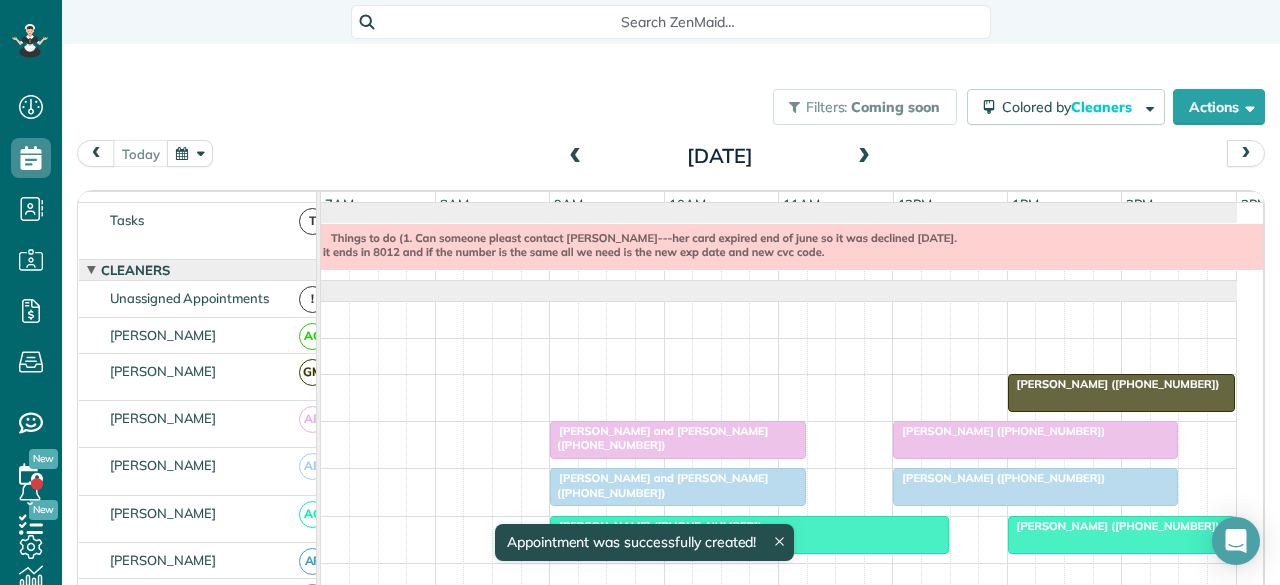 scroll, scrollTop: 0, scrollLeft: 0, axis: both 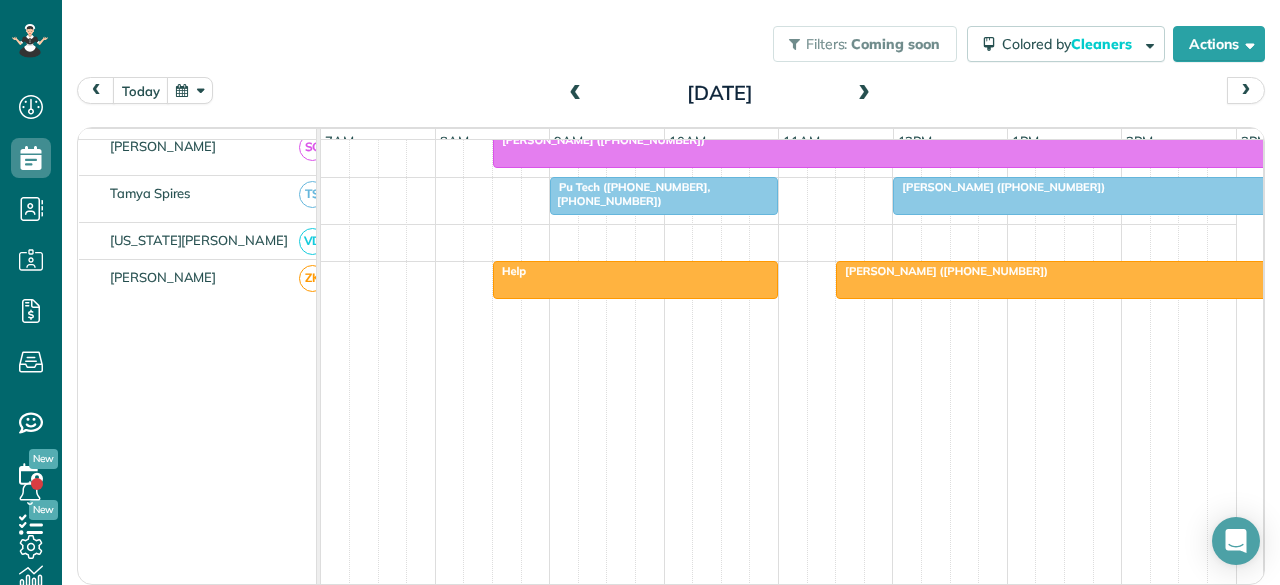 click at bounding box center [635, 280] 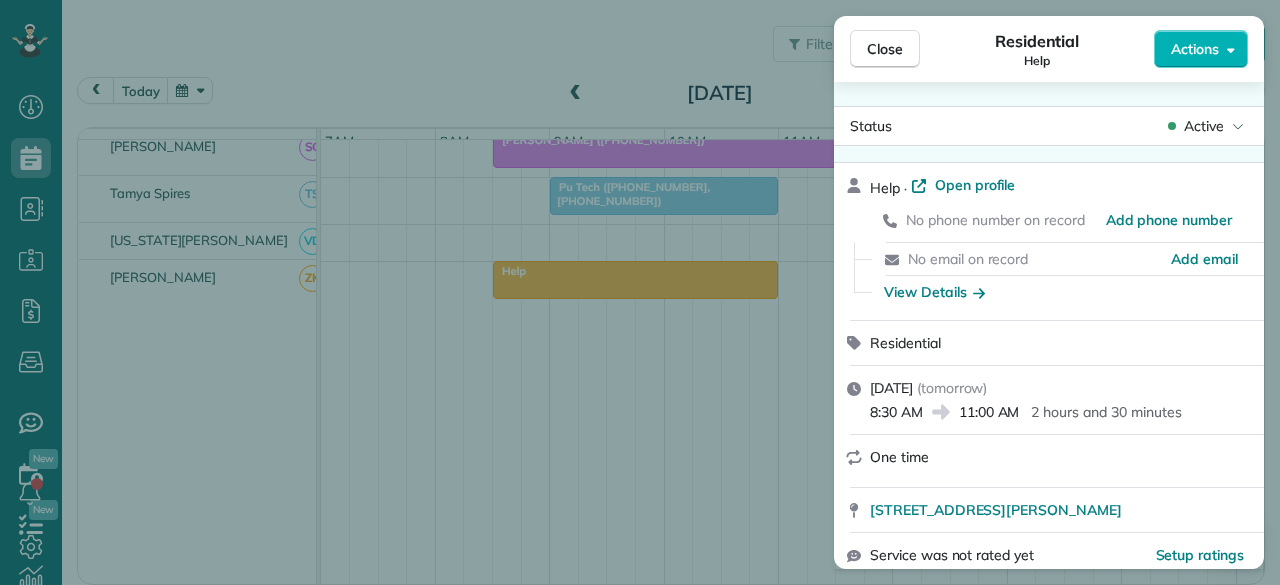 click on "Close" at bounding box center [885, 49] 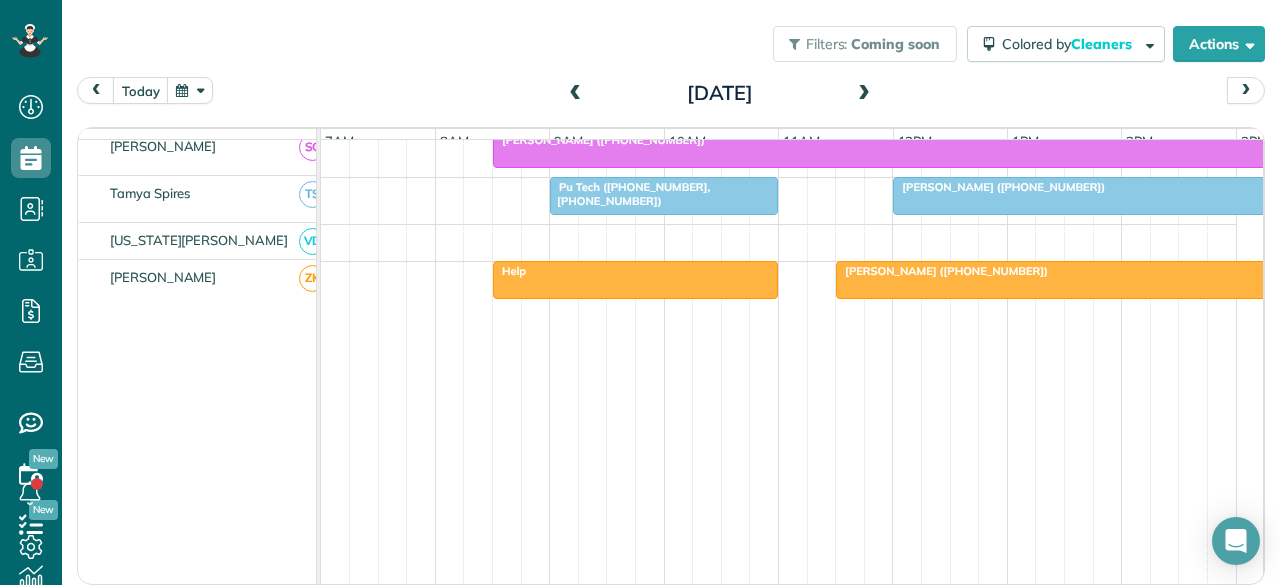 scroll, scrollTop: 1222, scrollLeft: 0, axis: vertical 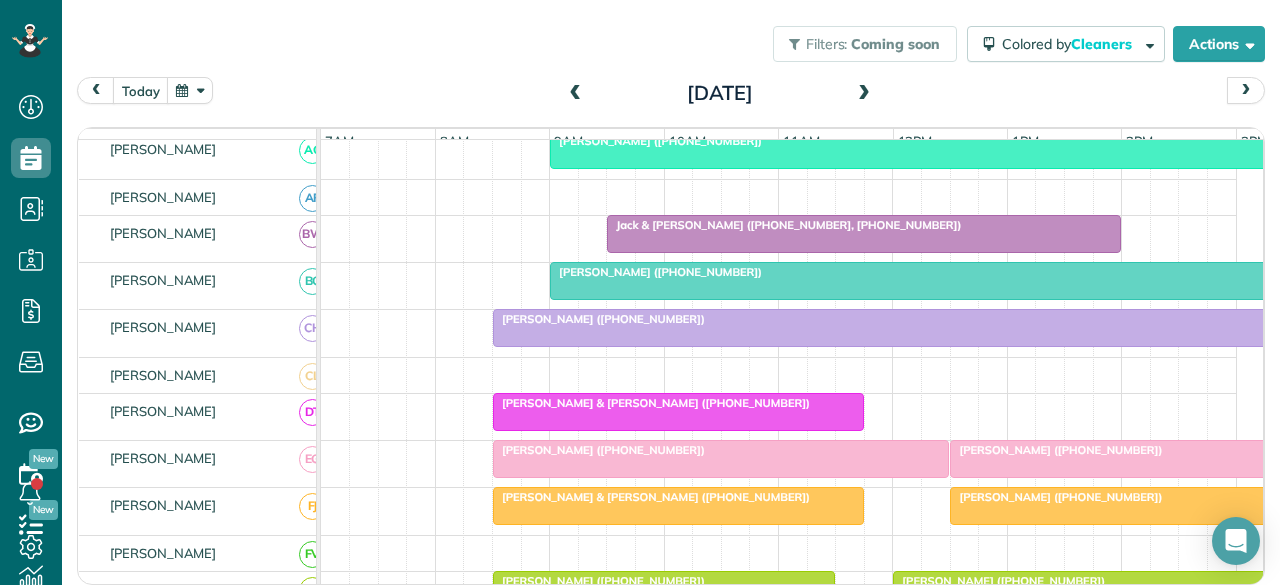 click on "[PERSON_NAME] ([PHONE_NUMBER])" at bounding box center (656, 272) 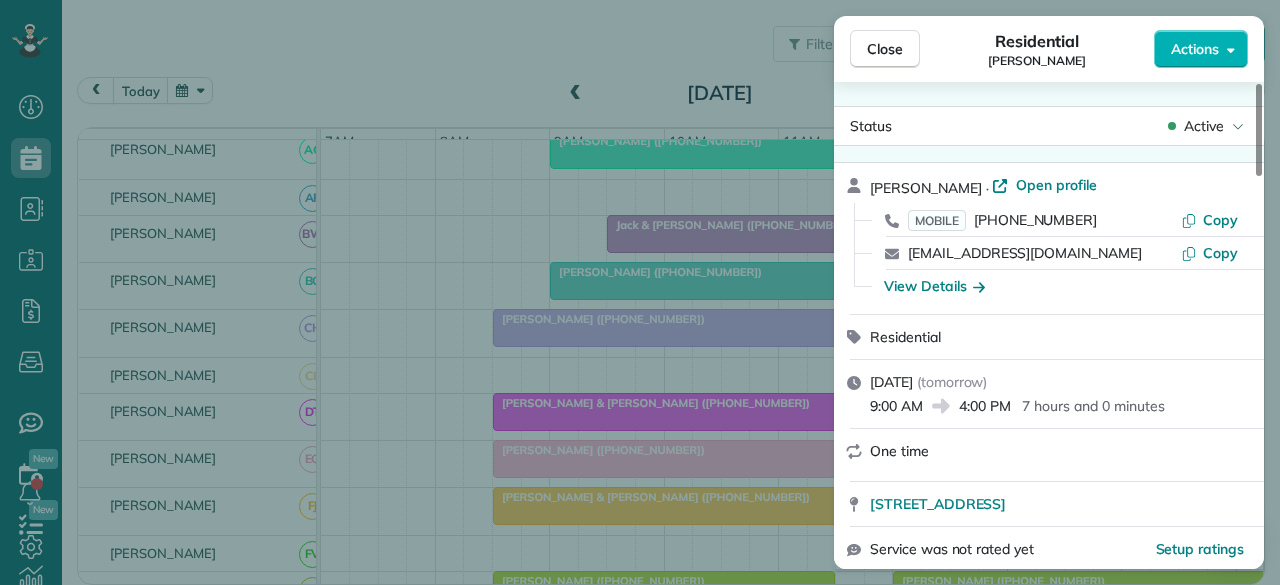 drag, startPoint x: 872, startPoint y: 54, endPoint x: 562, endPoint y: 1, distance: 314.49802 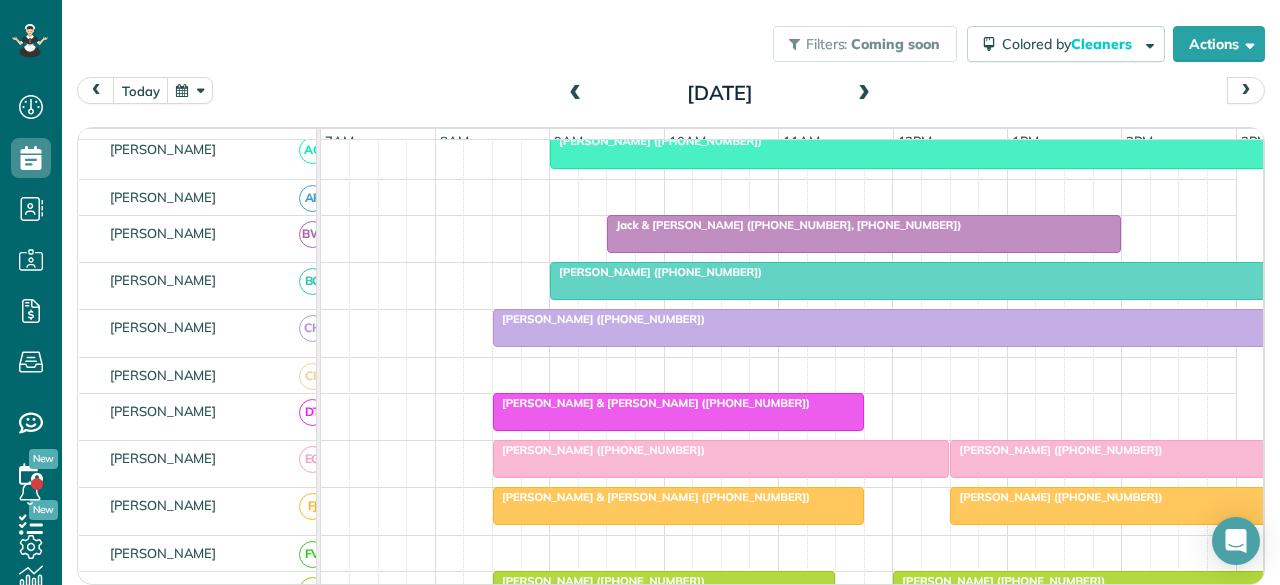 click at bounding box center (950, 281) 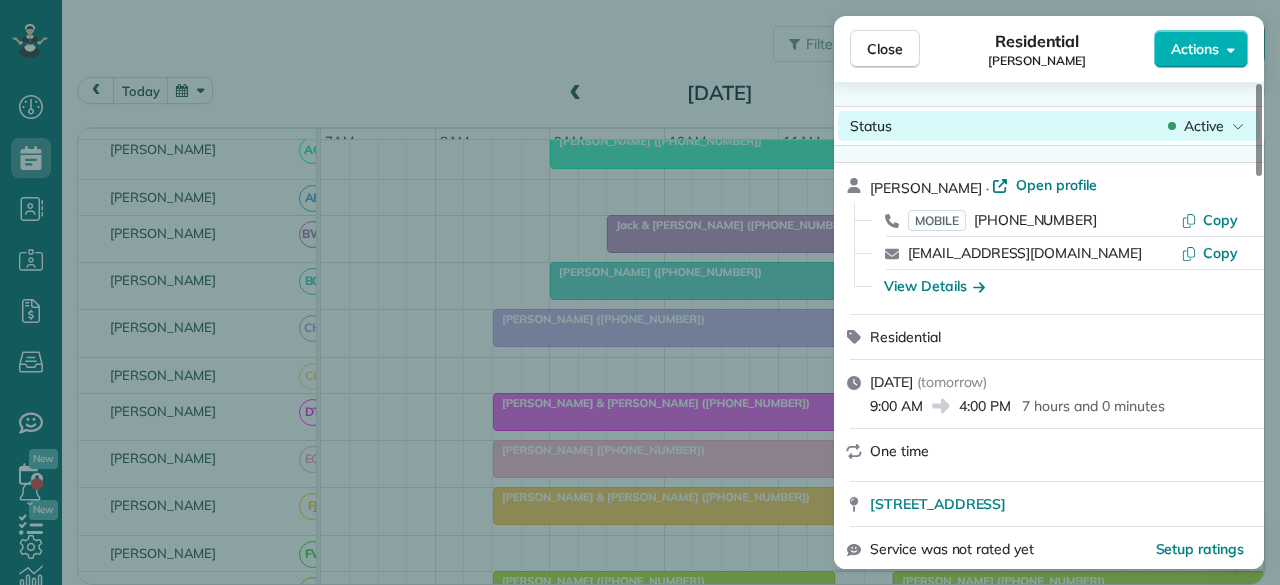 click on "Active" at bounding box center [1204, 126] 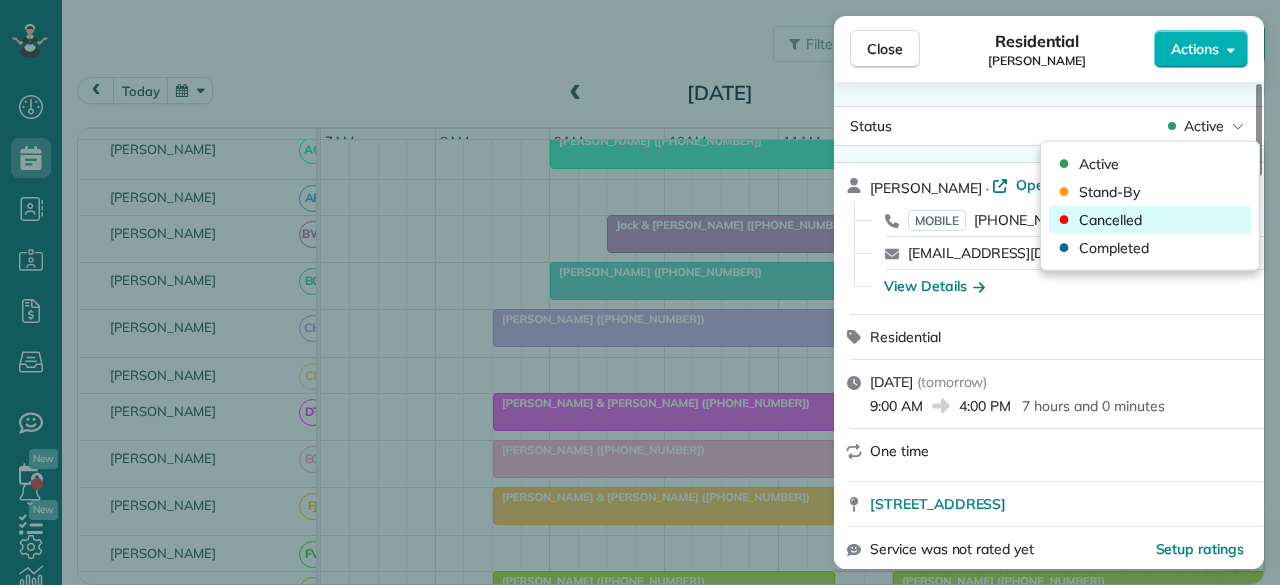 click on "Cancelled" at bounding box center (1150, 220) 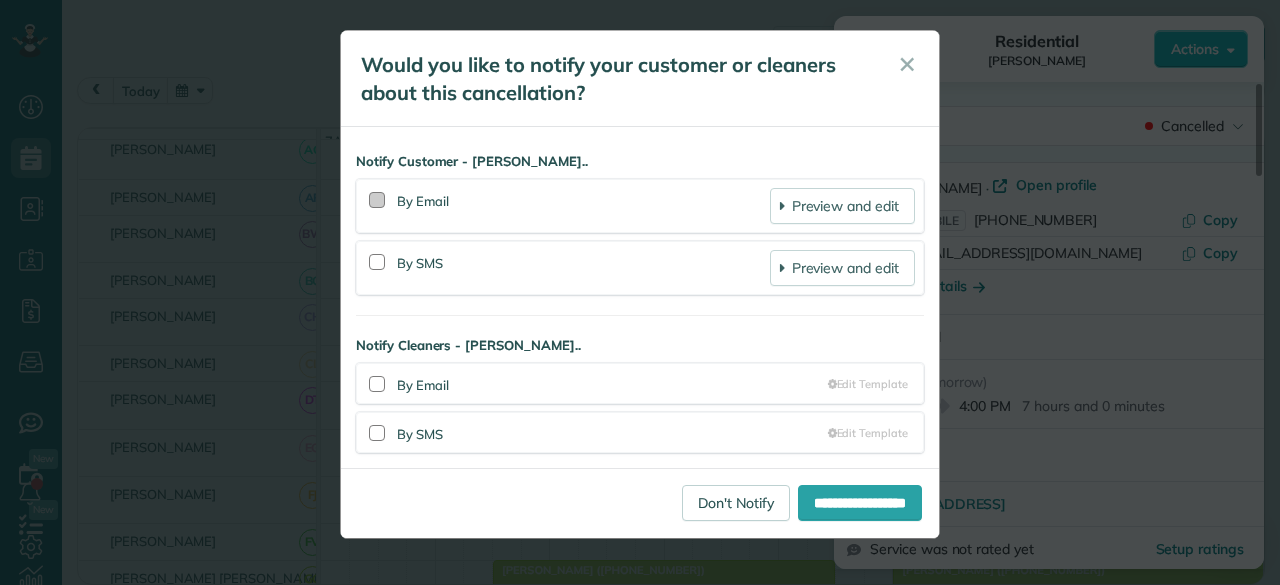 click at bounding box center (377, 200) 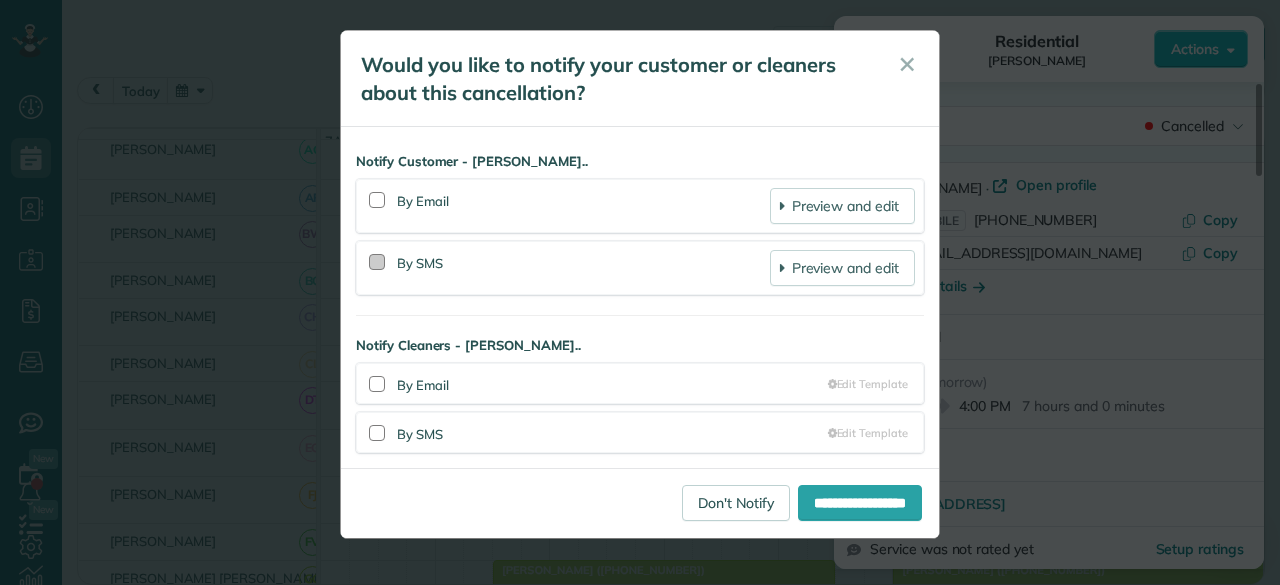 click at bounding box center [377, 262] 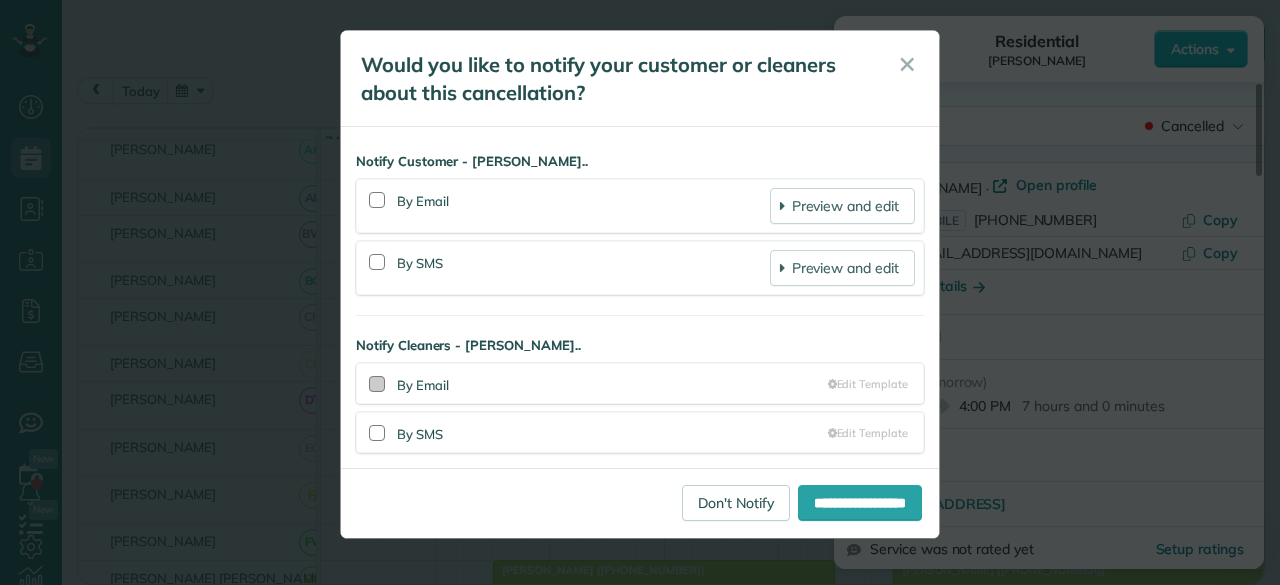 click at bounding box center [377, 384] 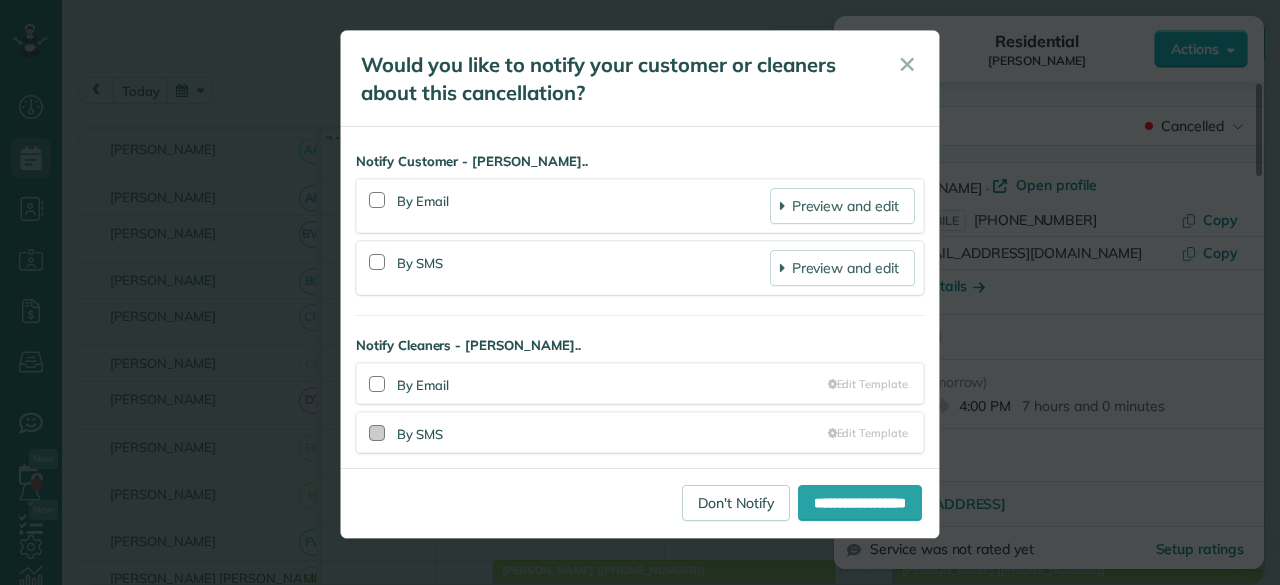 click at bounding box center [377, 433] 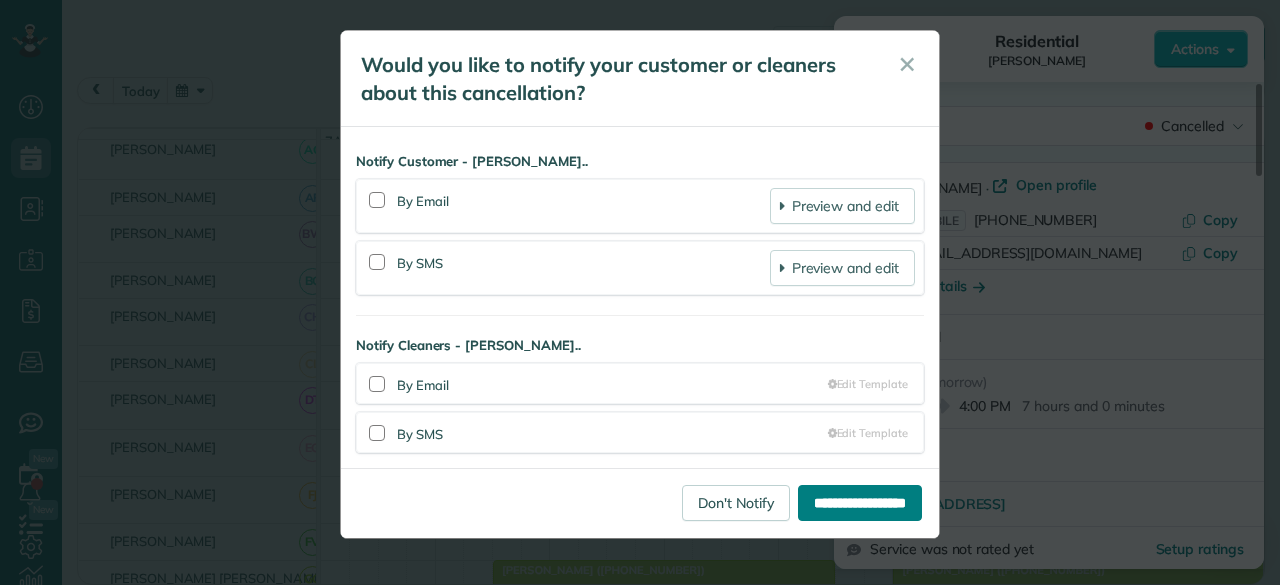 click on "**********" at bounding box center [860, 503] 